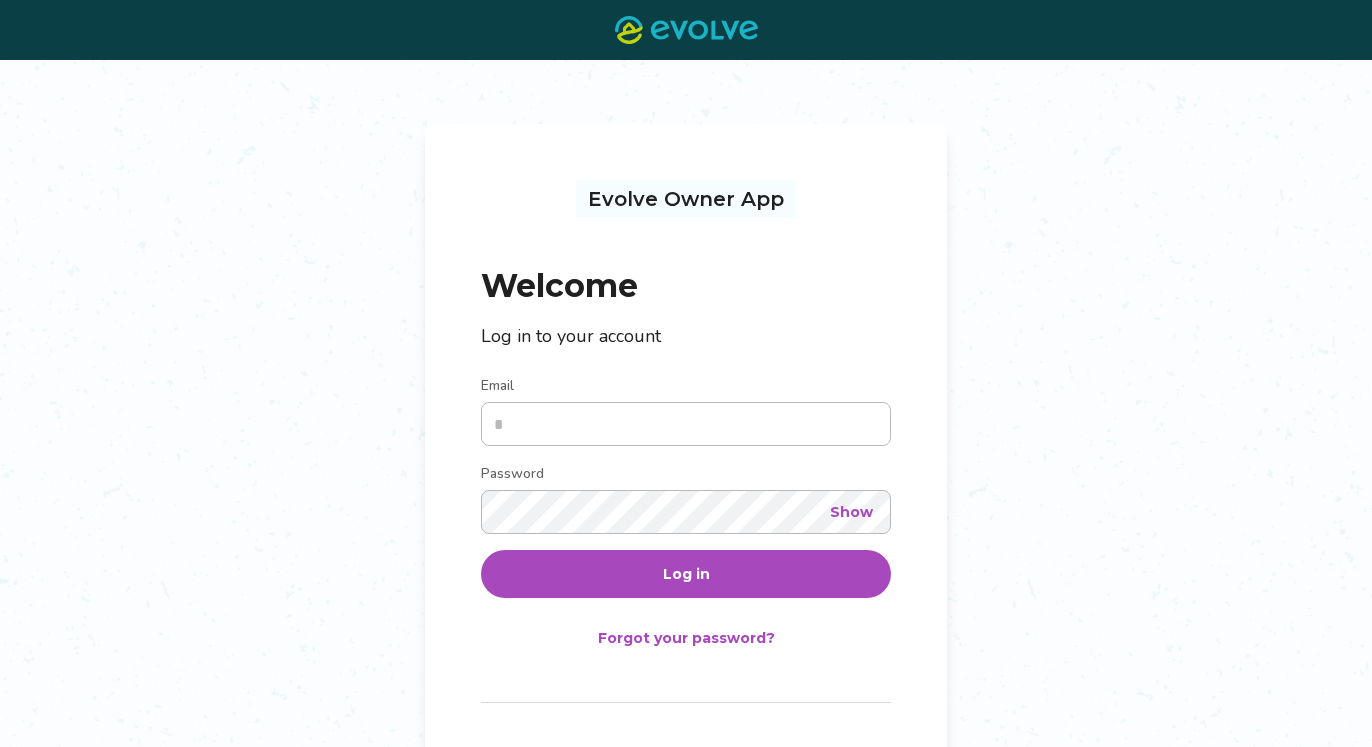scroll, scrollTop: 0, scrollLeft: 0, axis: both 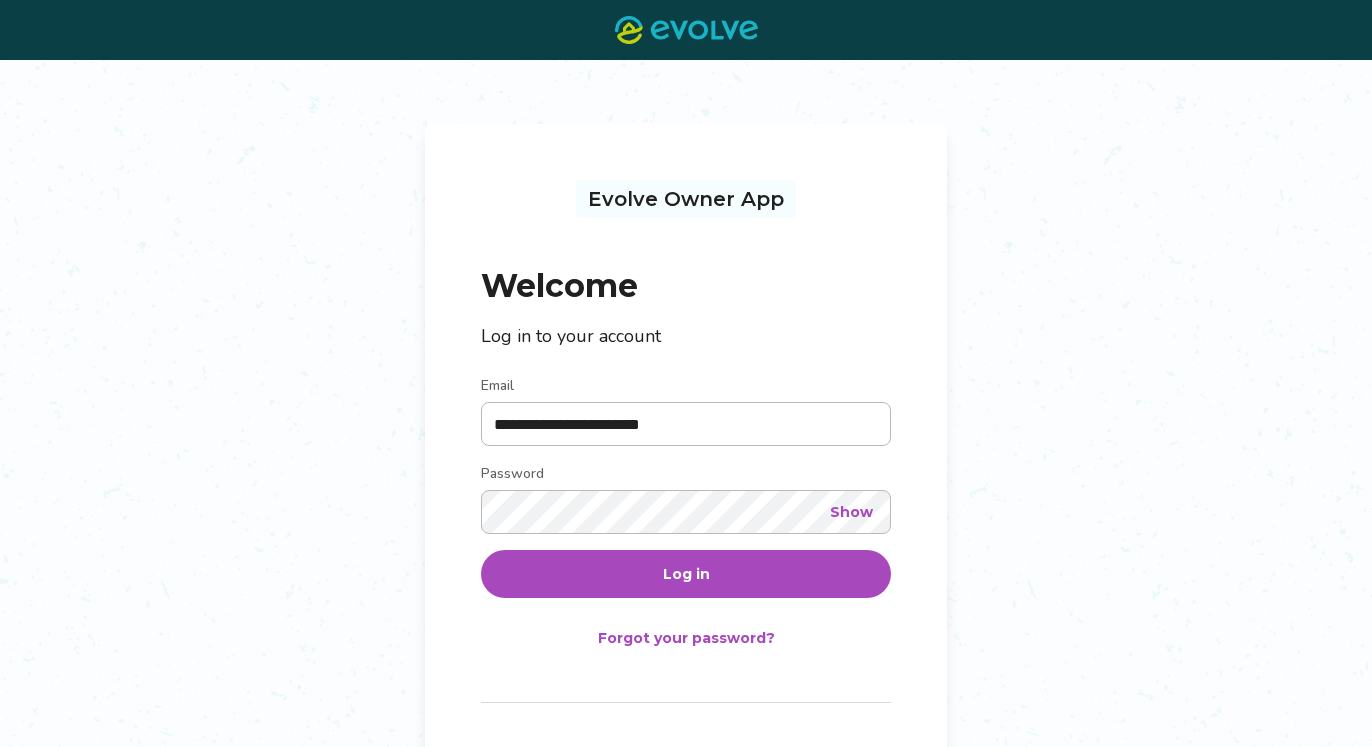 type on "**********" 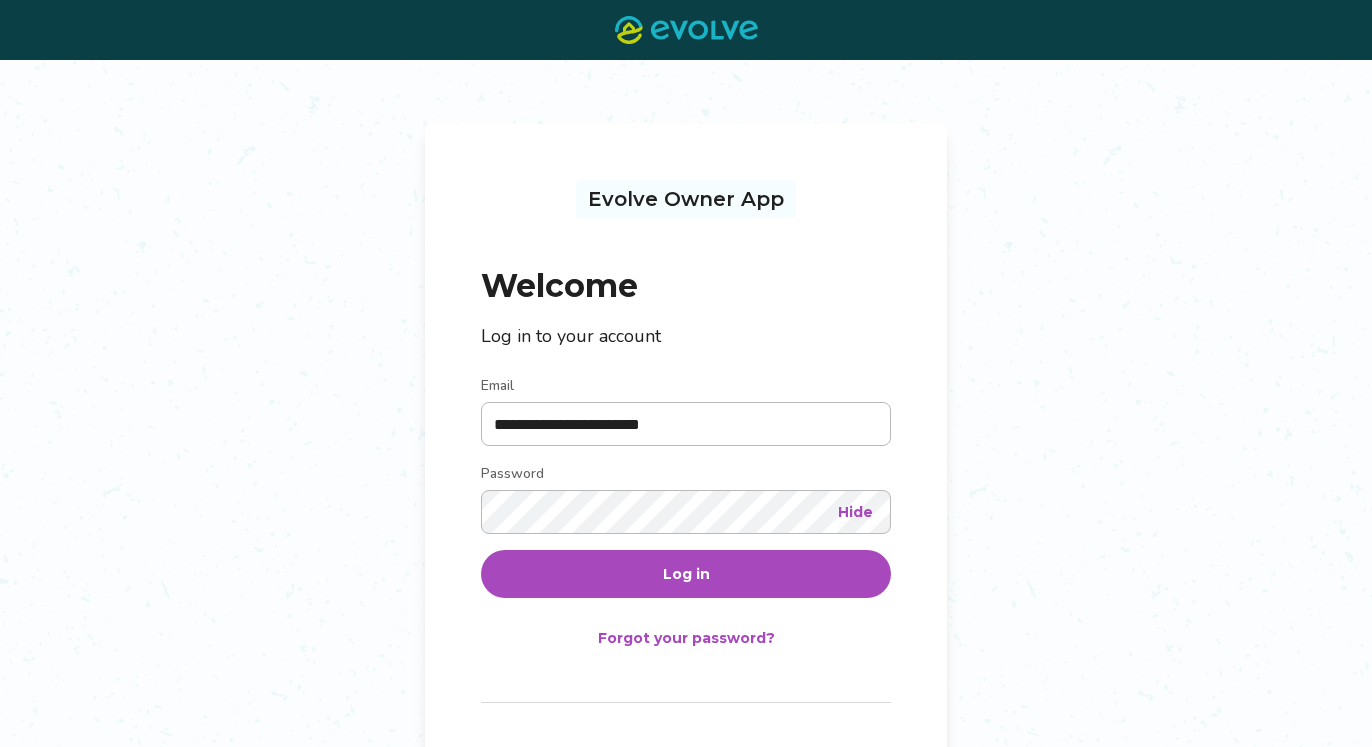 click on "Log in" at bounding box center (686, 574) 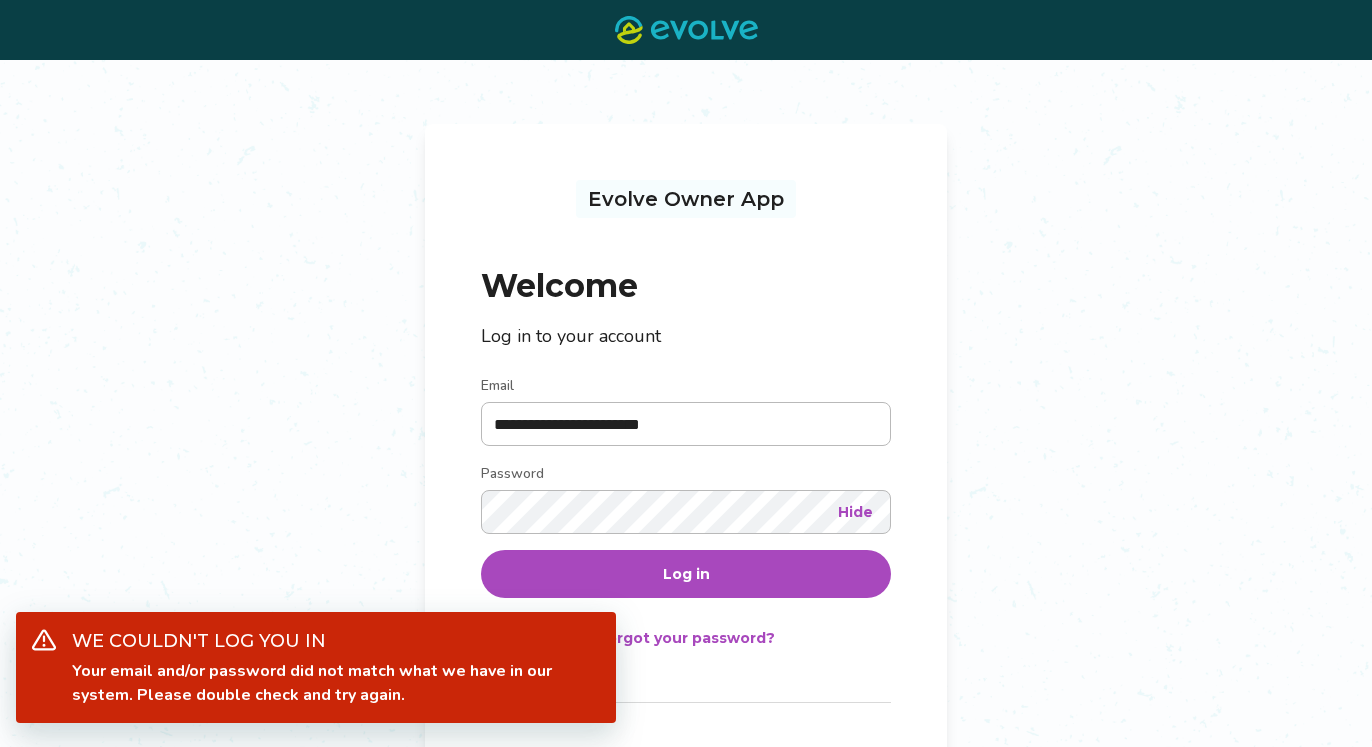 click on "Log in" at bounding box center [686, 574] 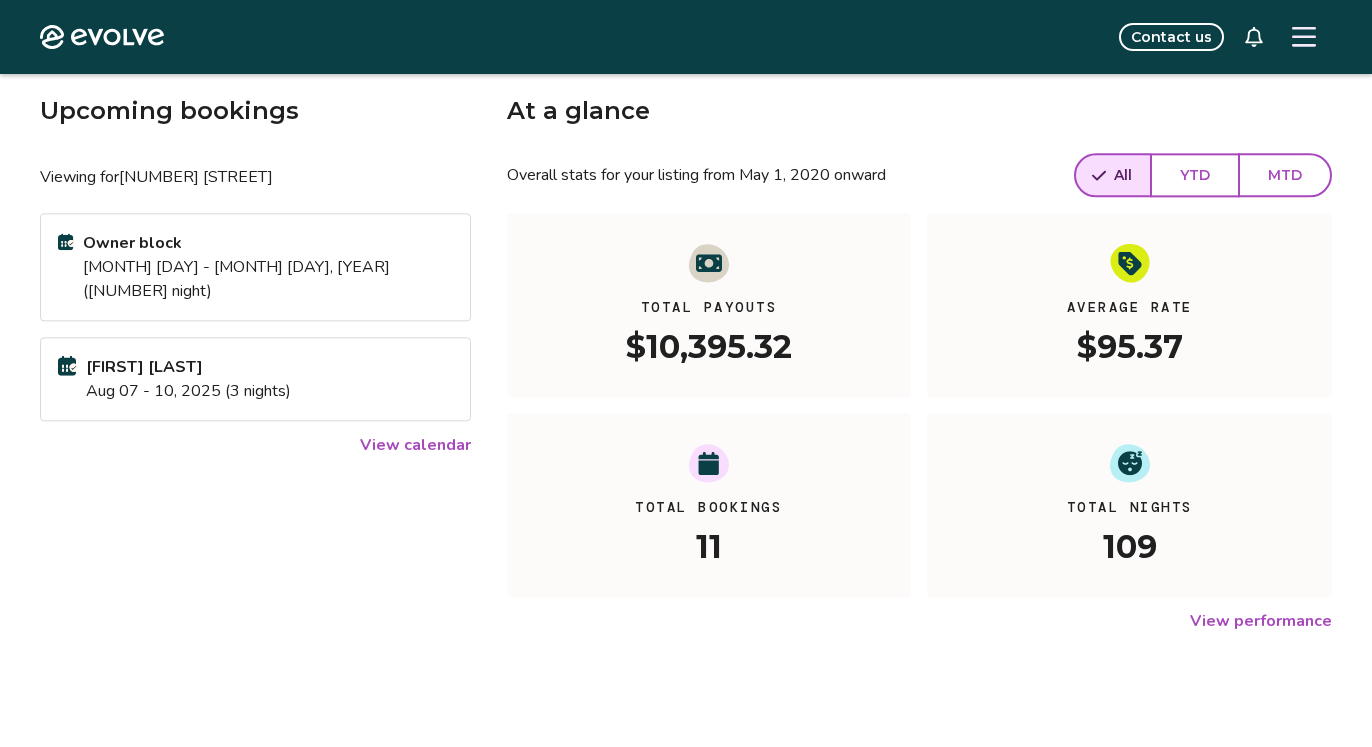 scroll, scrollTop: 83, scrollLeft: 0, axis: vertical 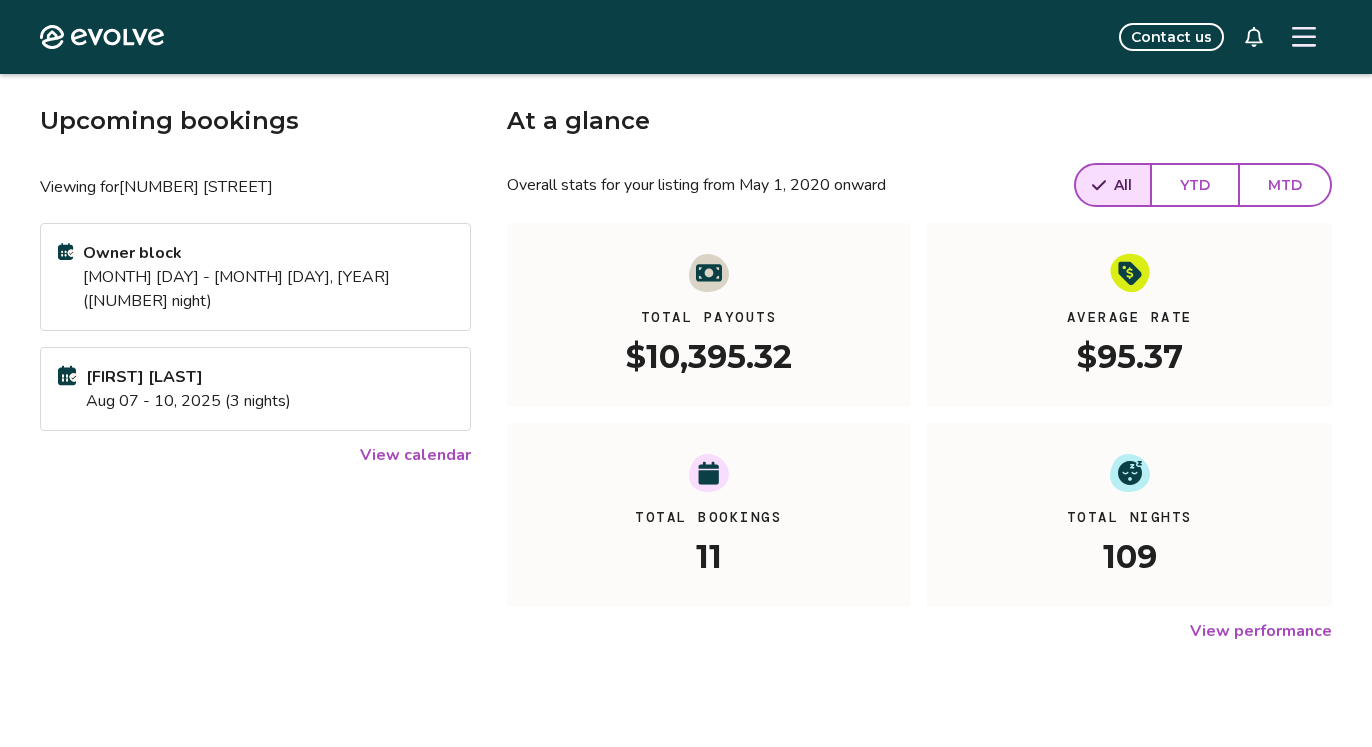 click 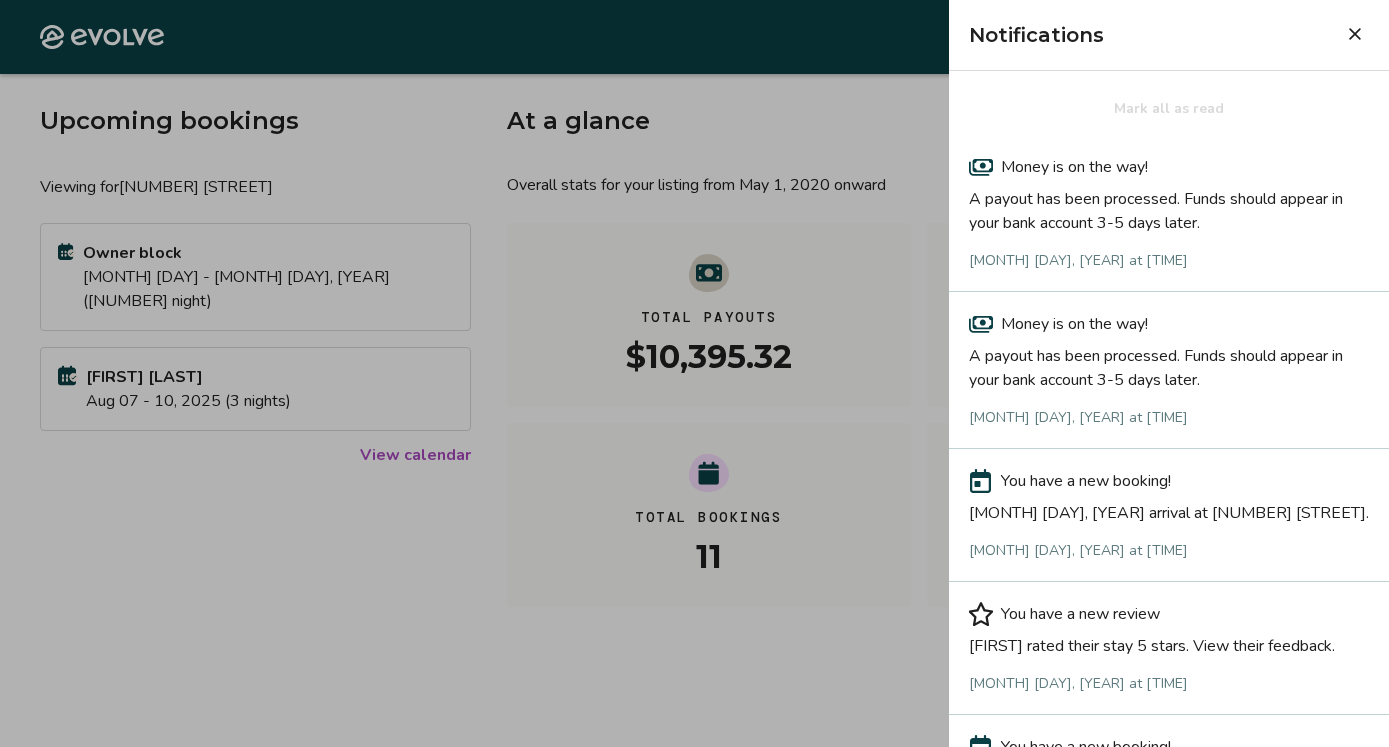 click 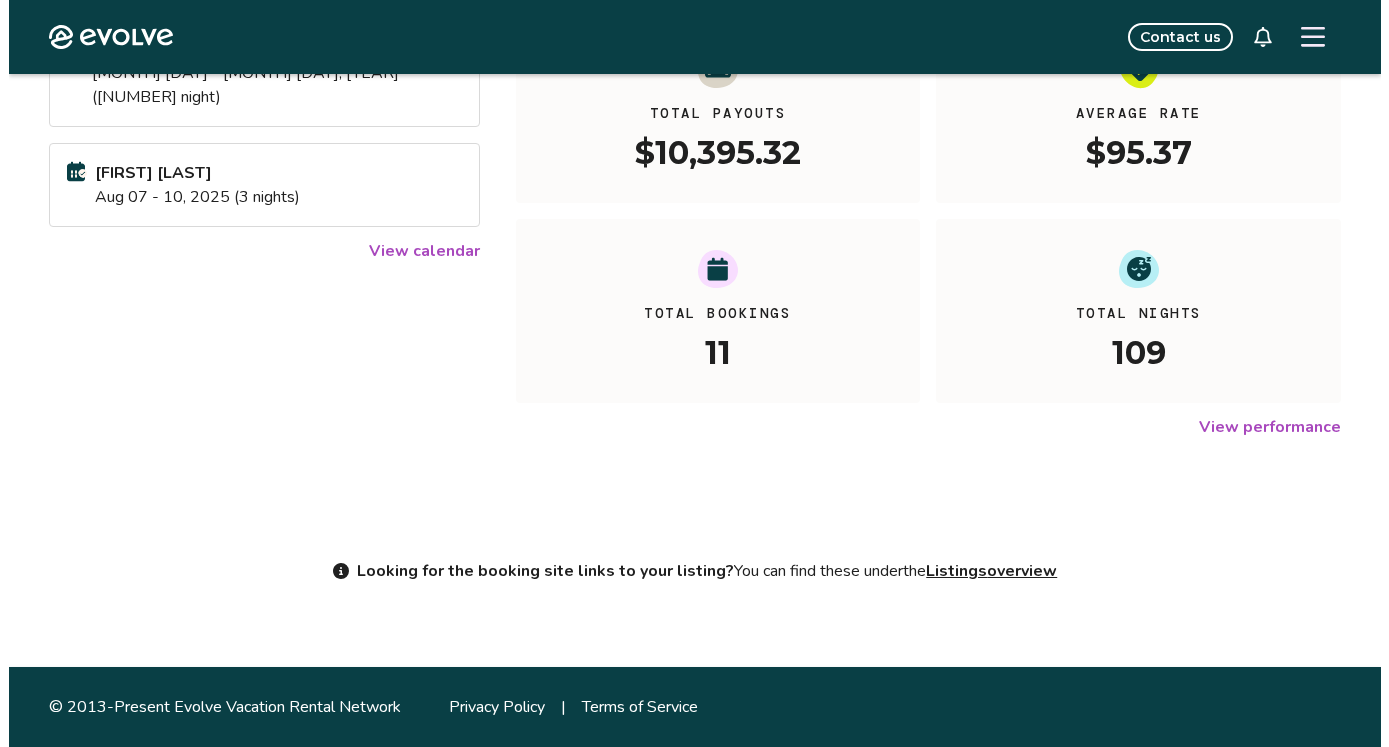 scroll, scrollTop: 0, scrollLeft: 0, axis: both 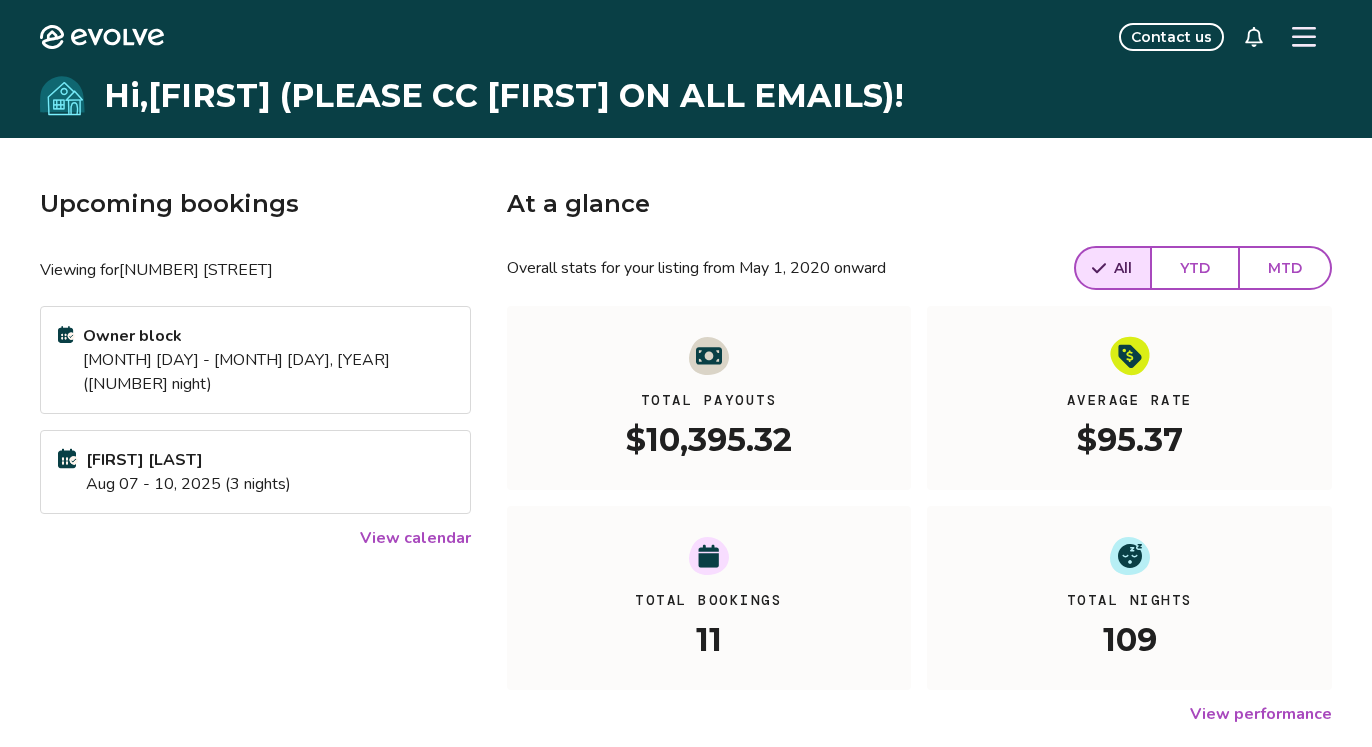 click 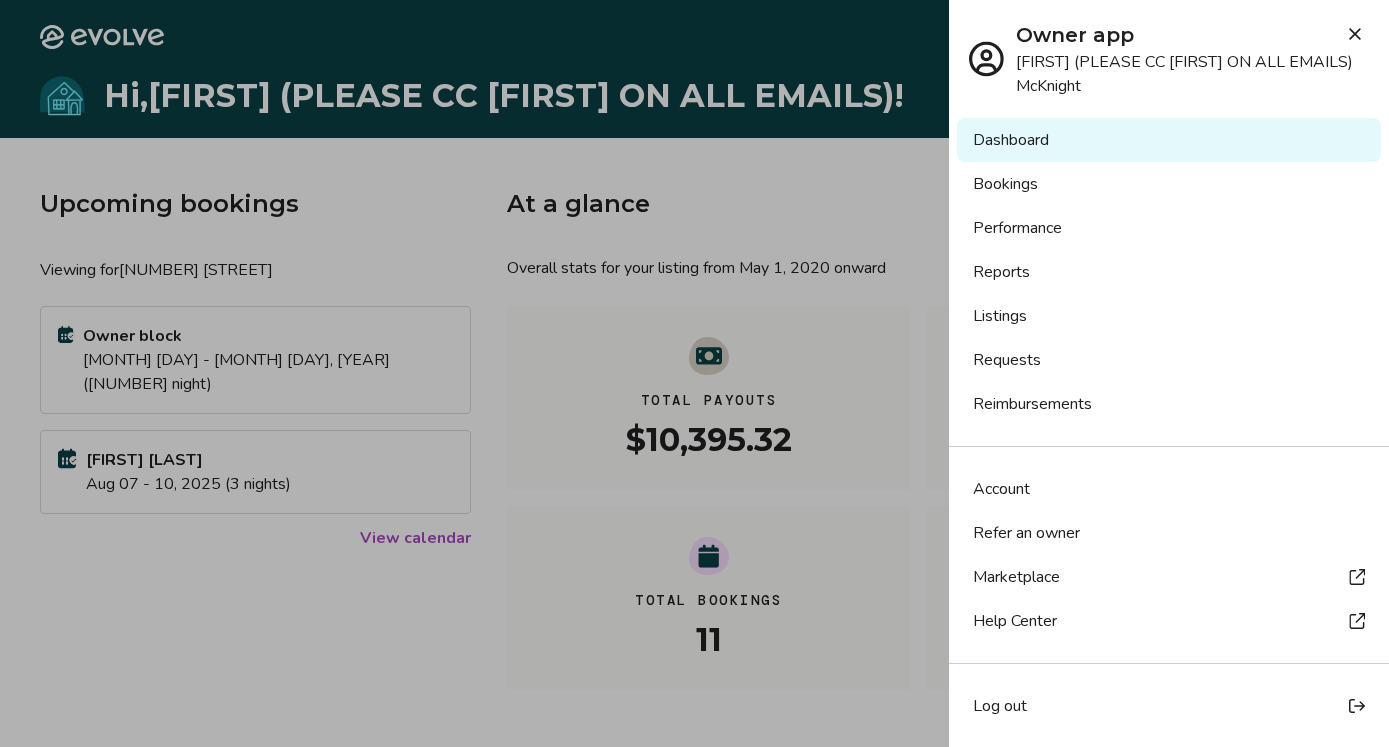 click on "Requests" at bounding box center [1169, 360] 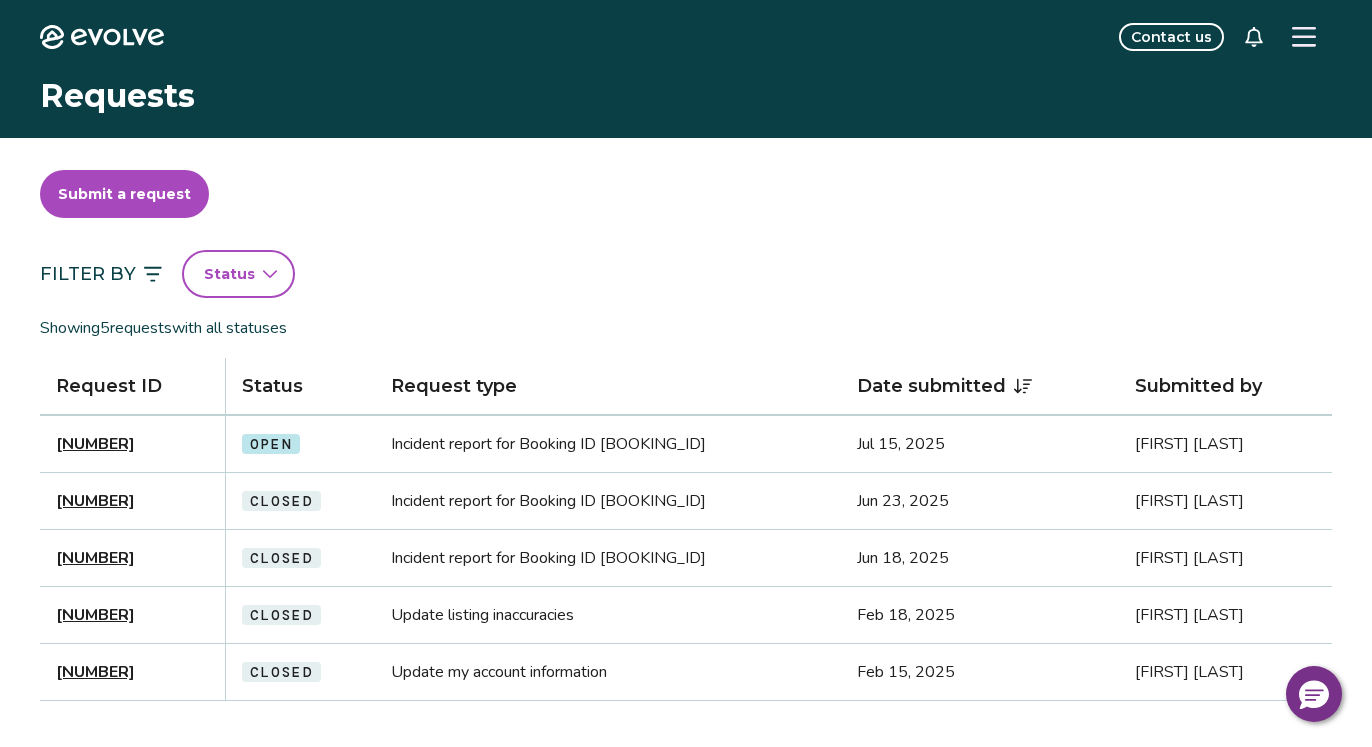 scroll, scrollTop: 0, scrollLeft: 0, axis: both 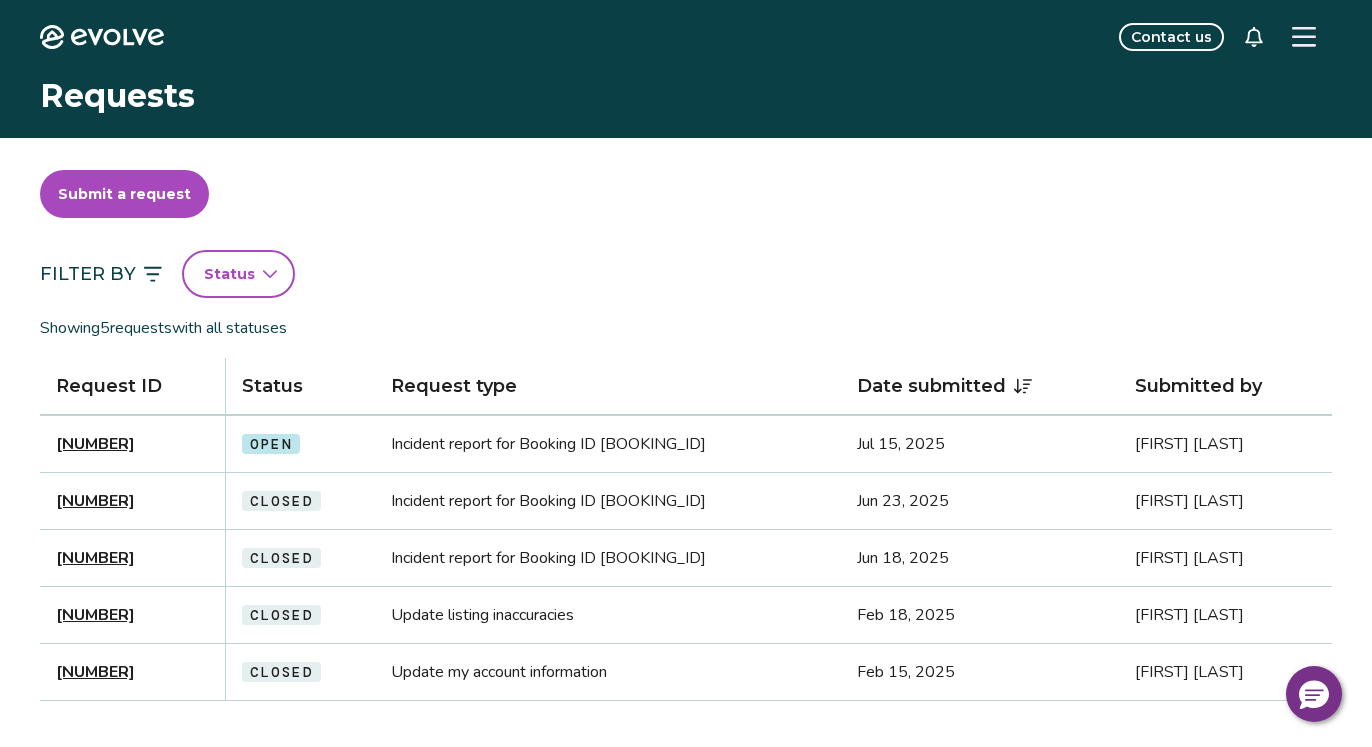 click on "[NUMBER]" at bounding box center (95, 444) 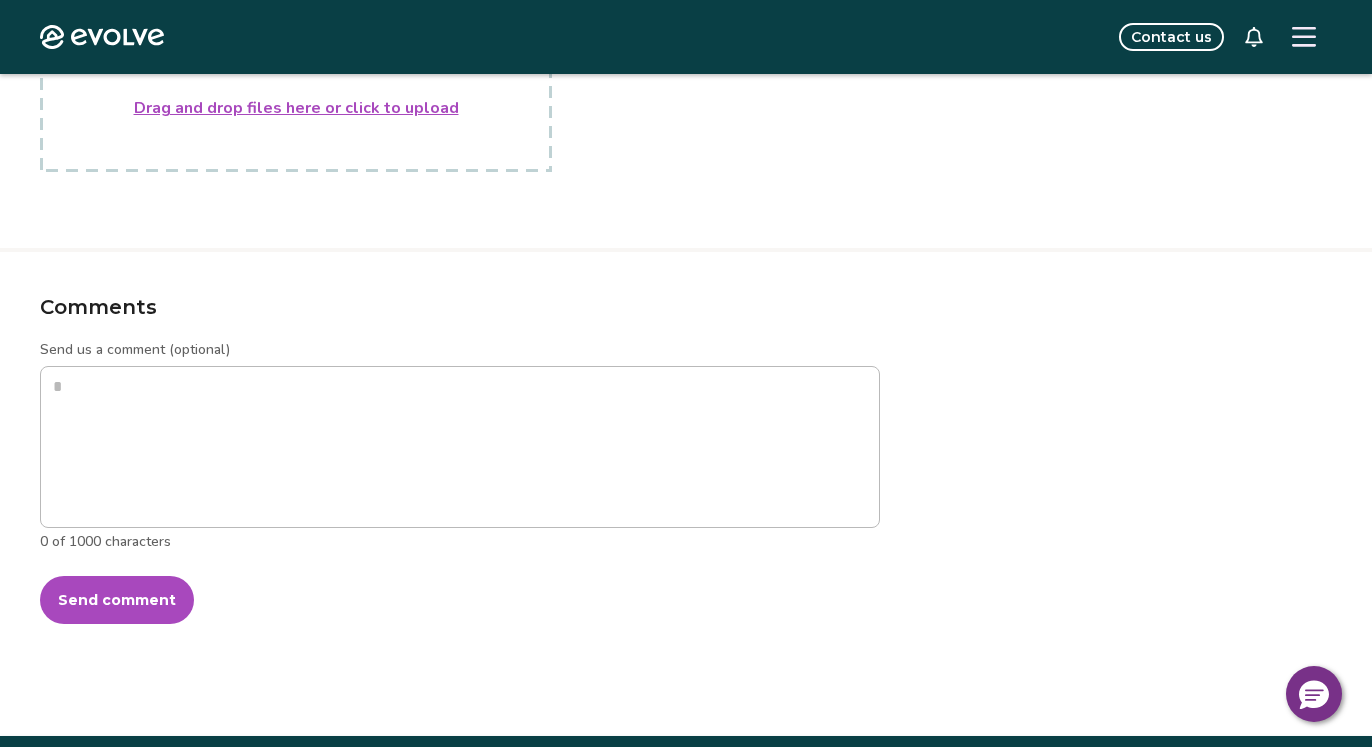 scroll, scrollTop: 579, scrollLeft: 0, axis: vertical 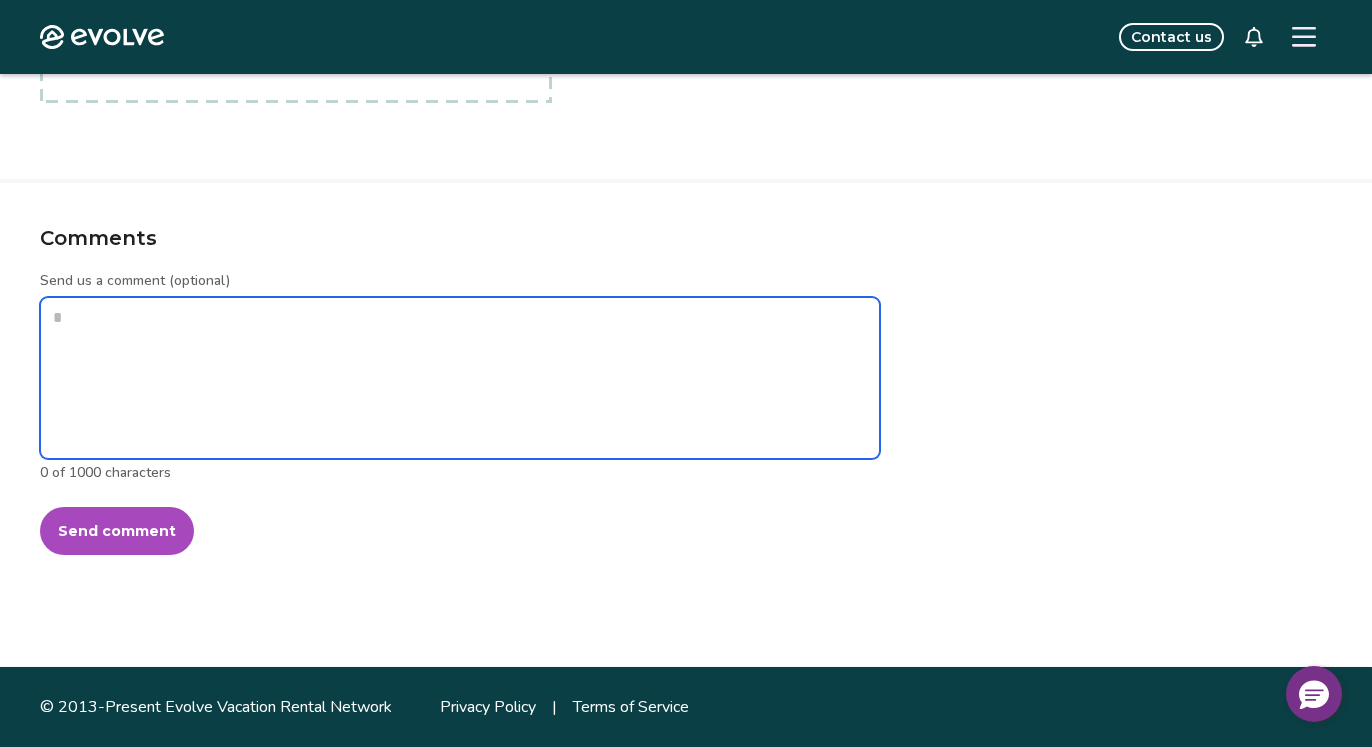 click on "Send us a comment (optional)" at bounding box center [460, 378] 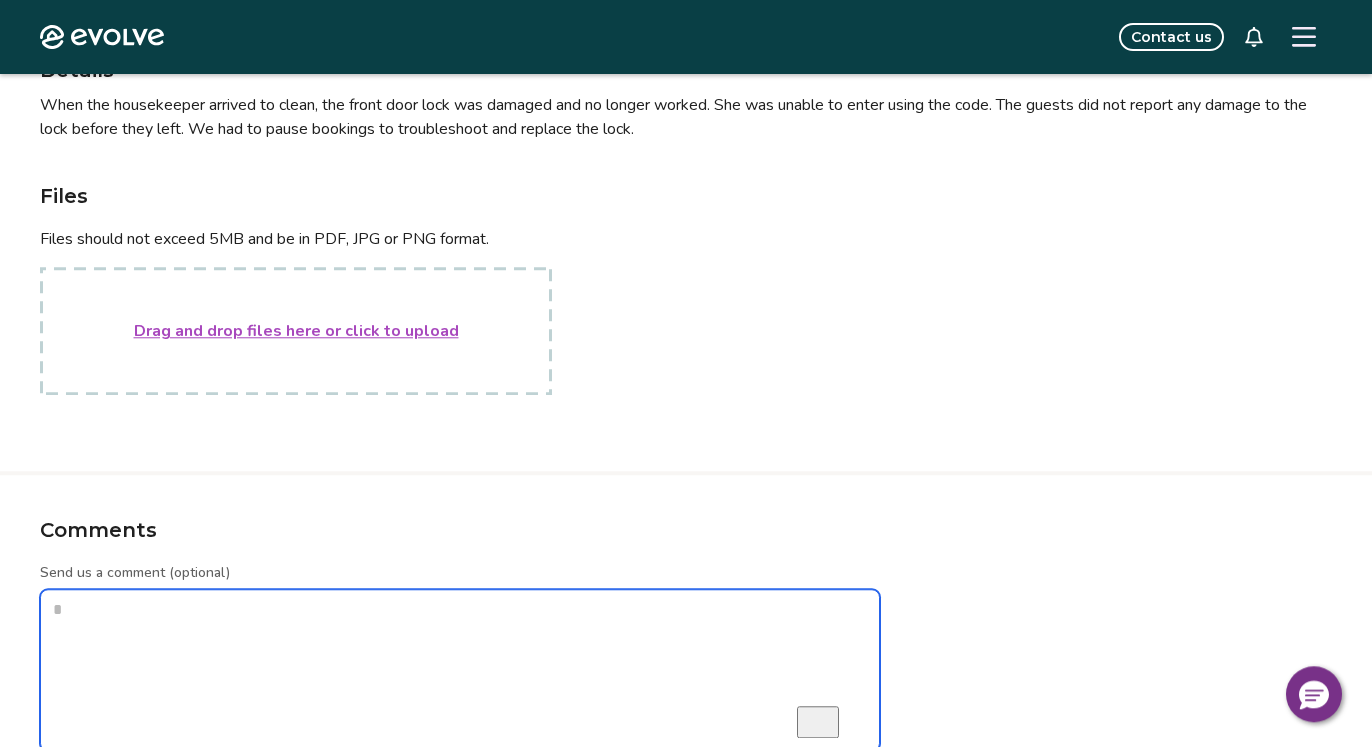 scroll, scrollTop: 273, scrollLeft: 0, axis: vertical 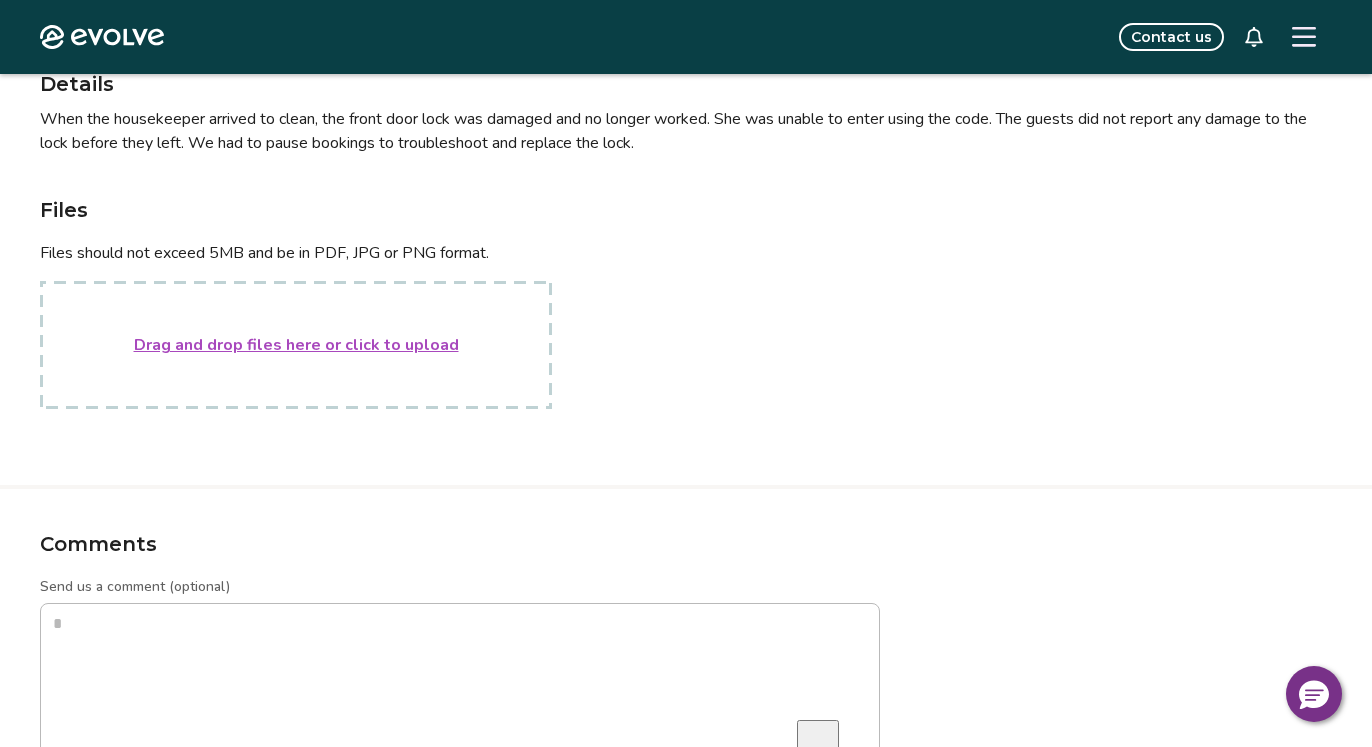 click on "Drag and drop files here or click to upload" at bounding box center [296, 345] 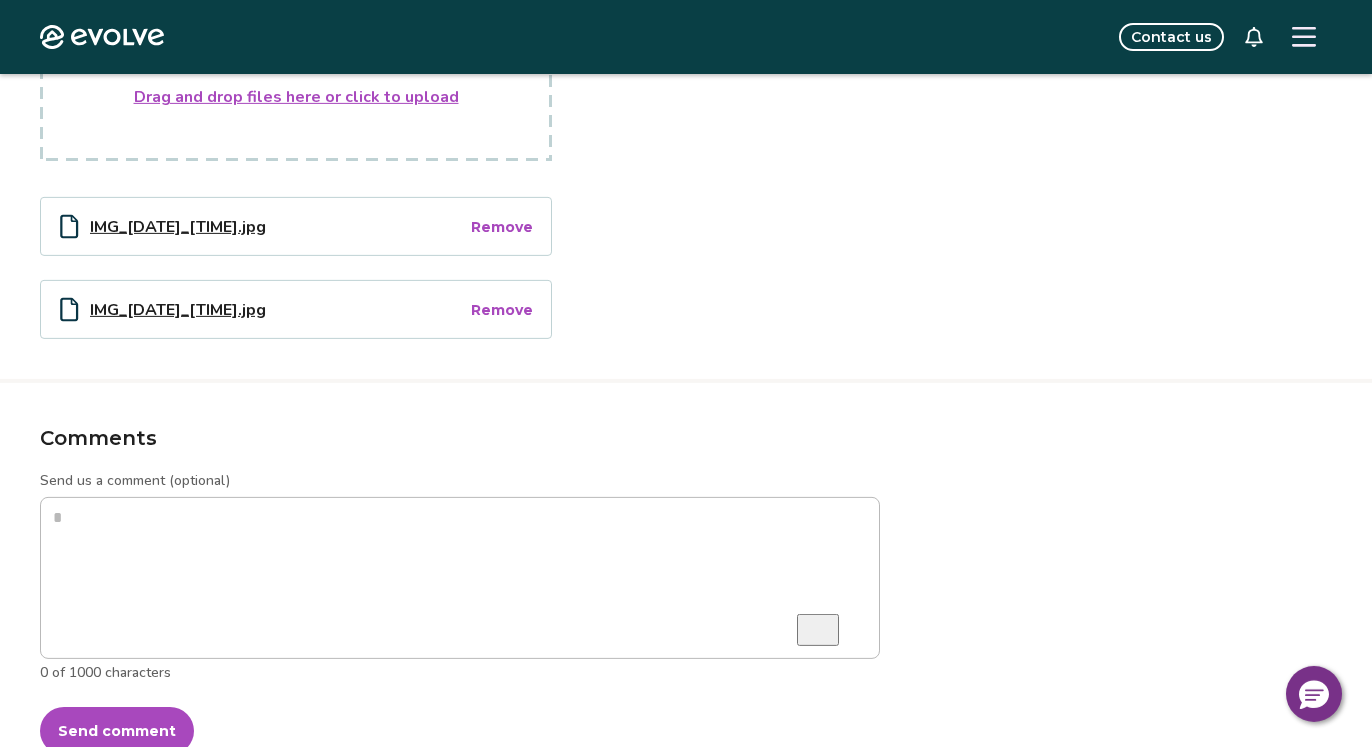 scroll, scrollTop: 375, scrollLeft: 0, axis: vertical 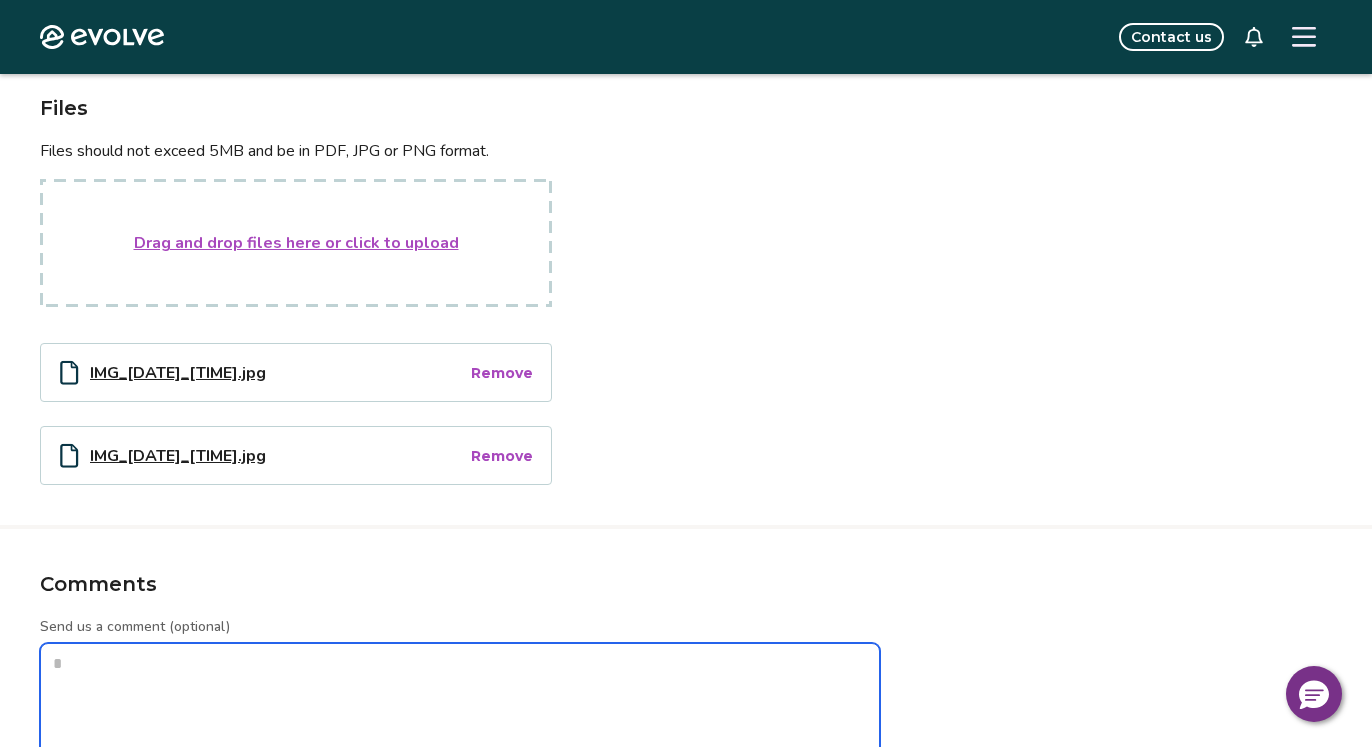 click on "Send us a comment (optional)" at bounding box center [460, 724] 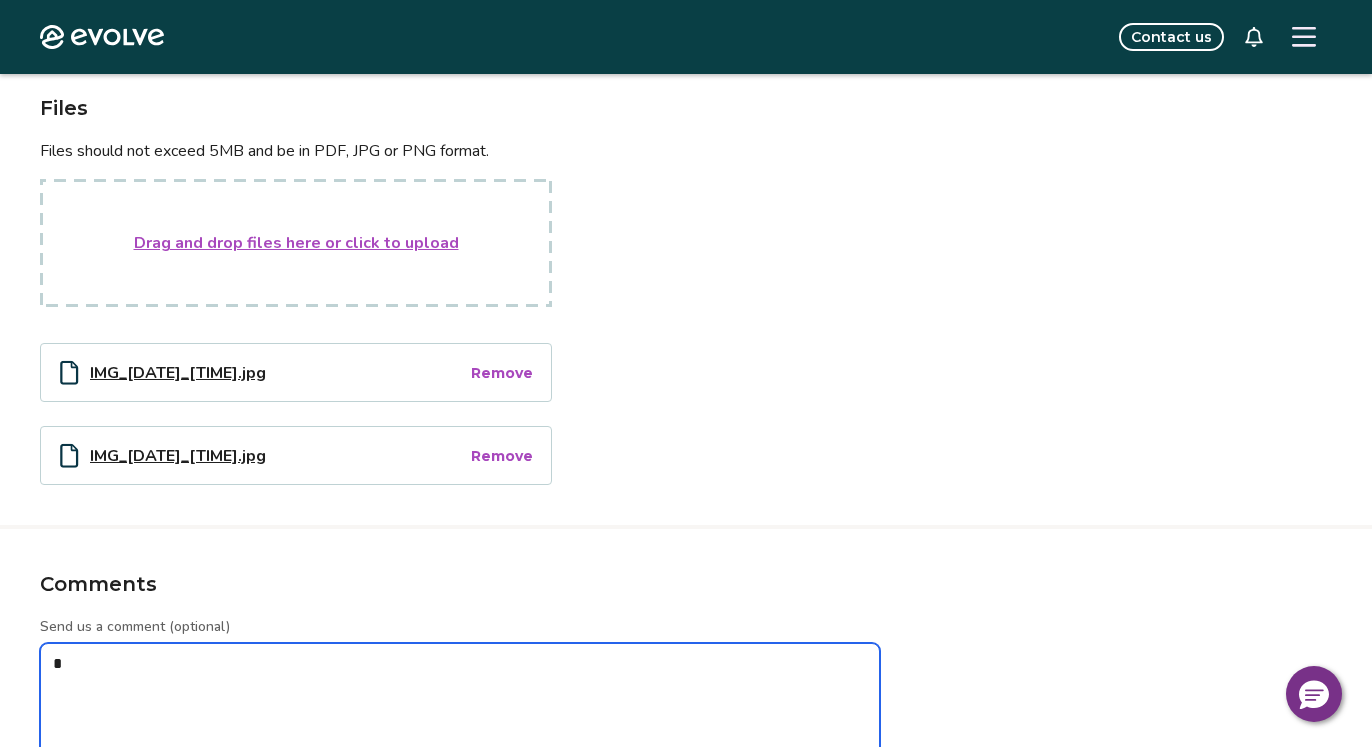 type on "*" 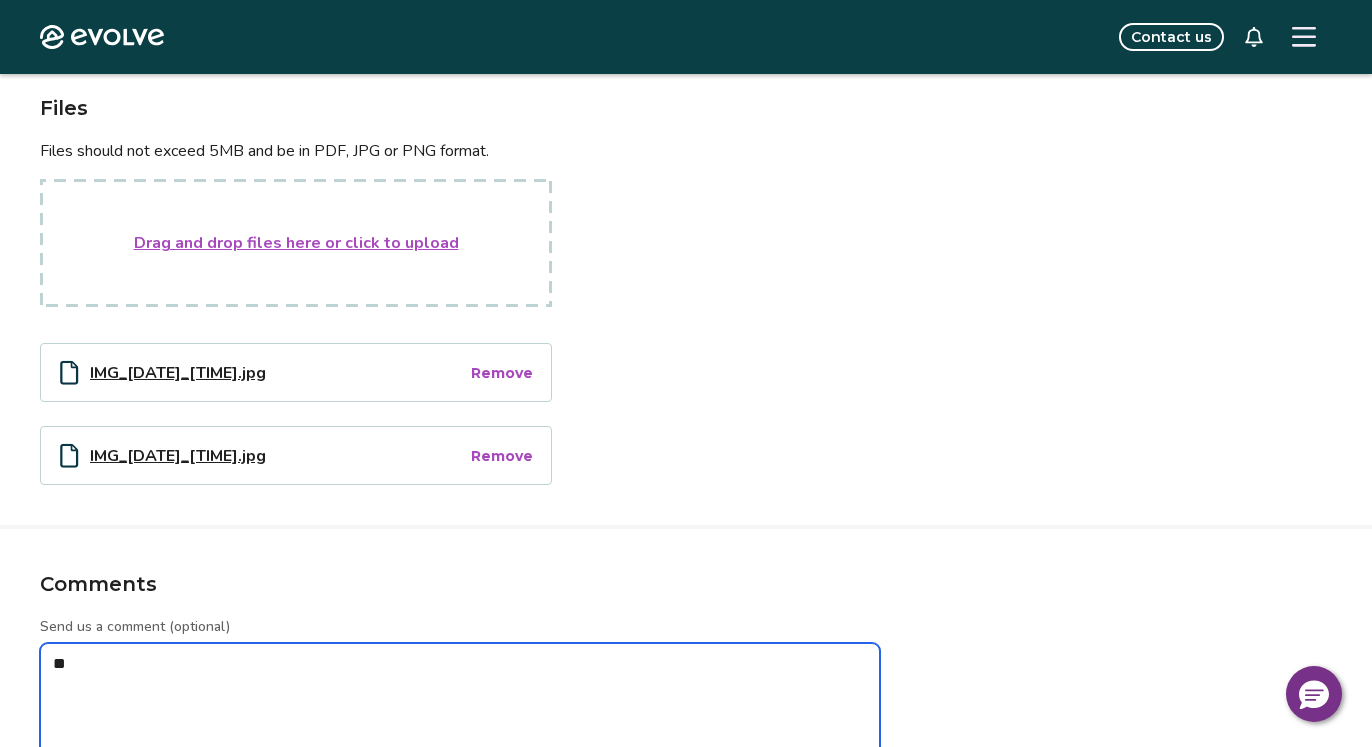 type on "*" 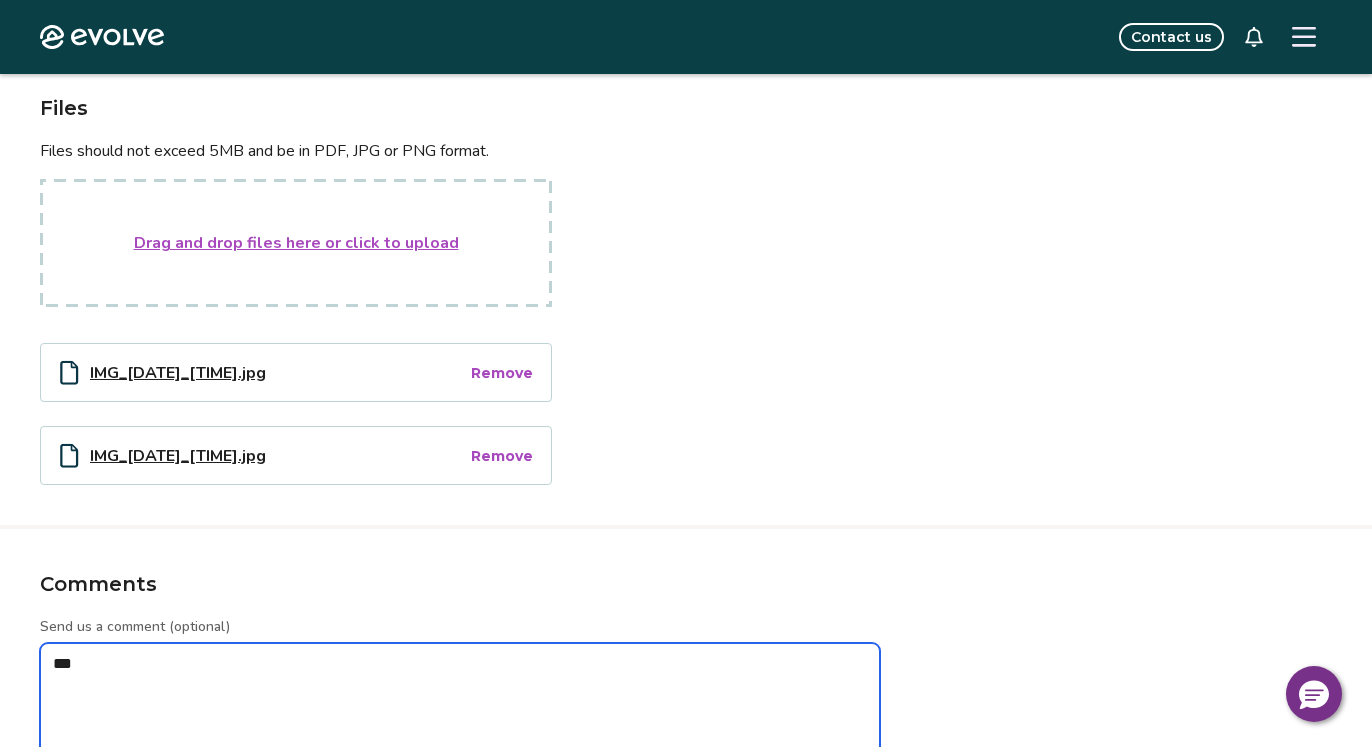 type on "*" 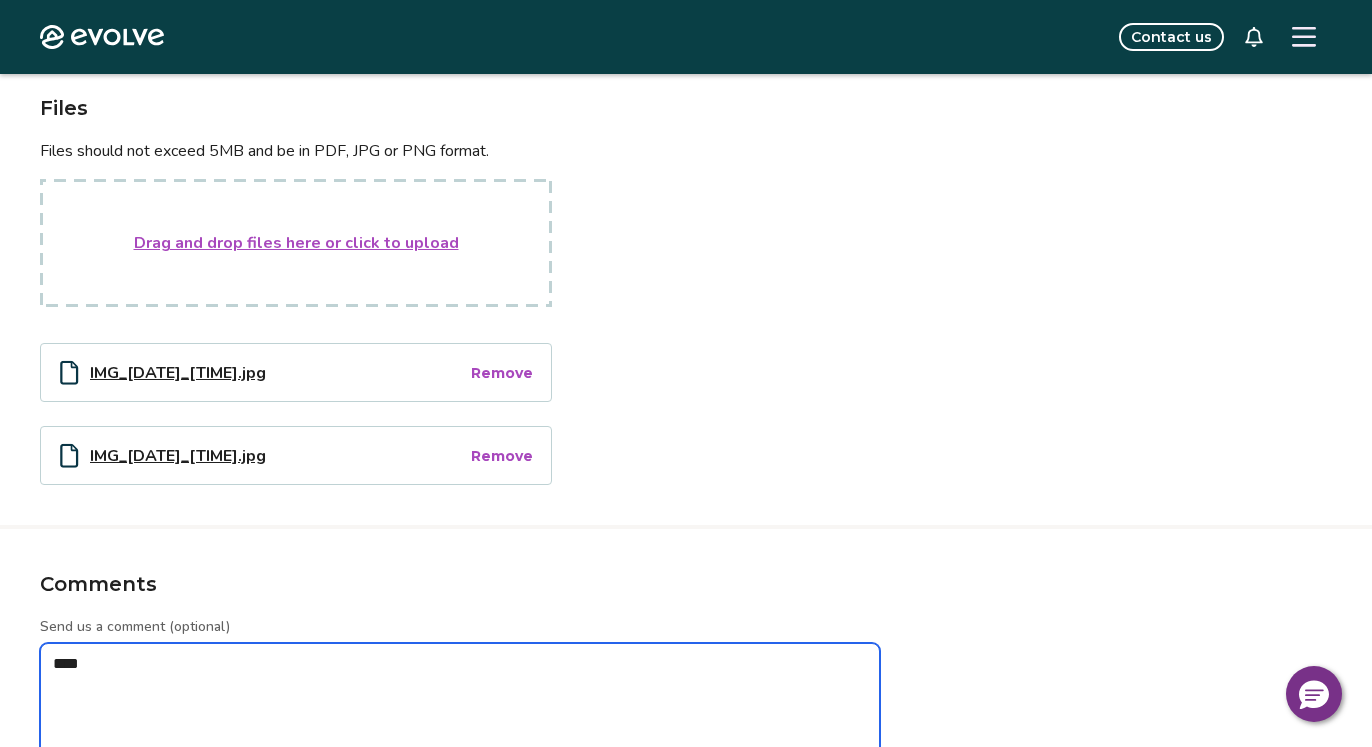 type on "*" 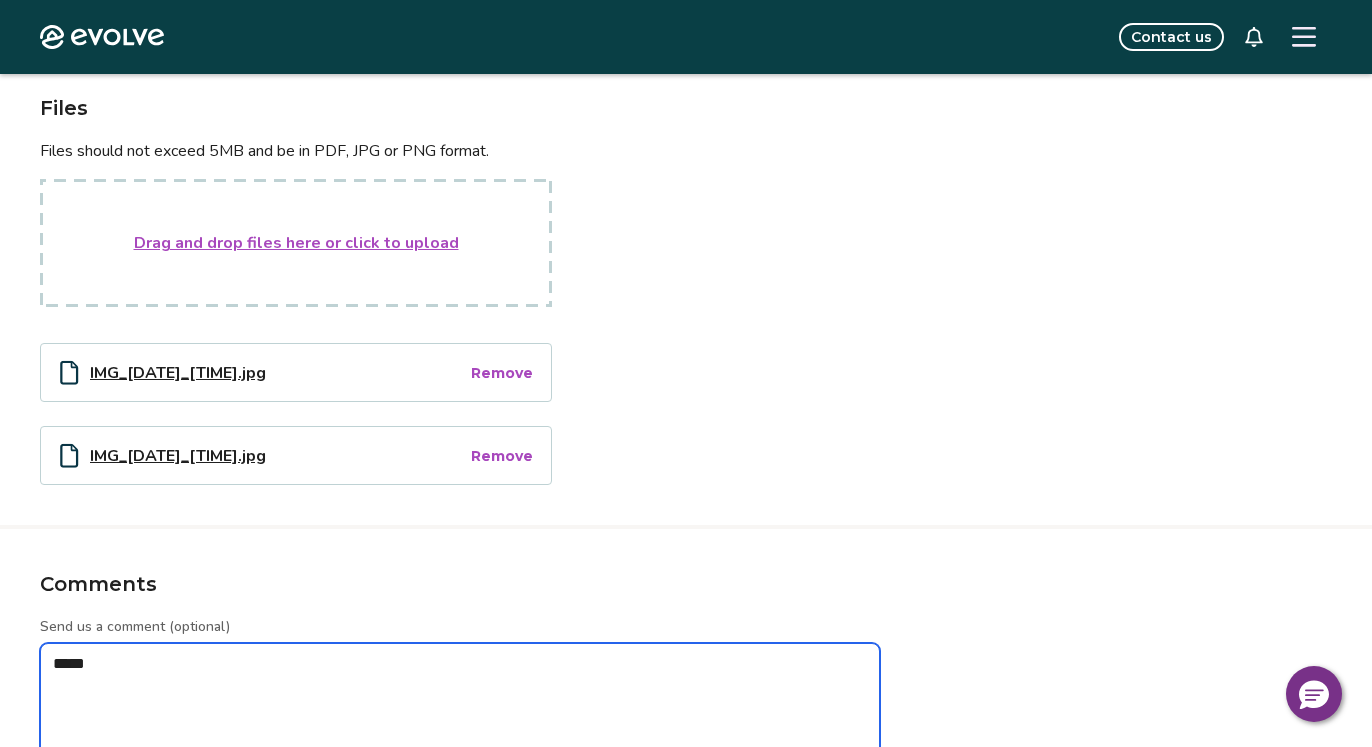 type on "*" 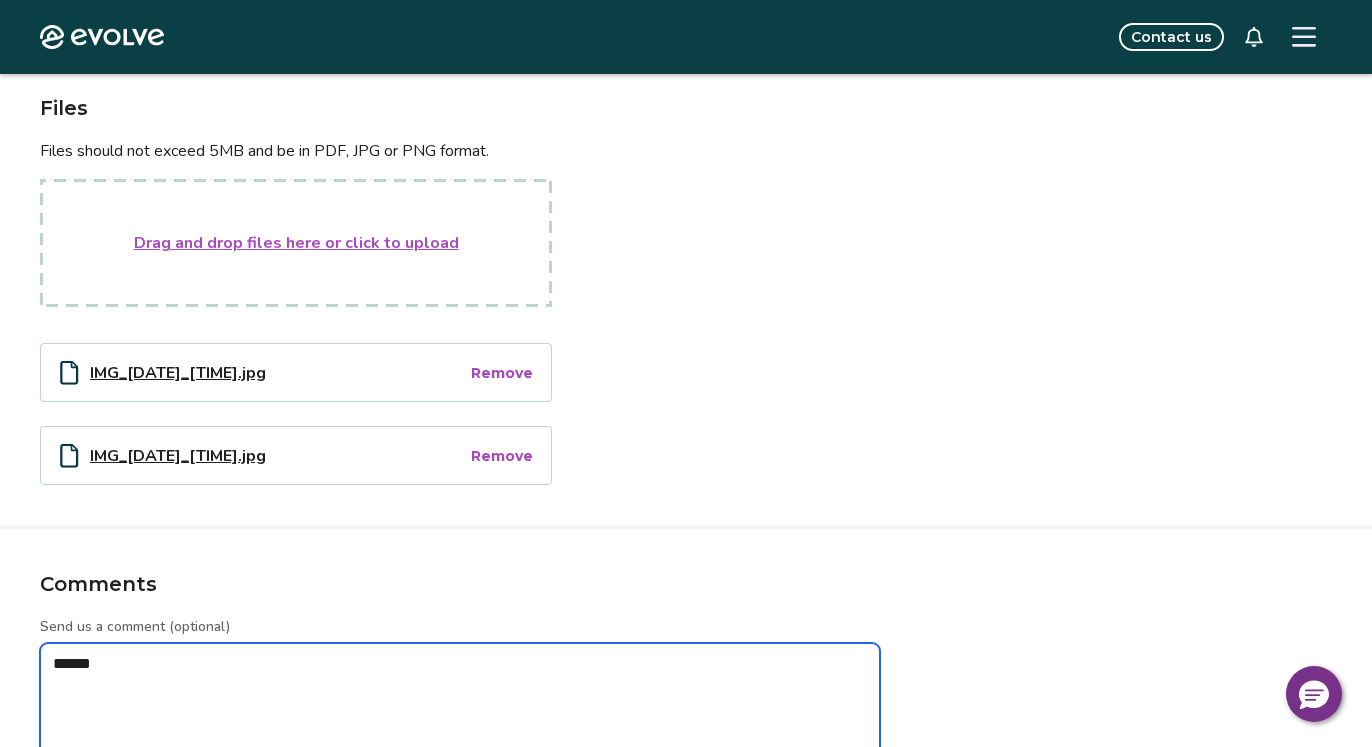 type on "*" 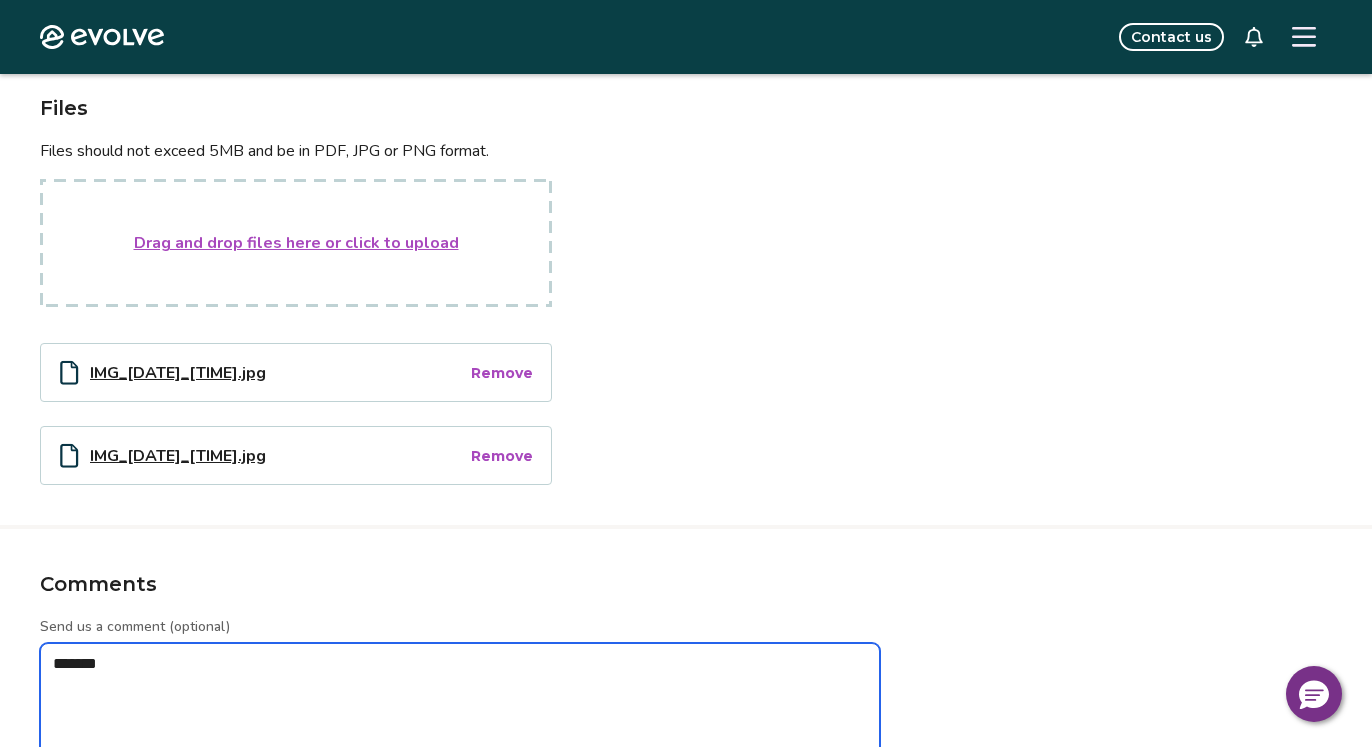 type on "*" 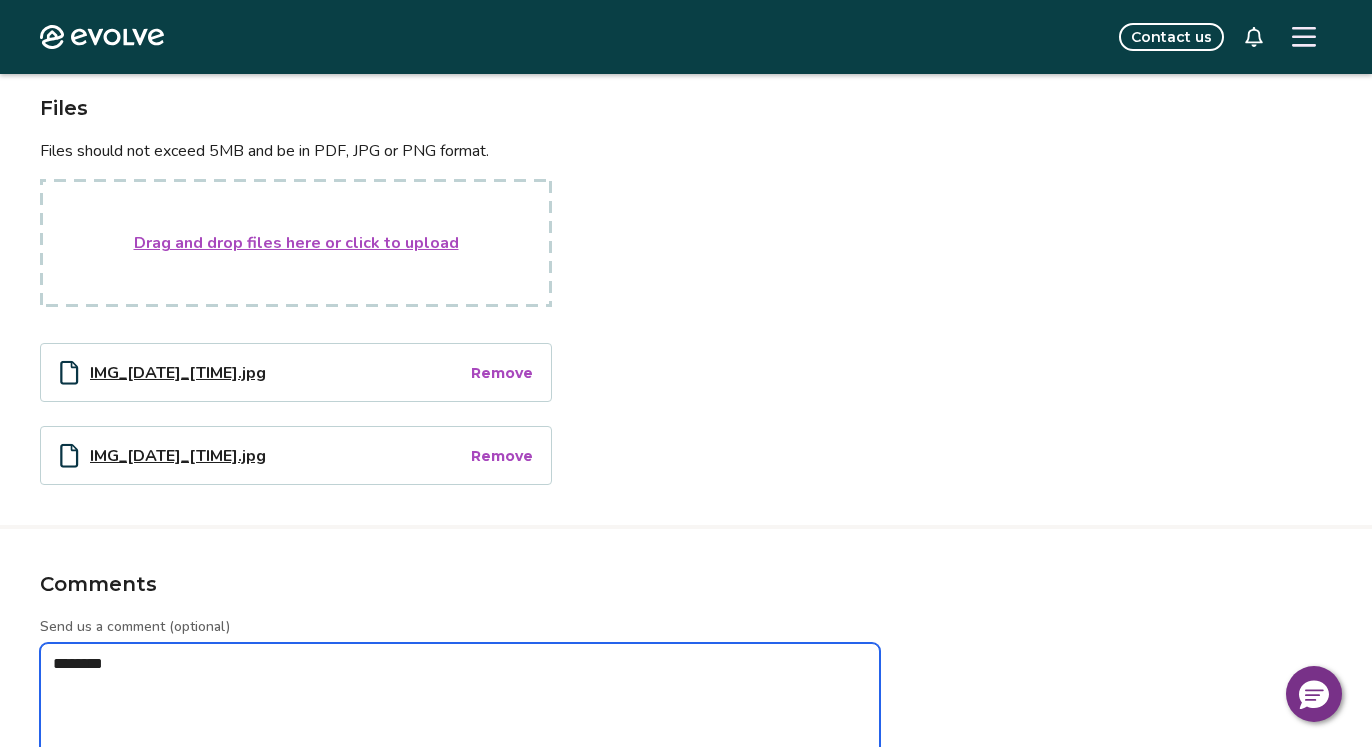 type on "*" 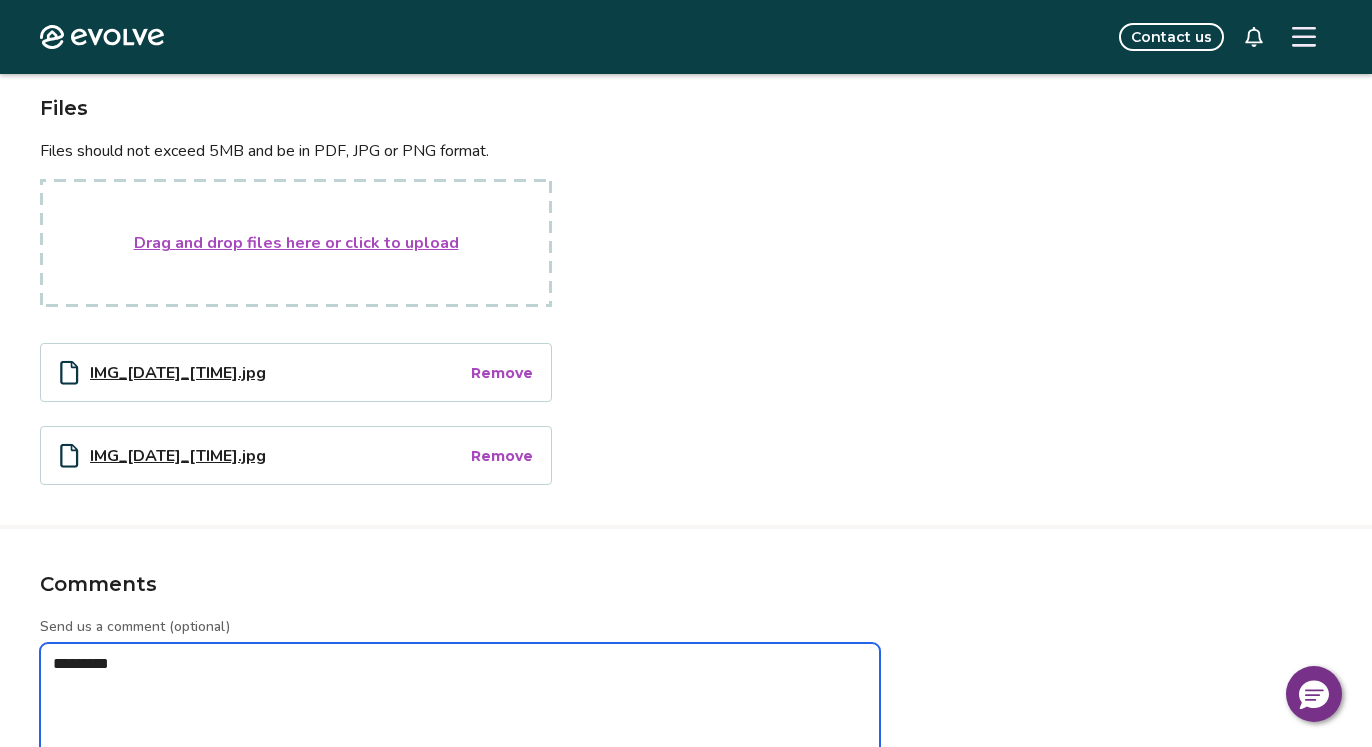 type on "*" 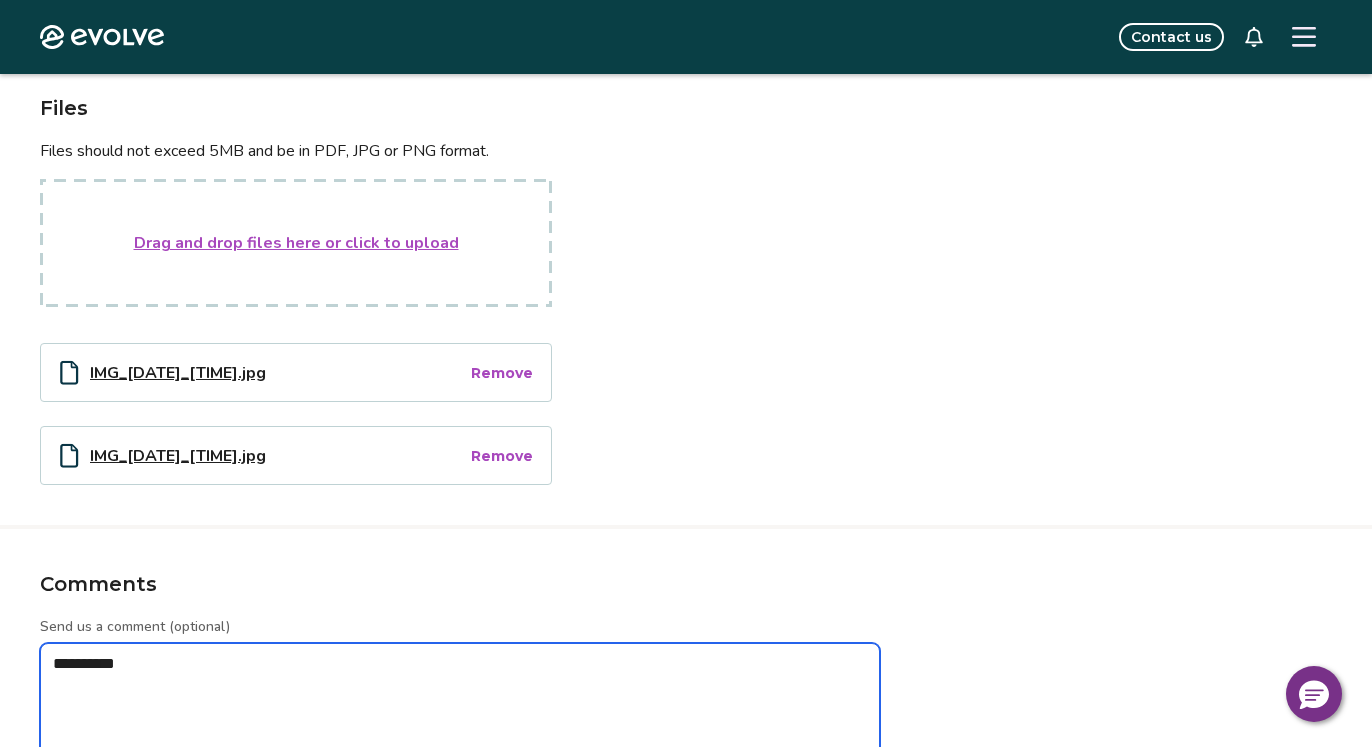 type on "*" 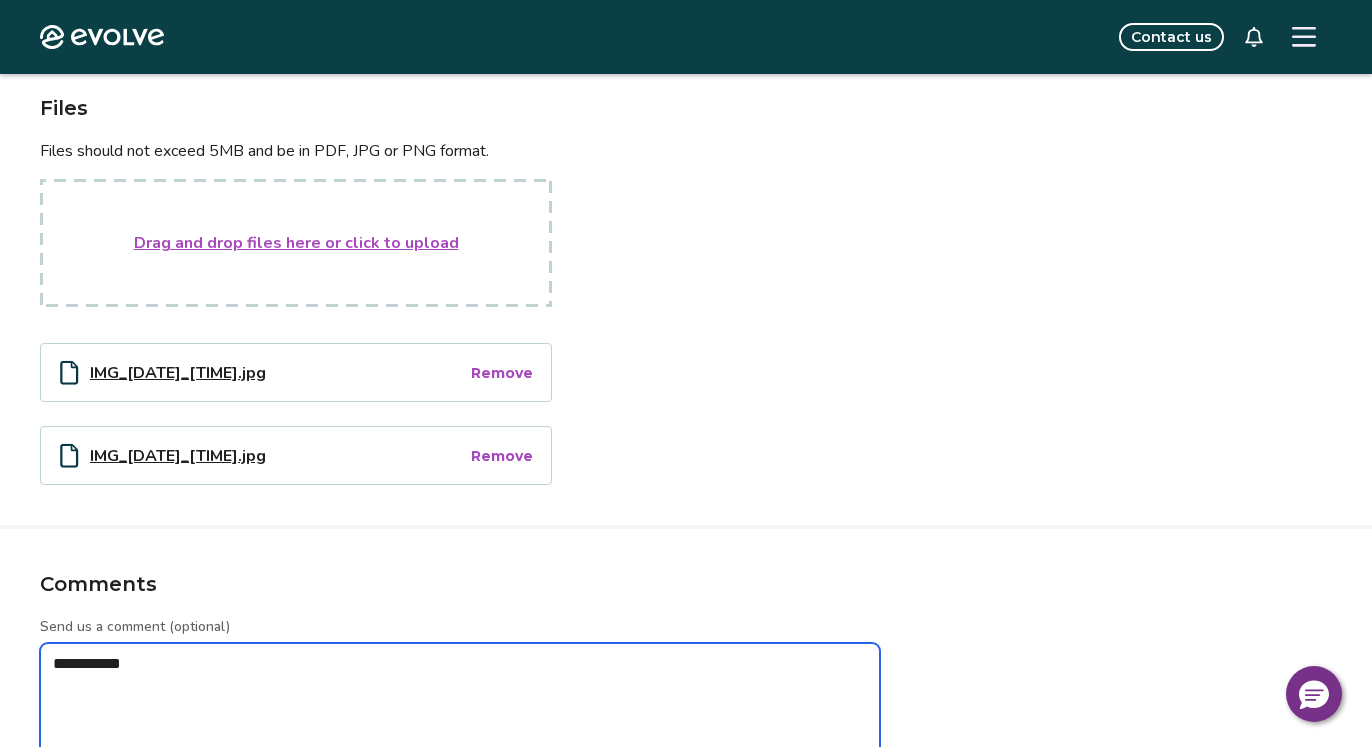 type on "*" 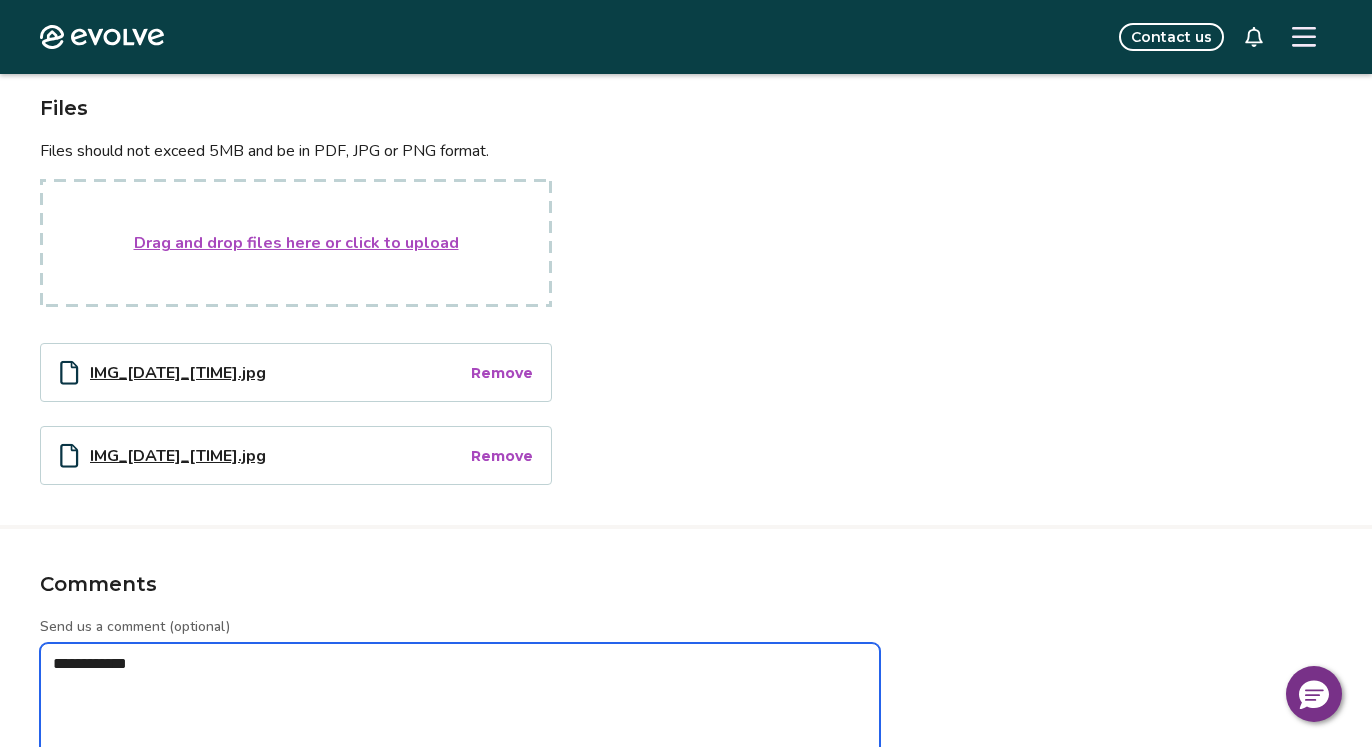 type on "*" 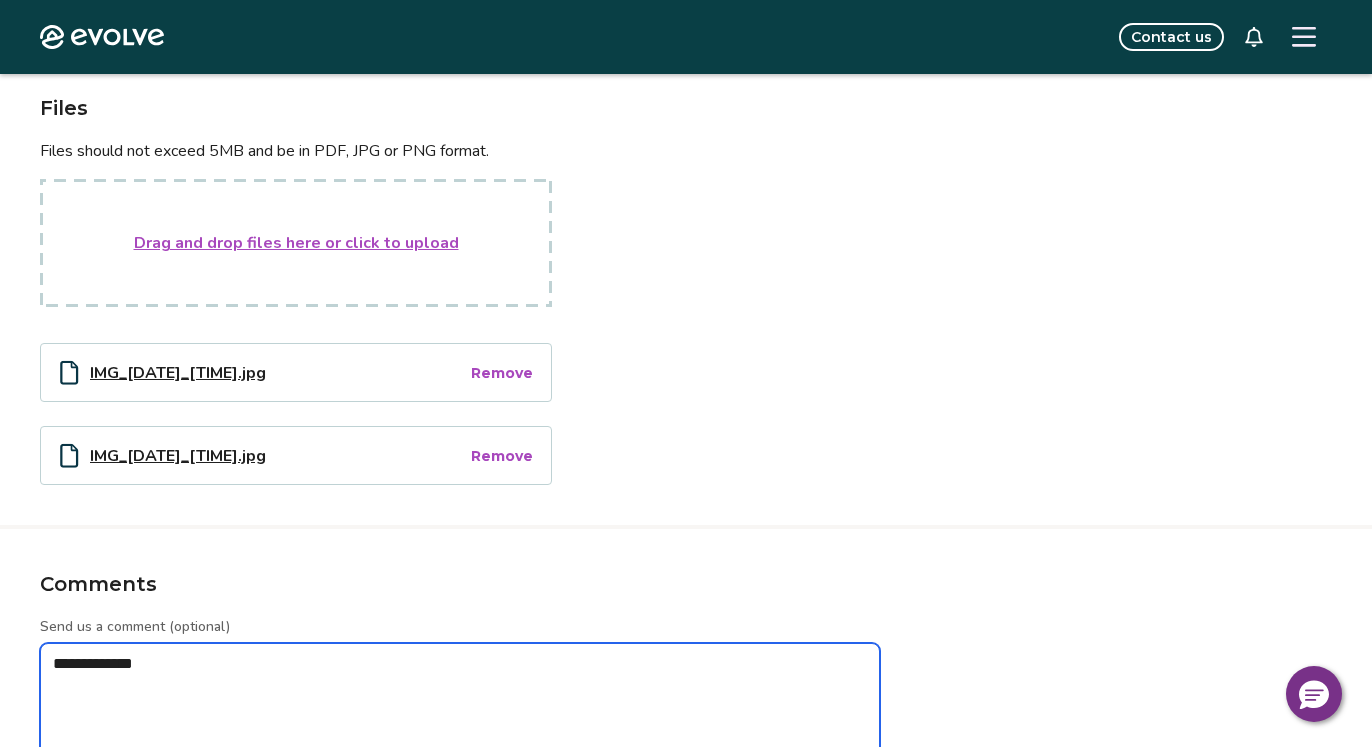 type on "*" 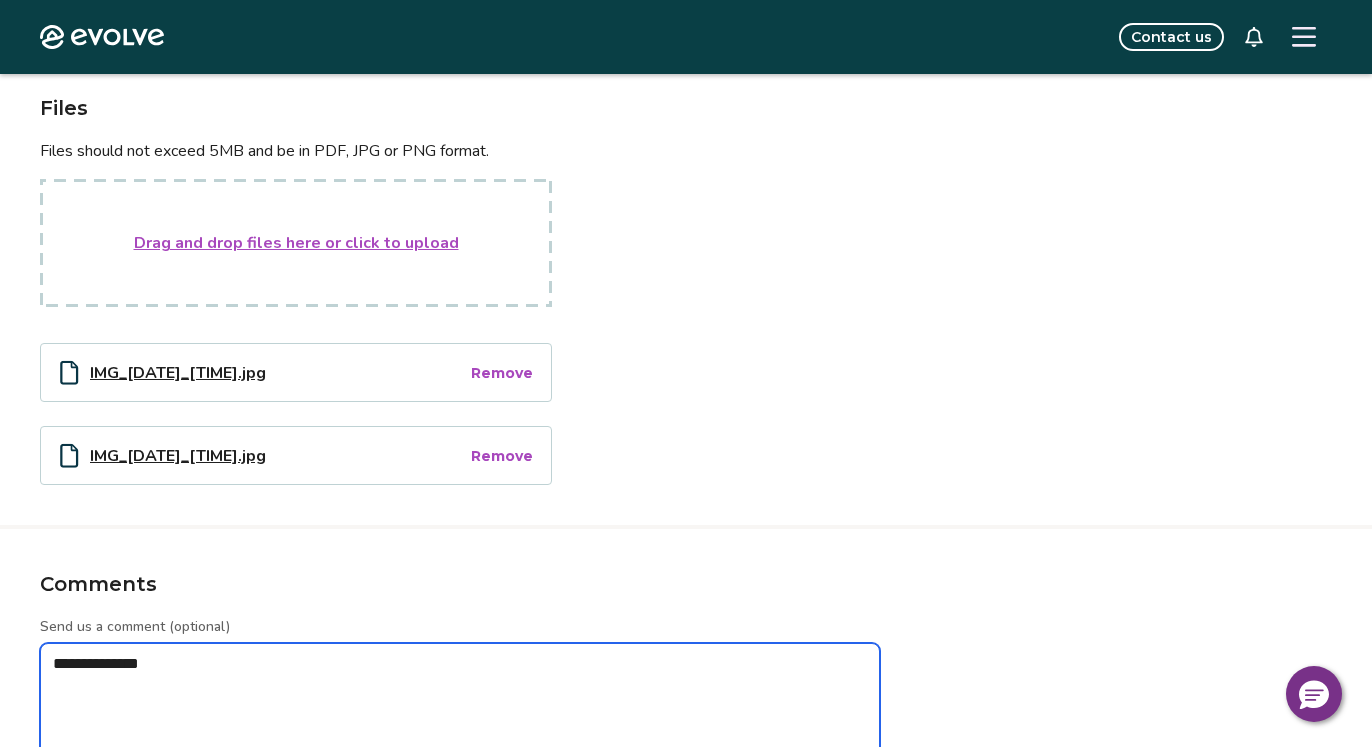 type on "*" 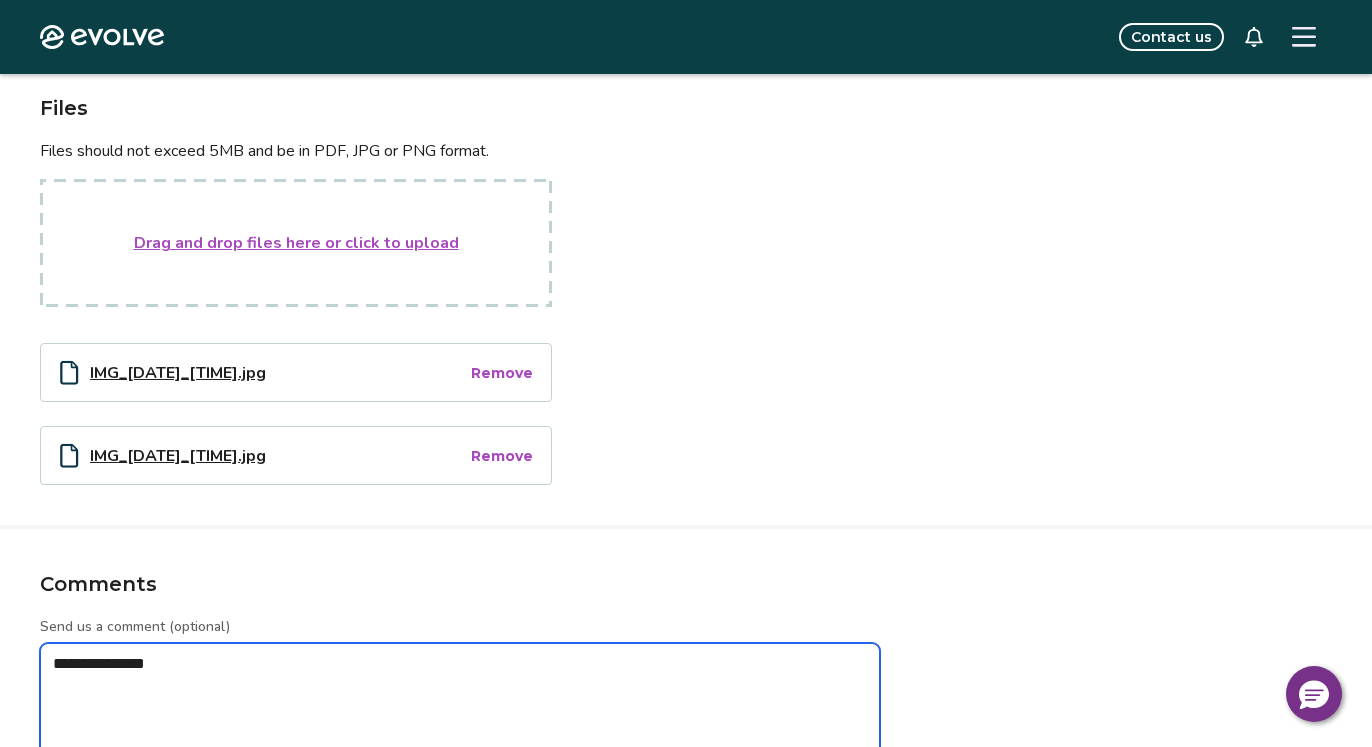 type on "*" 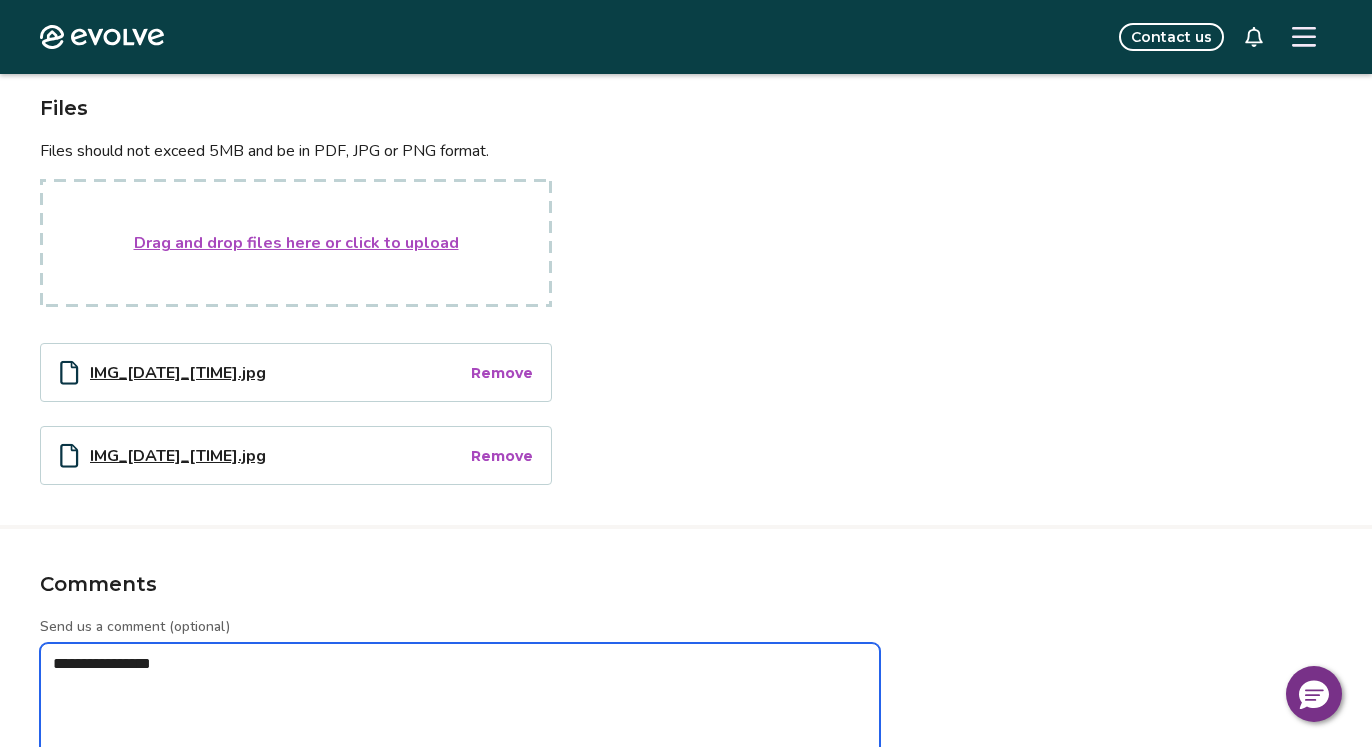 type on "*" 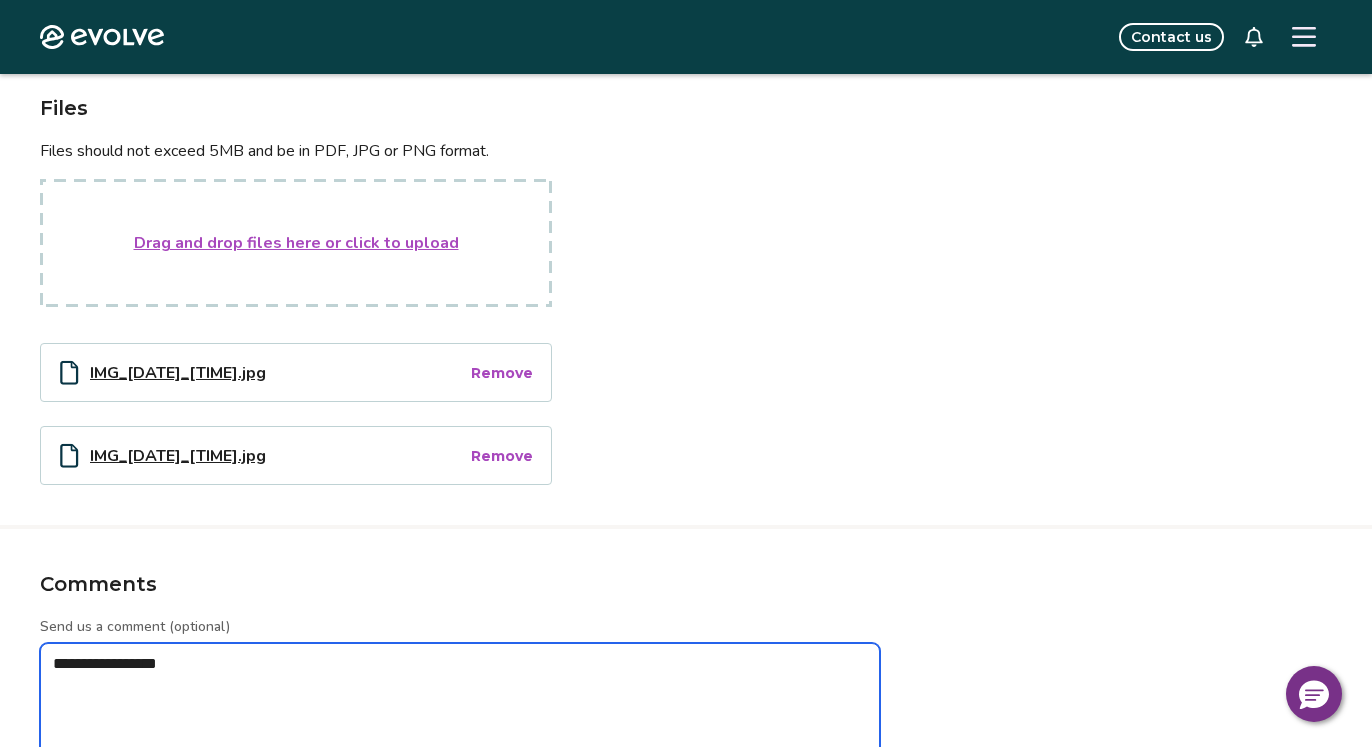 type on "*" 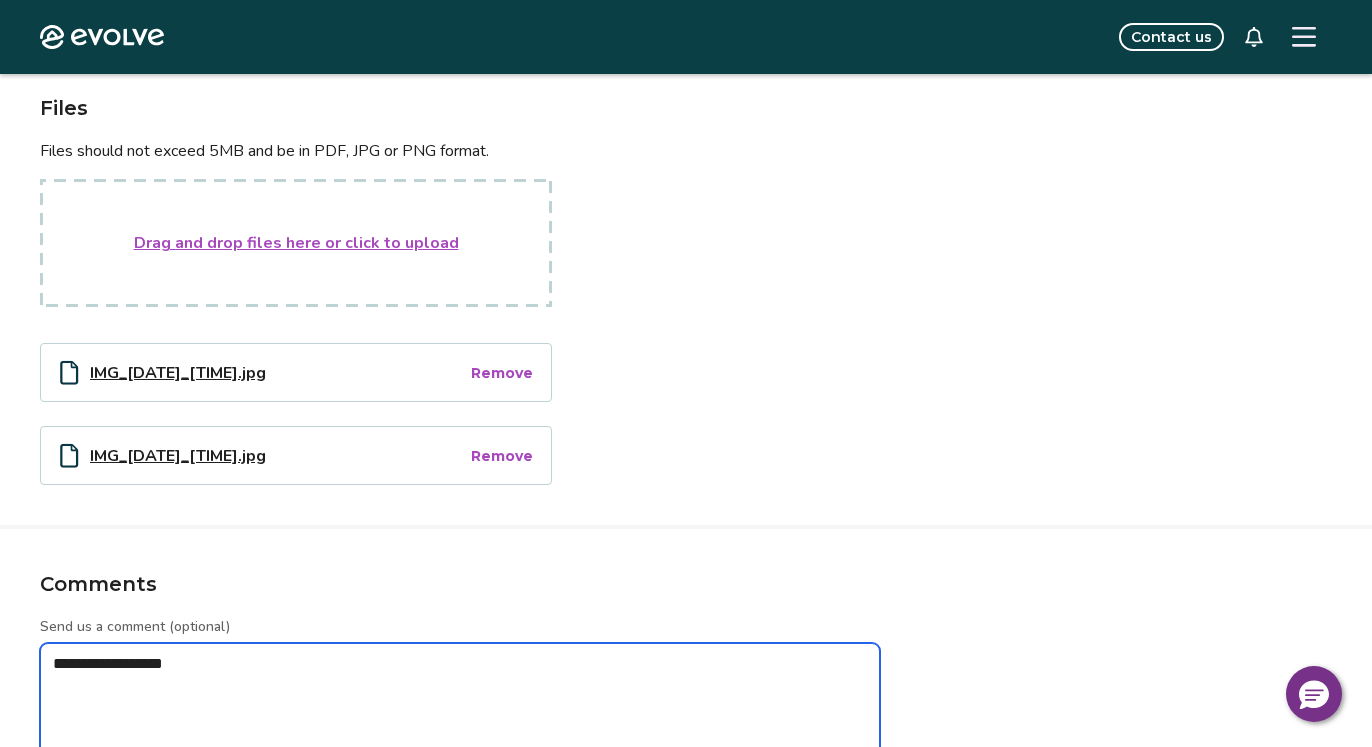 type on "*" 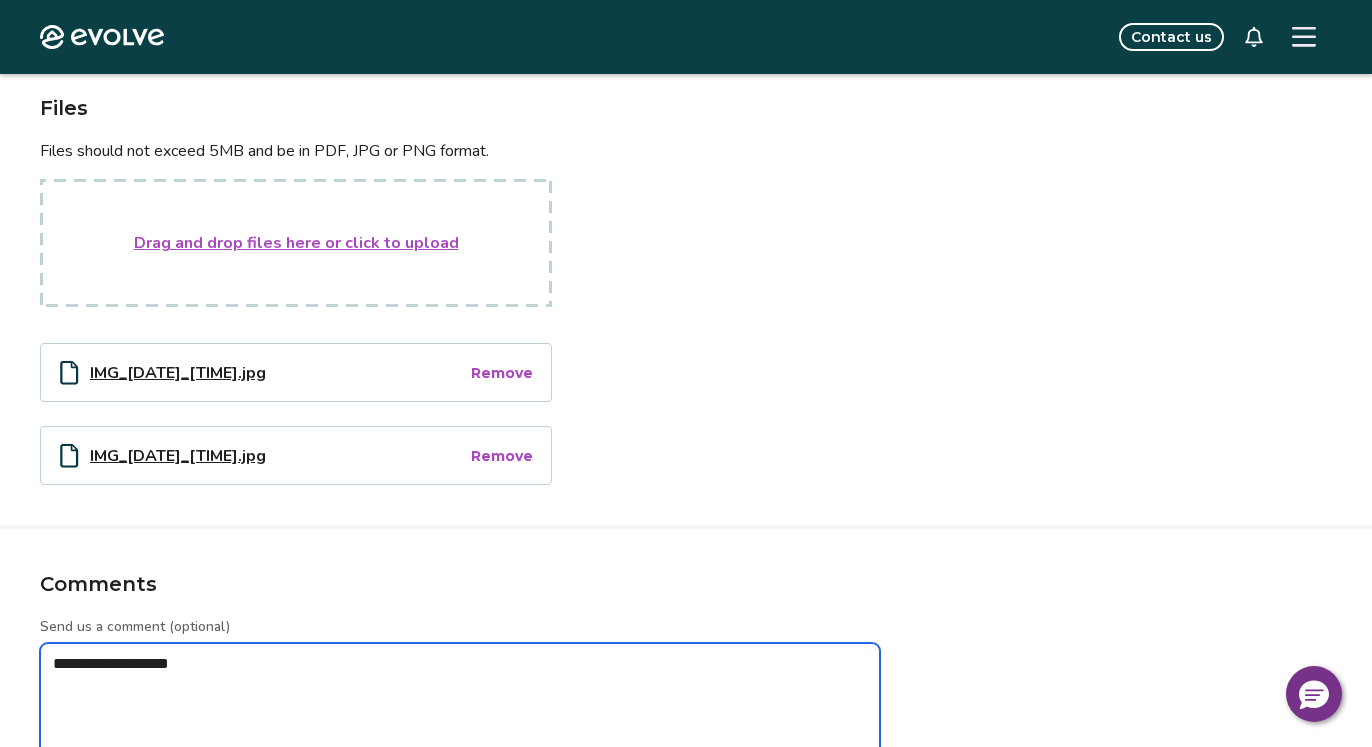 type on "*" 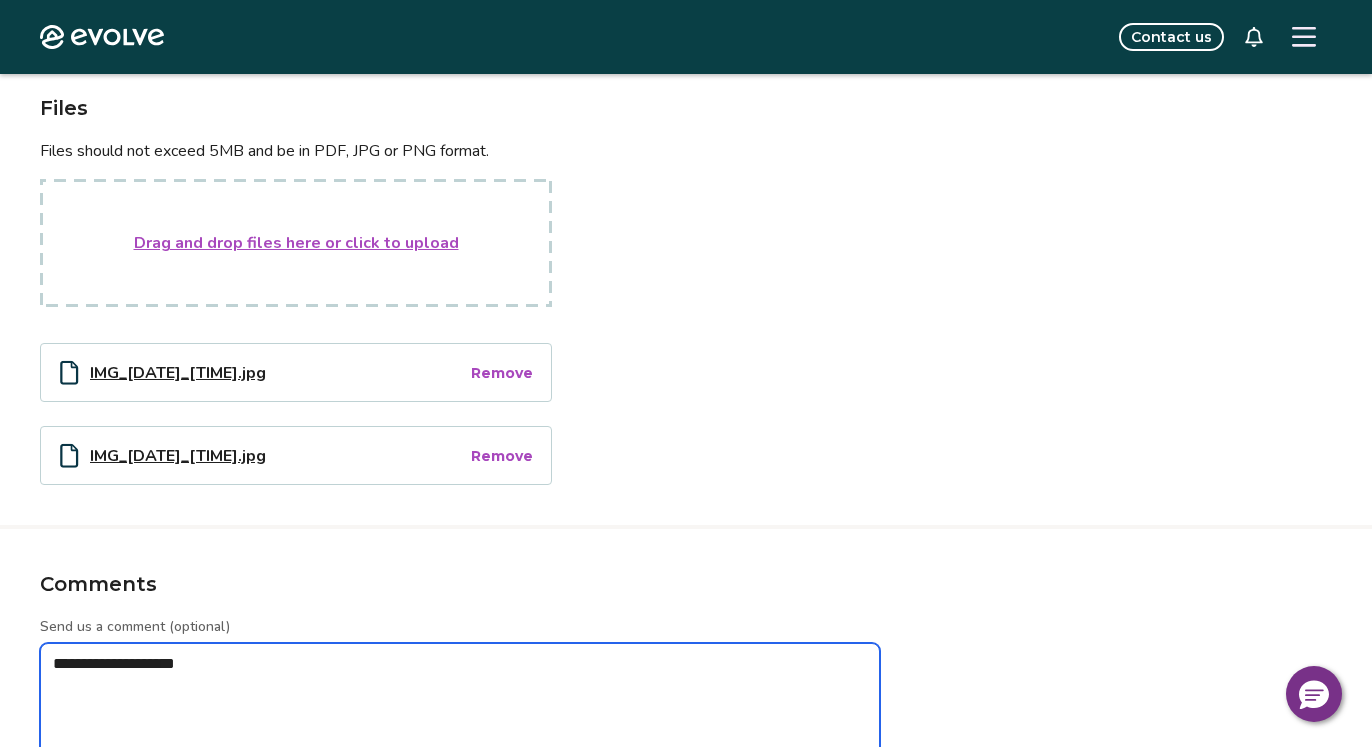 type on "*" 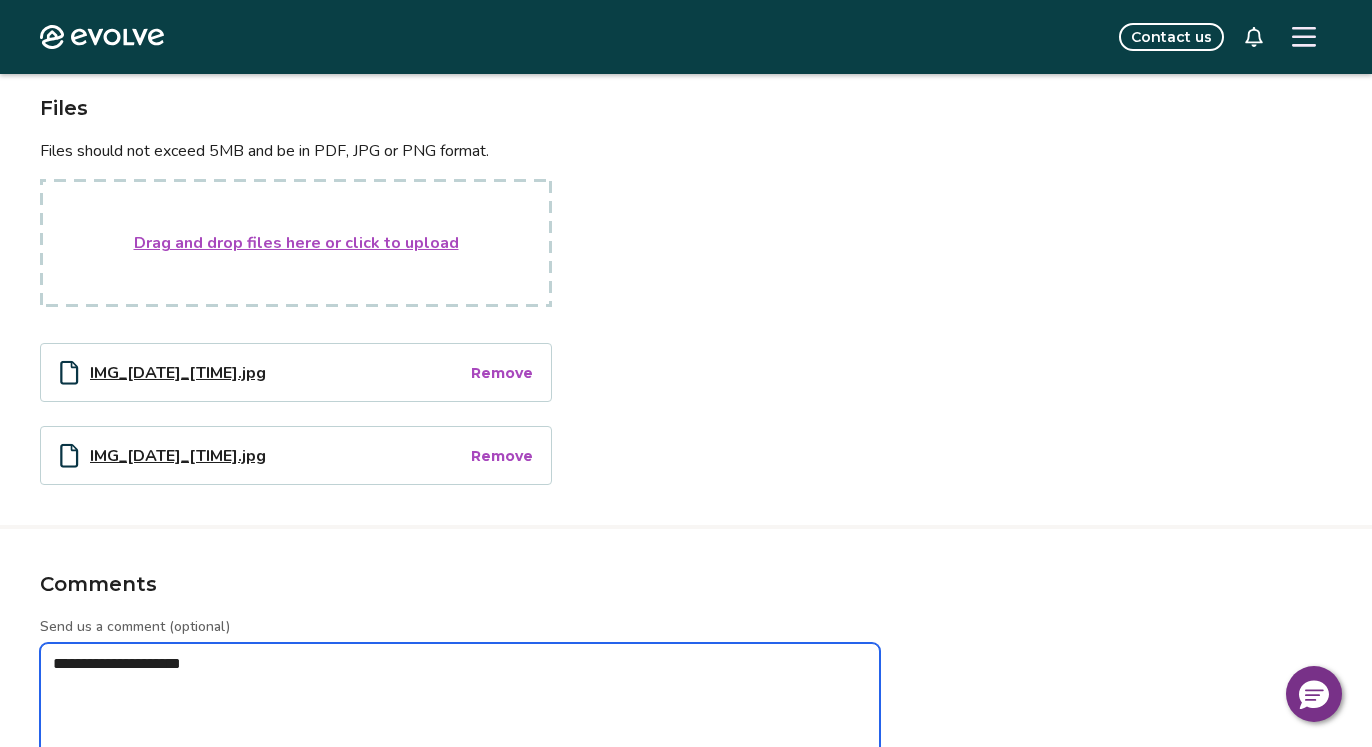 type on "*" 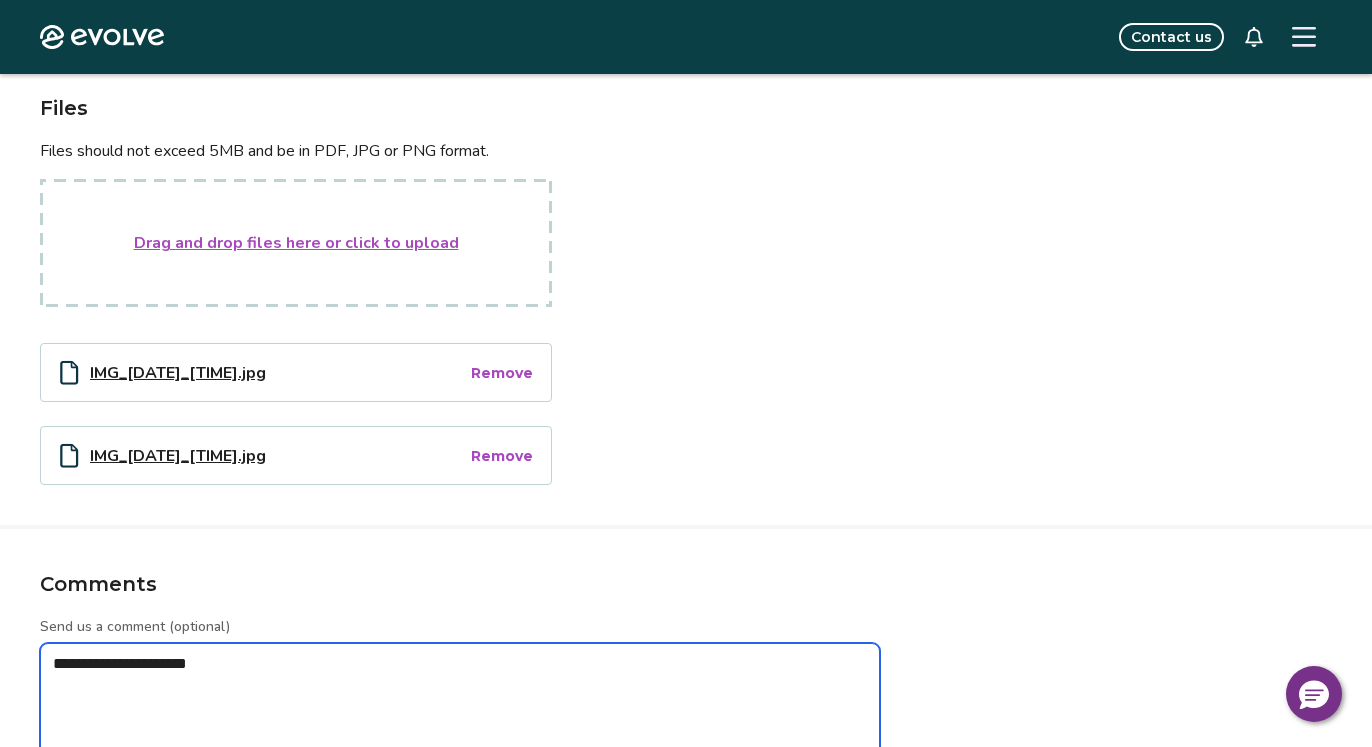 type on "*" 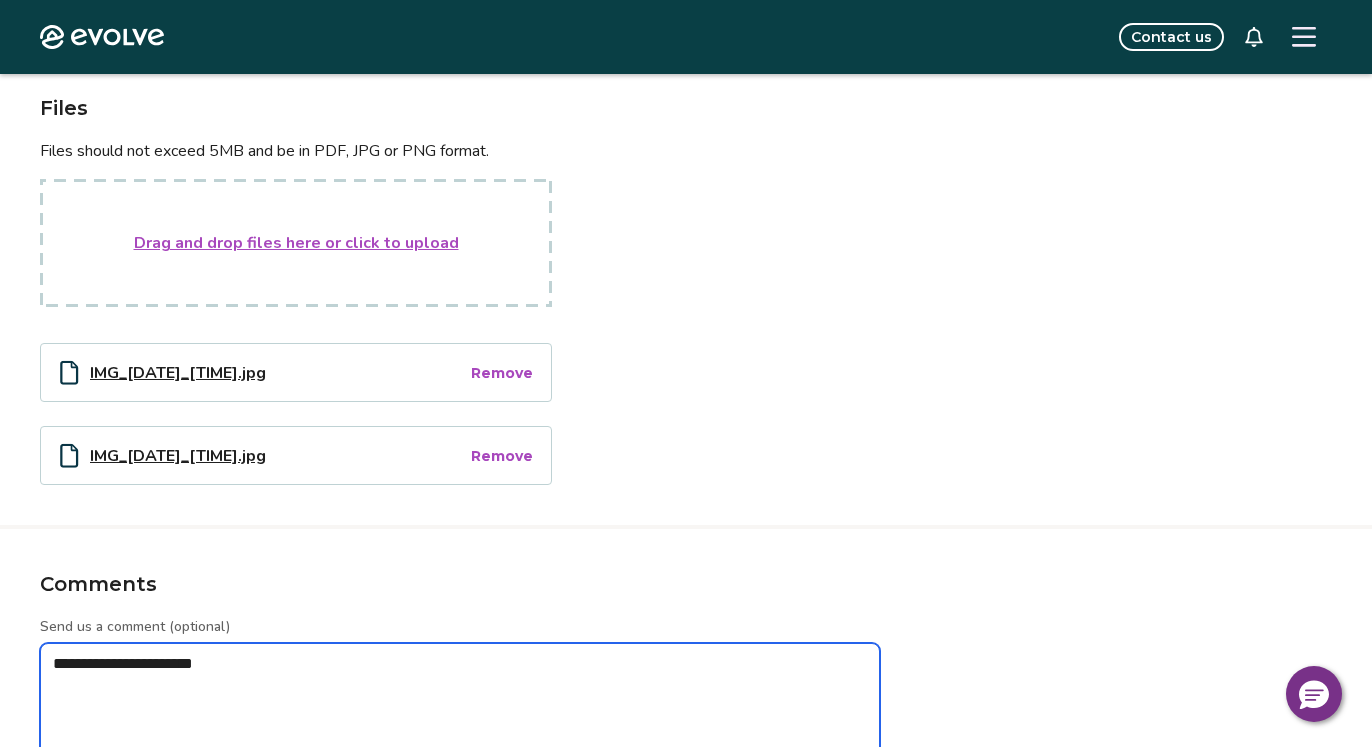 type on "*" 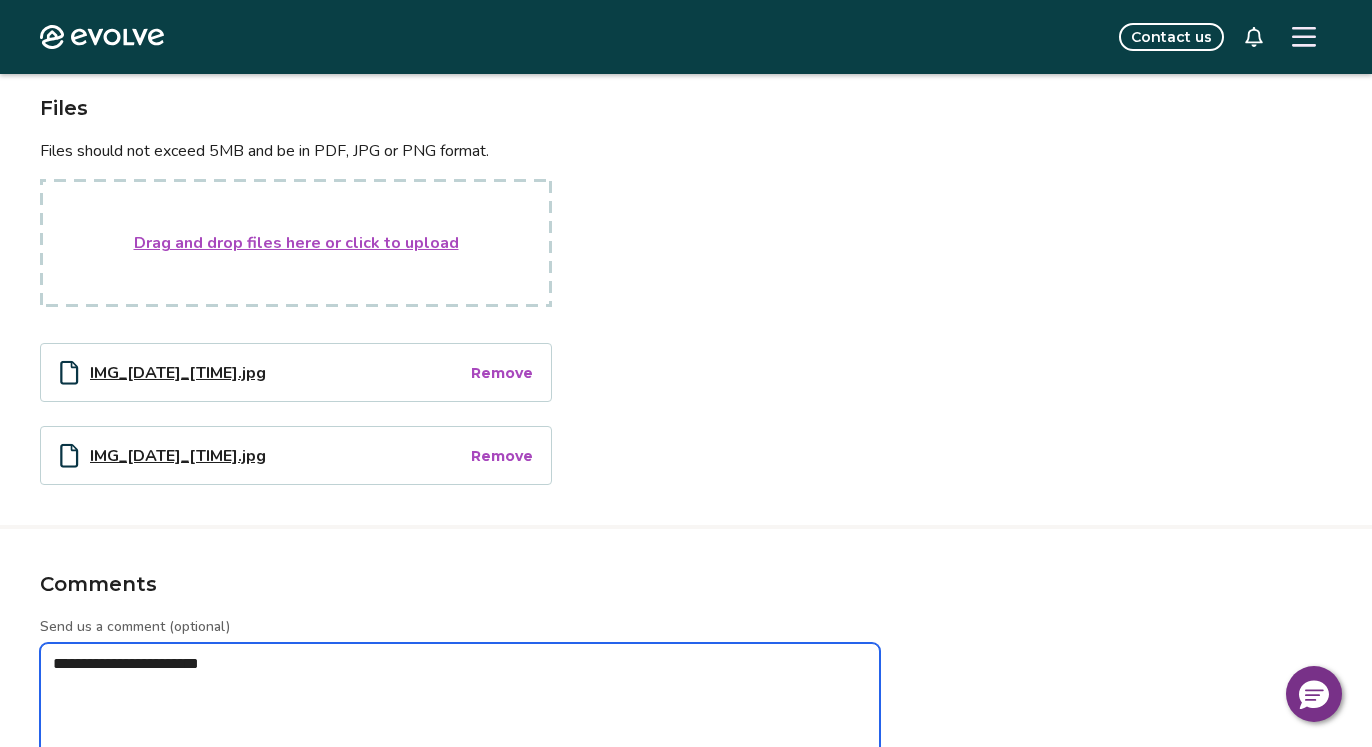 type on "*" 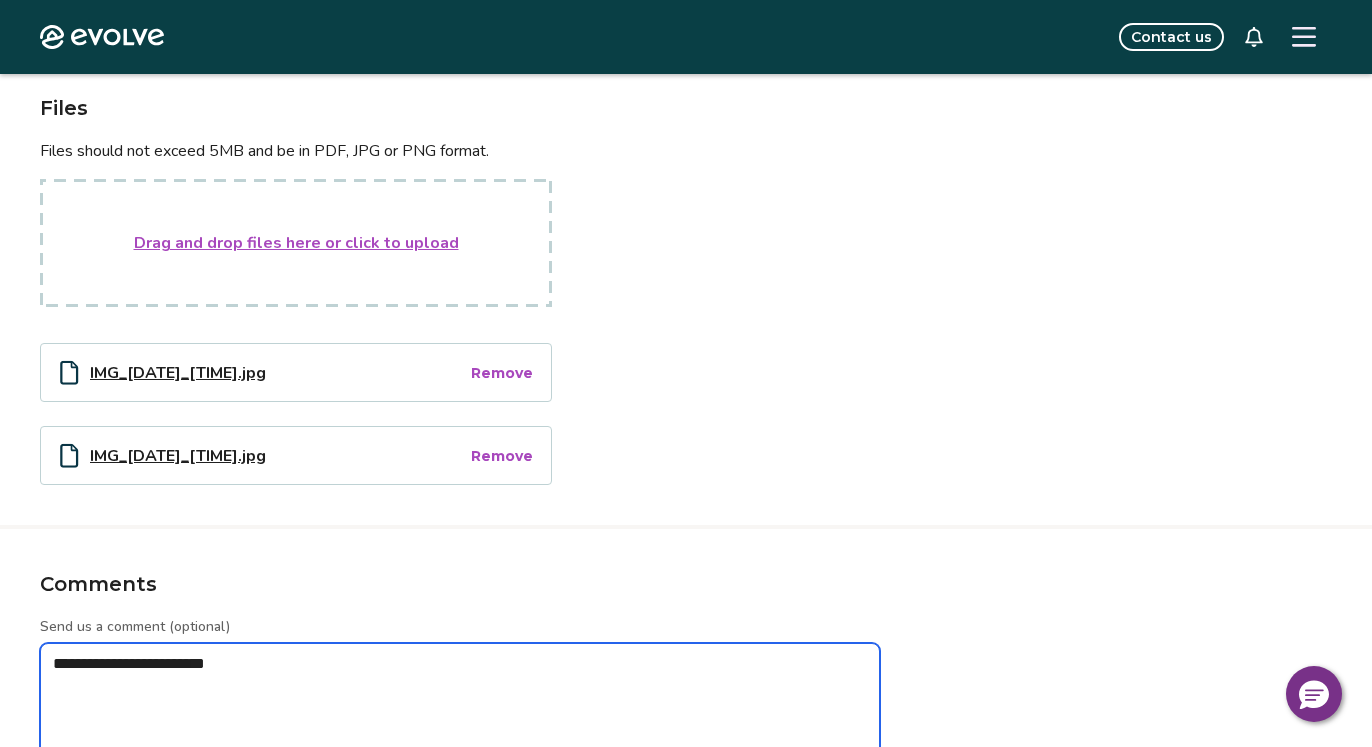 type on "*" 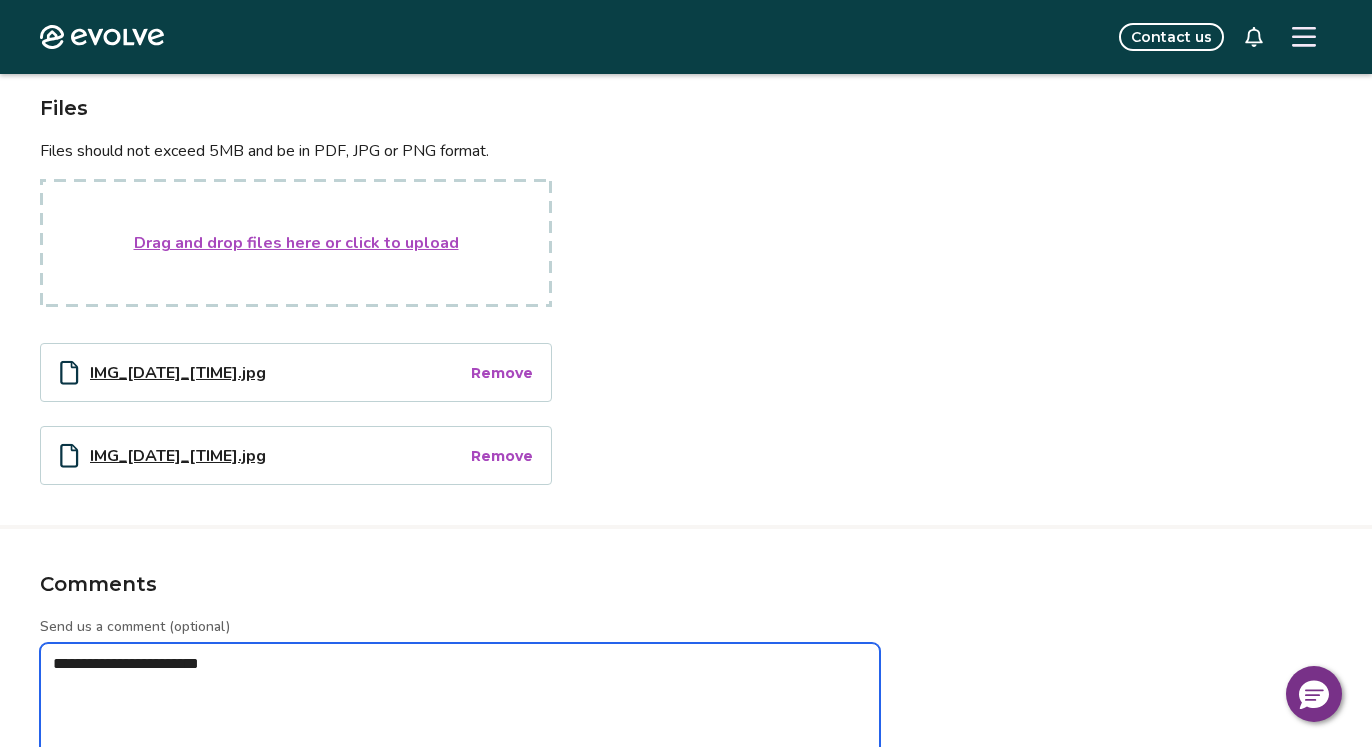 type on "*" 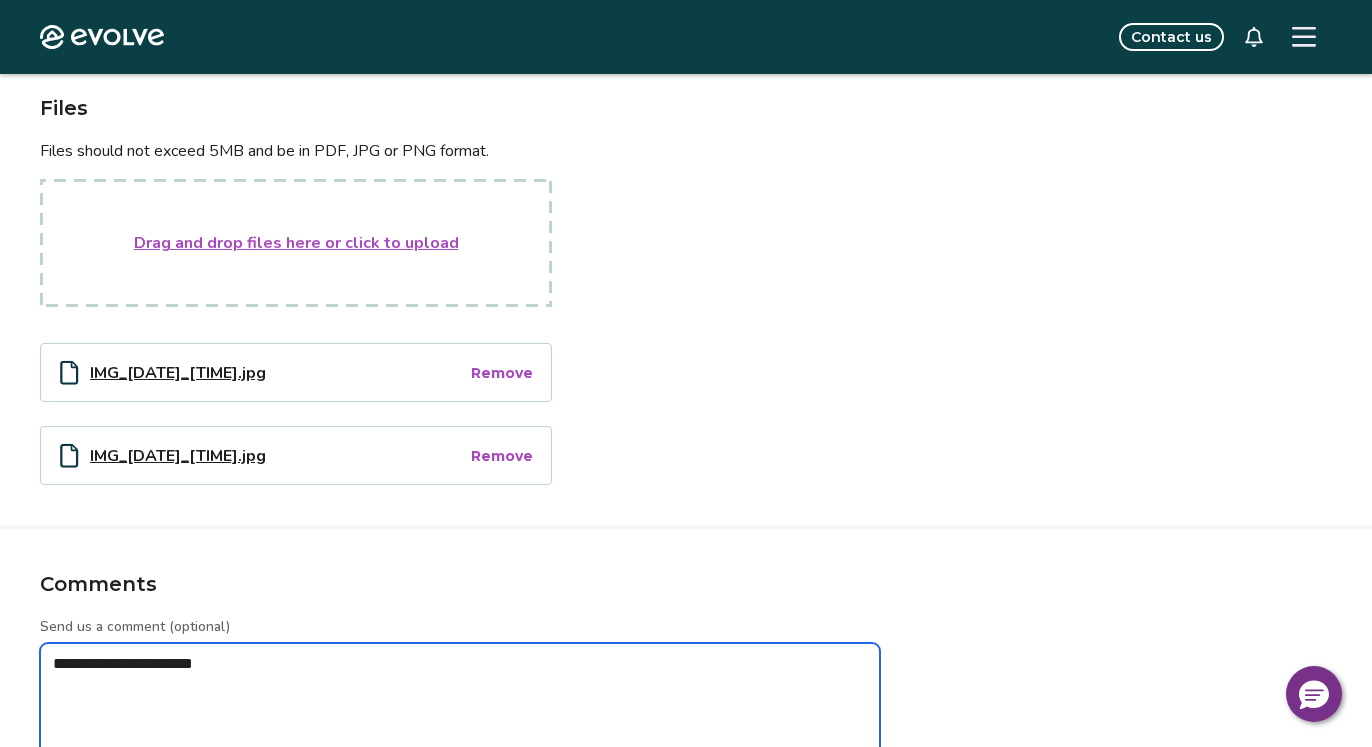 type on "*" 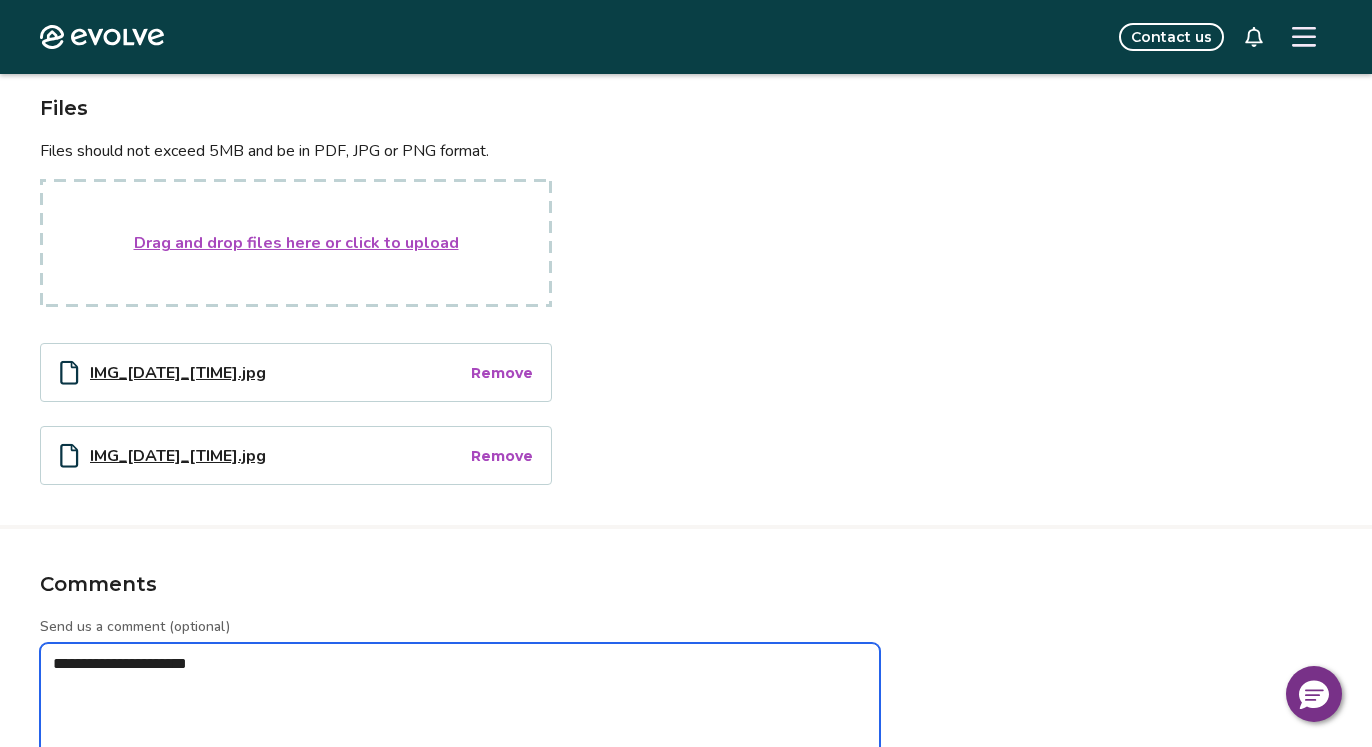 type on "*" 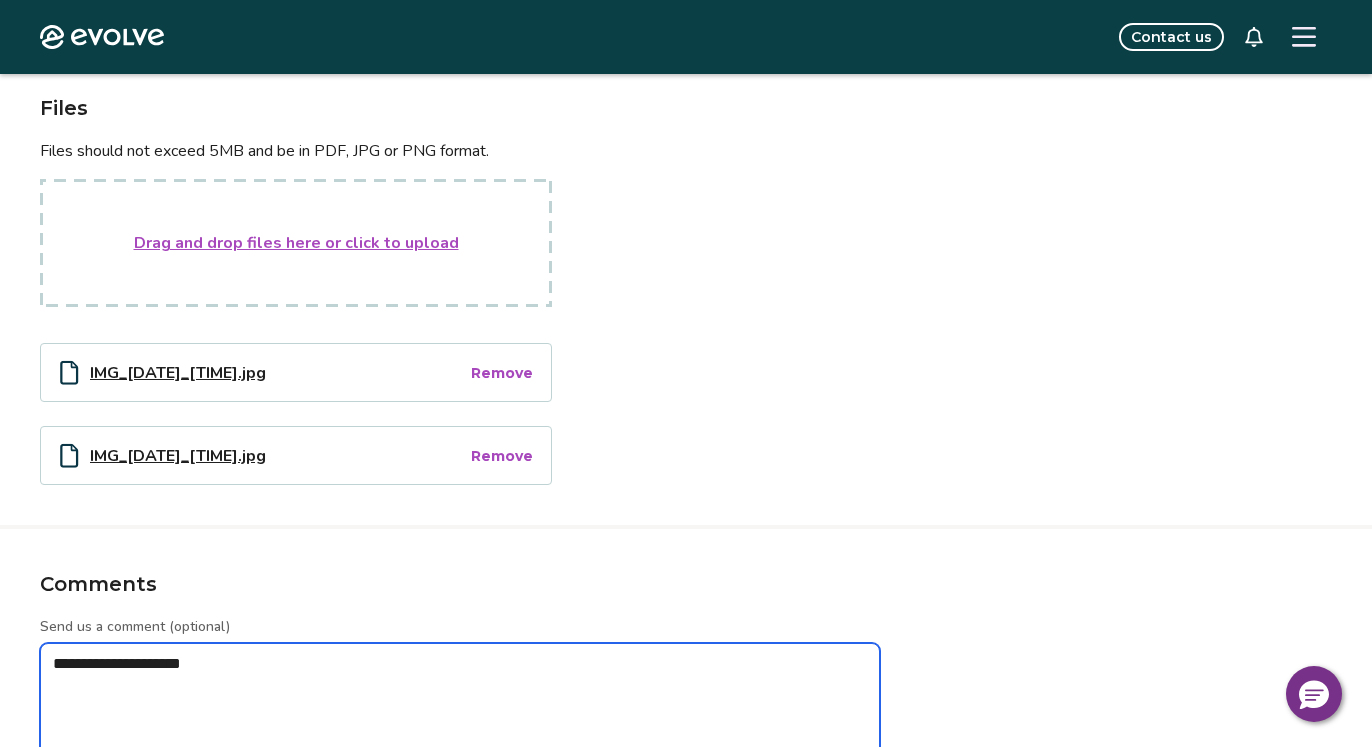type on "*" 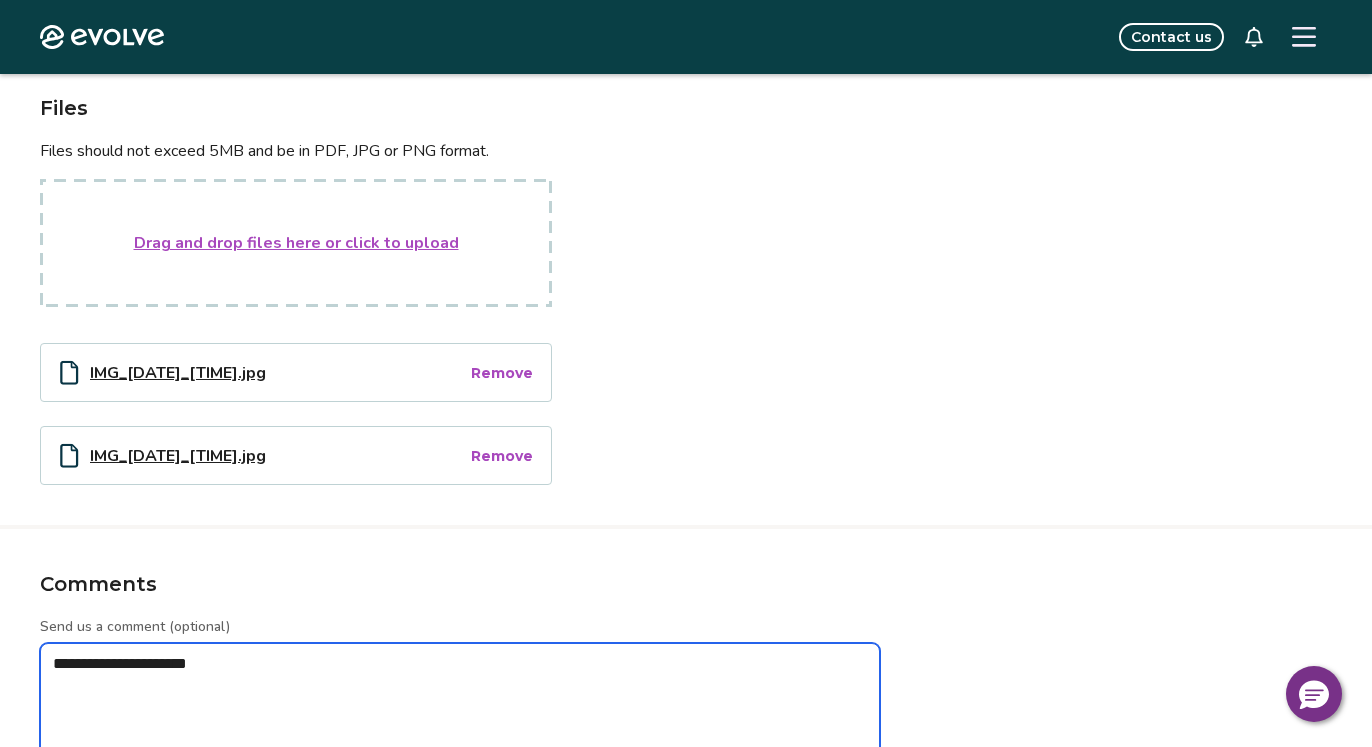 type on "*" 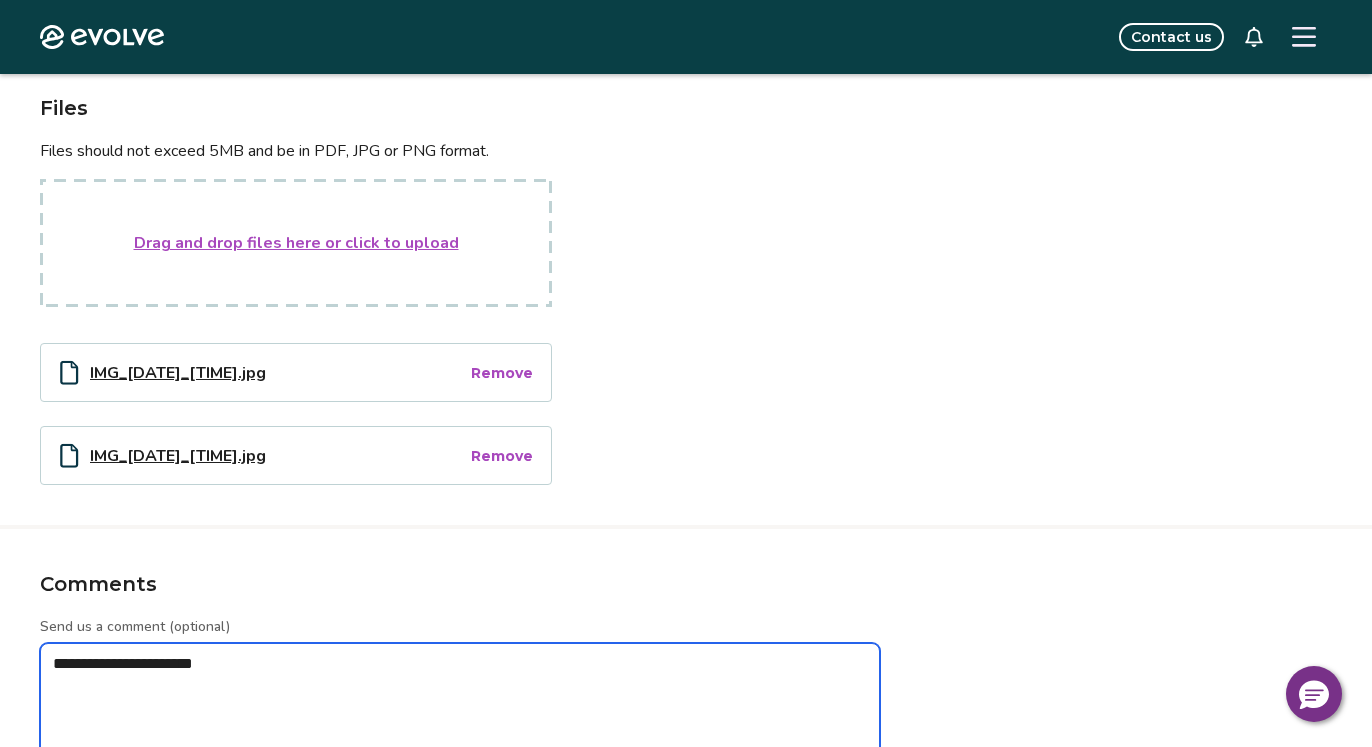 type on "*" 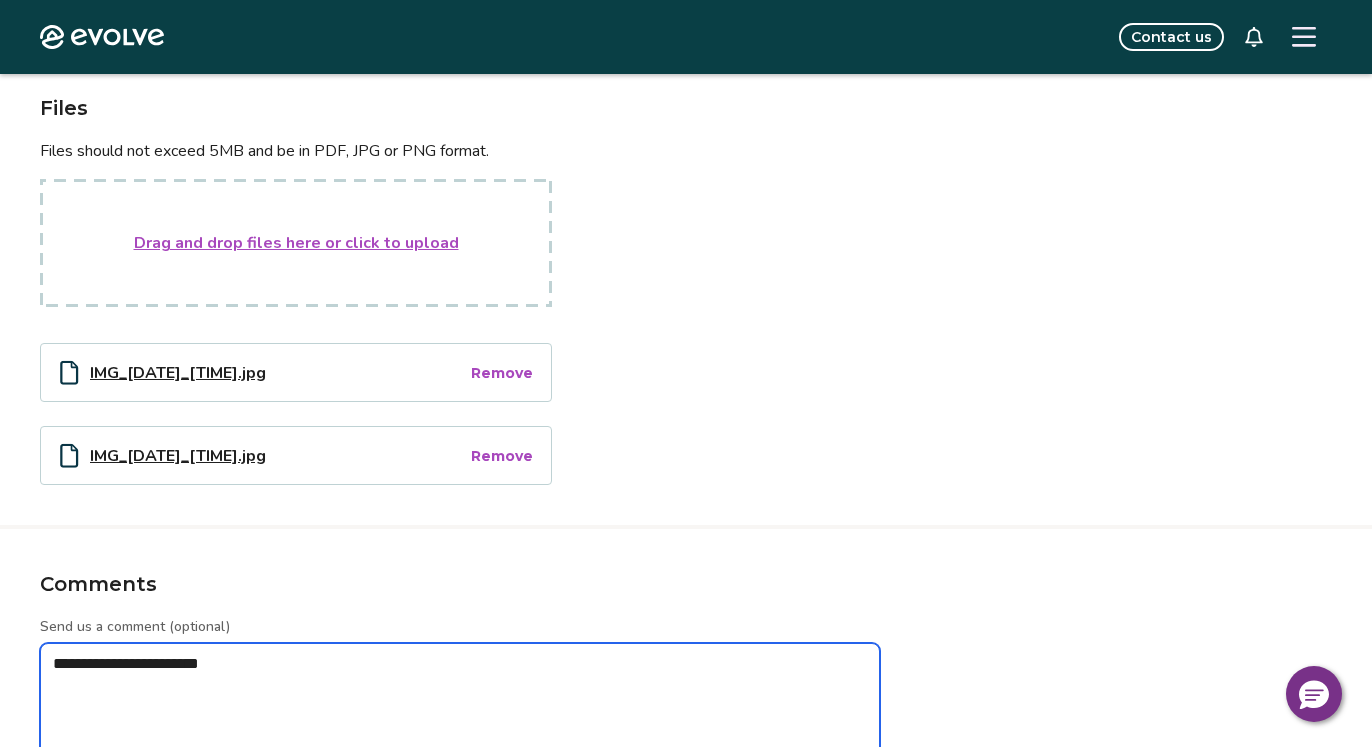 type on "*" 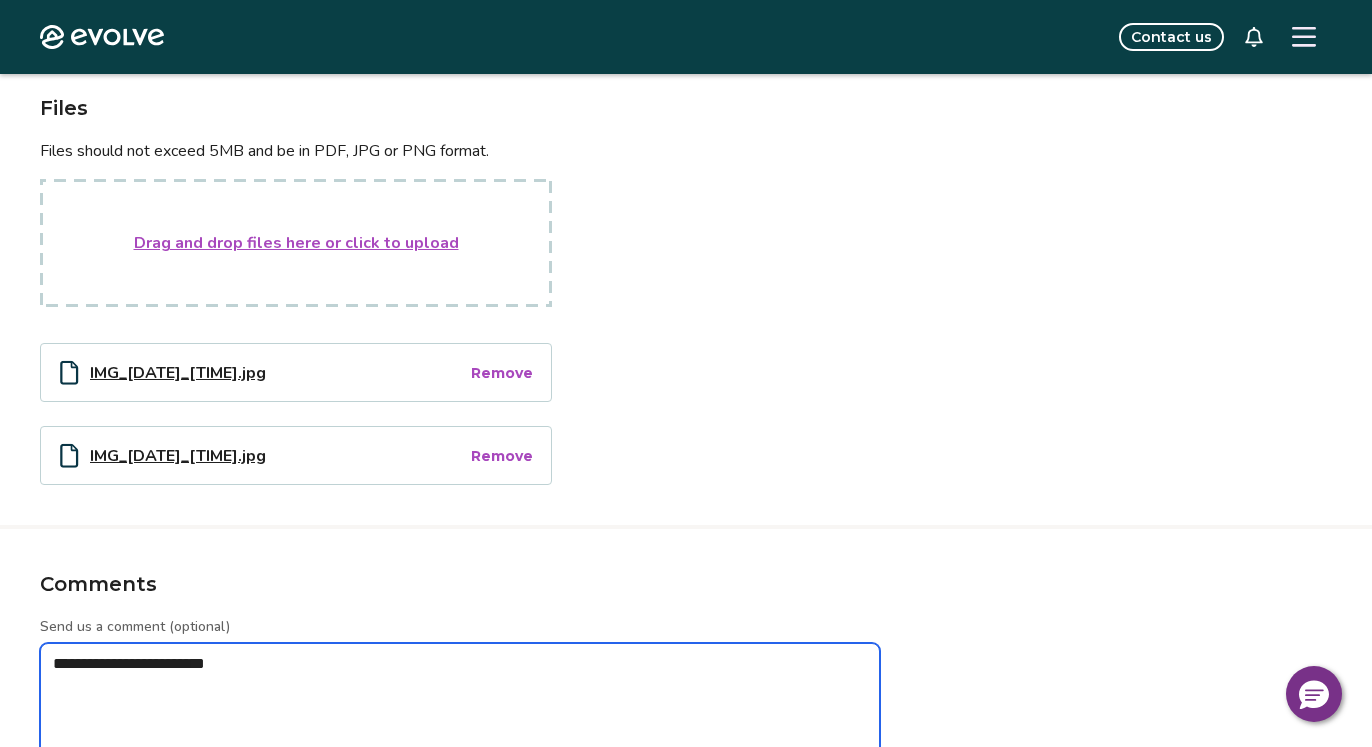 type on "*" 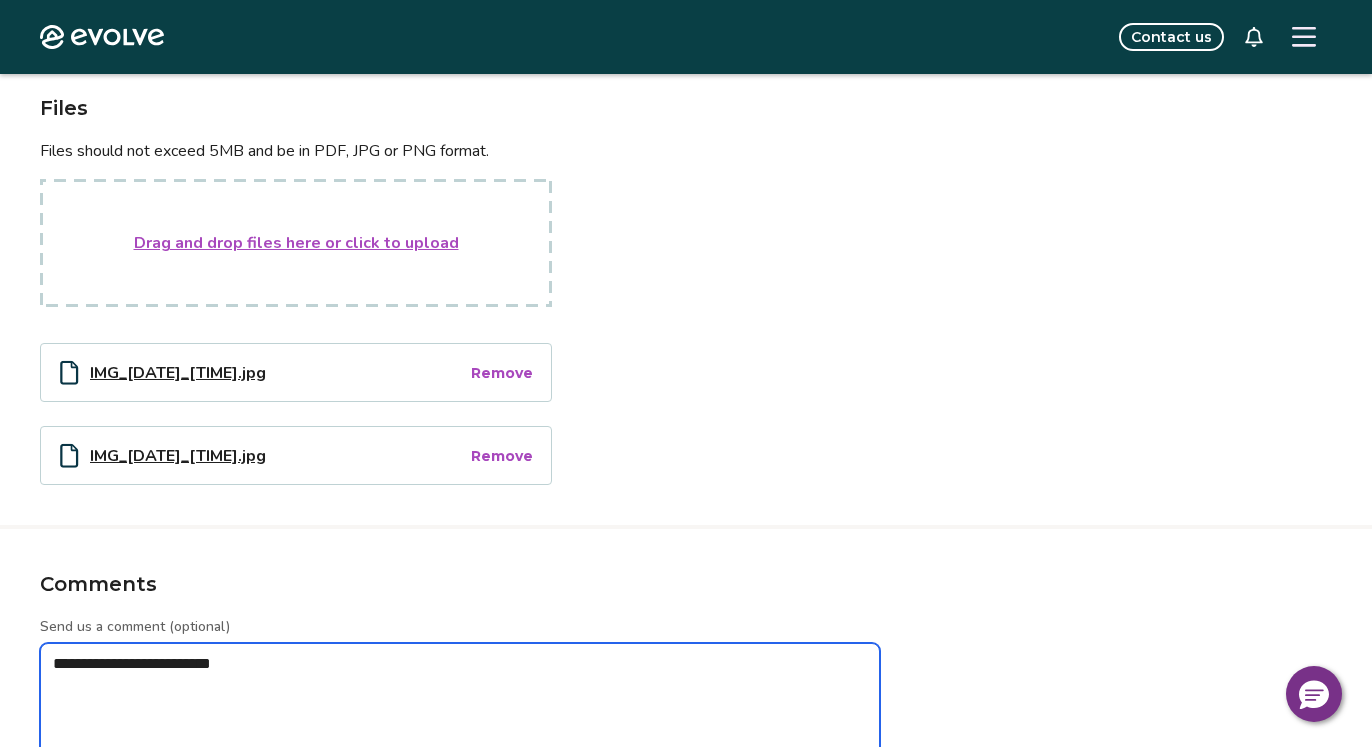 type on "*" 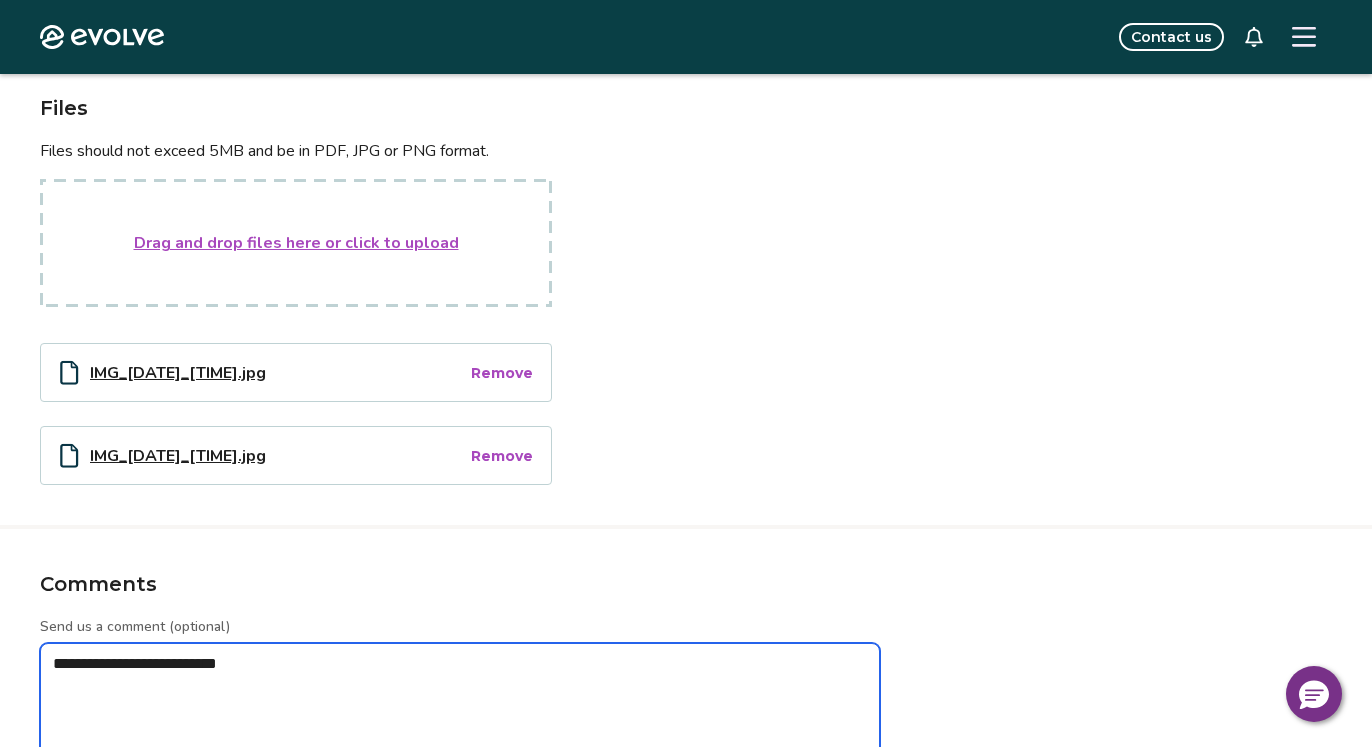 type on "*" 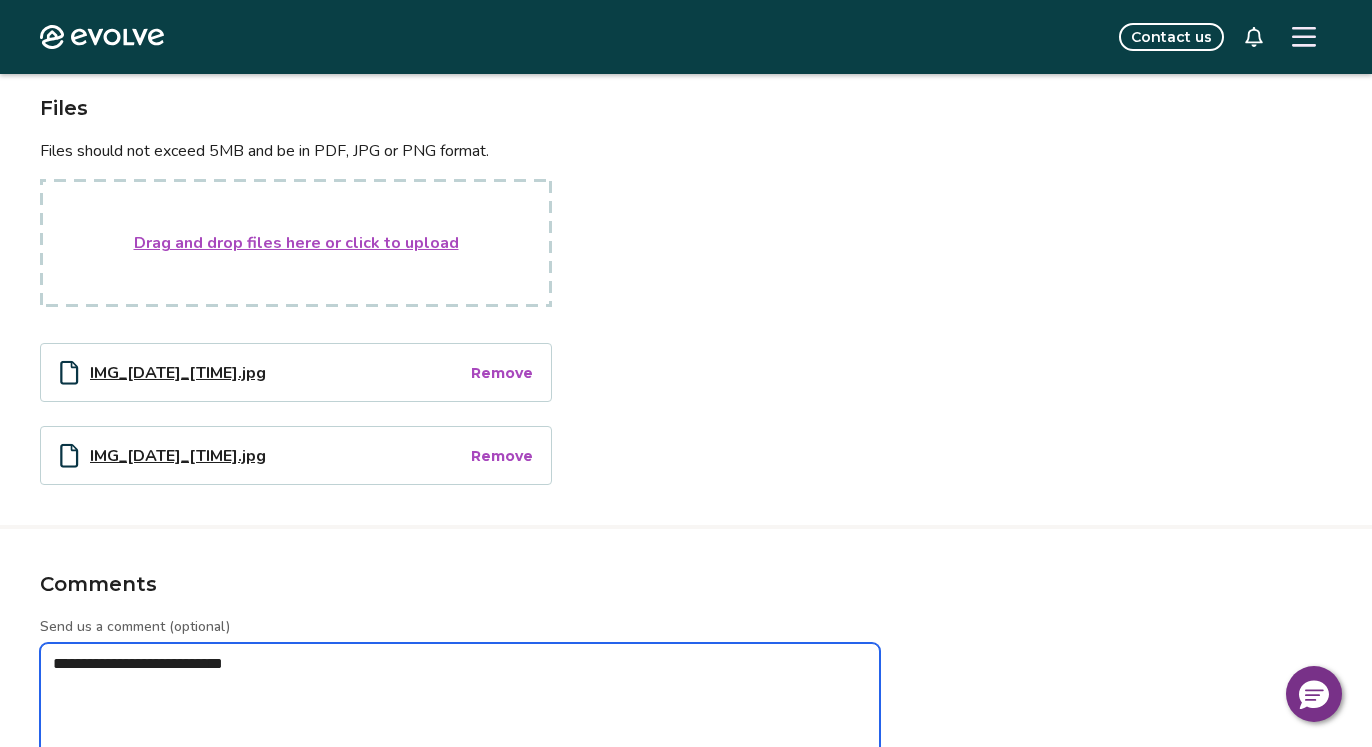 type on "*" 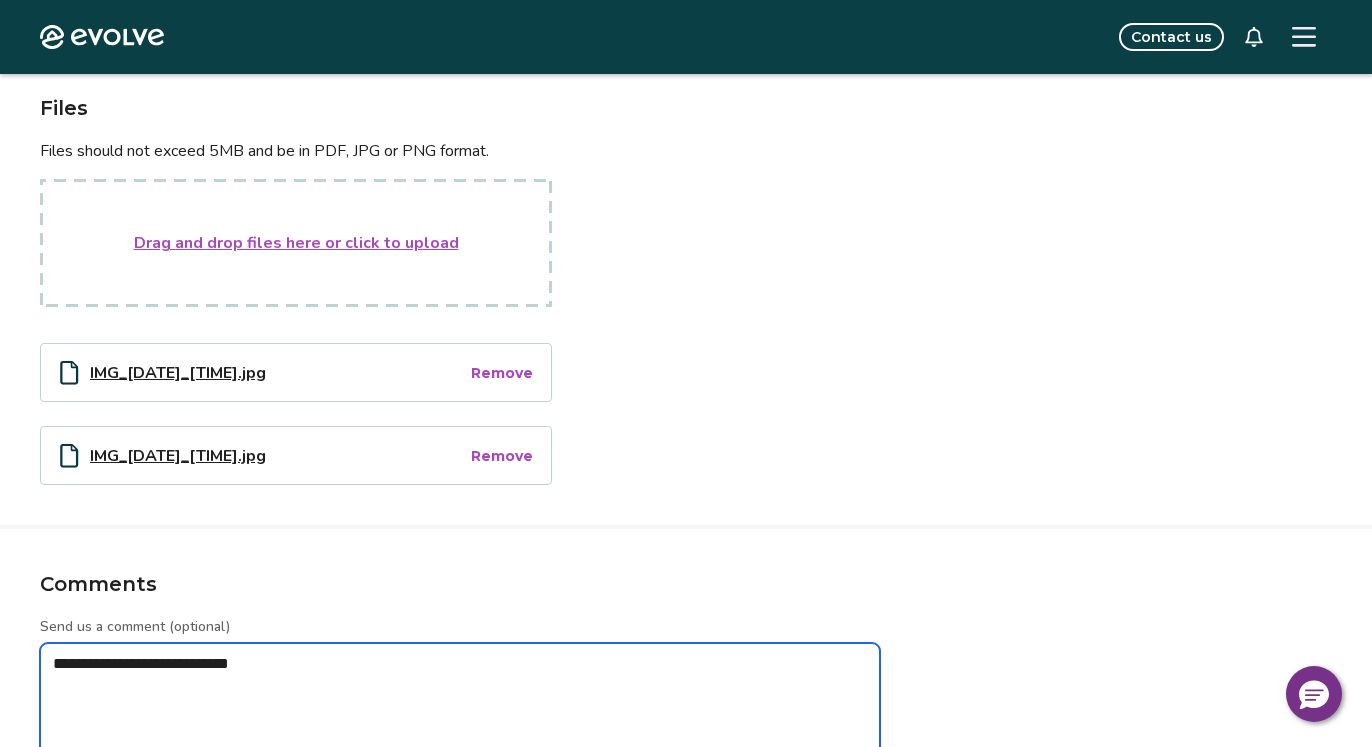type on "*" 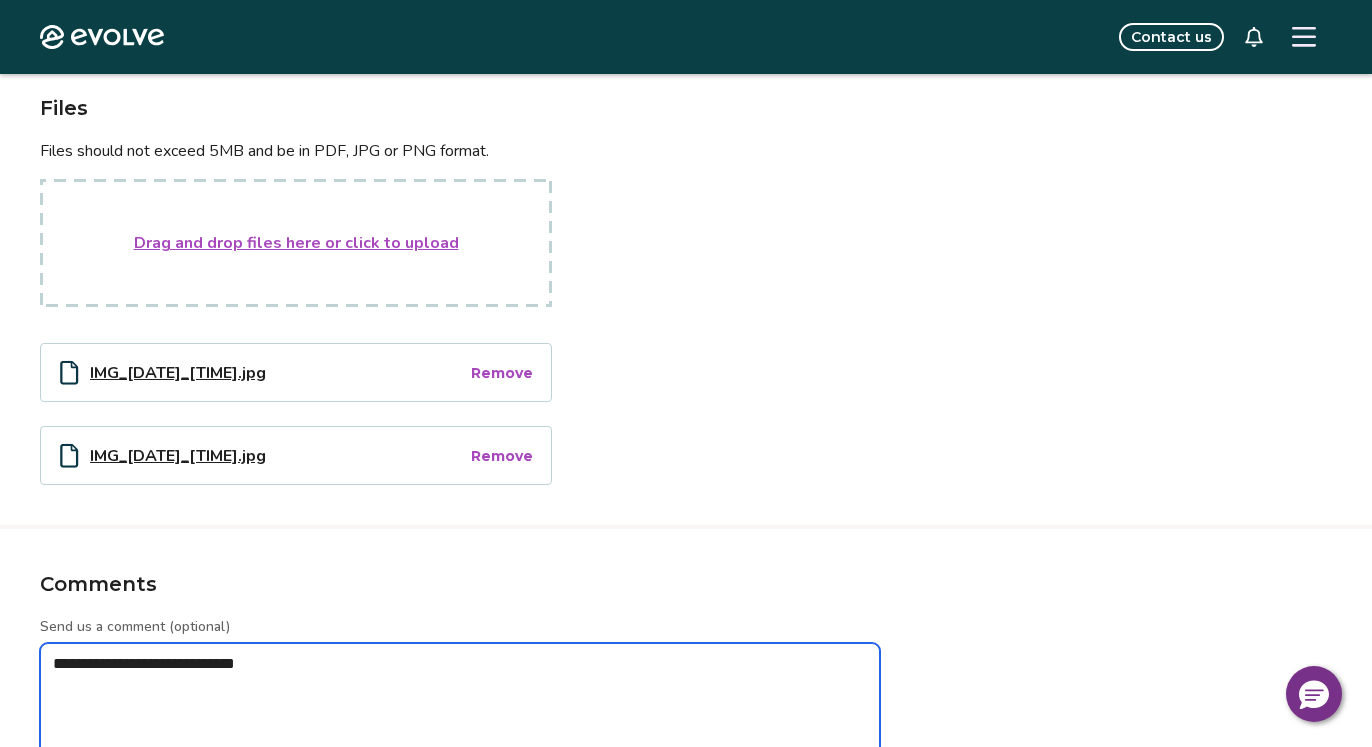 type on "*" 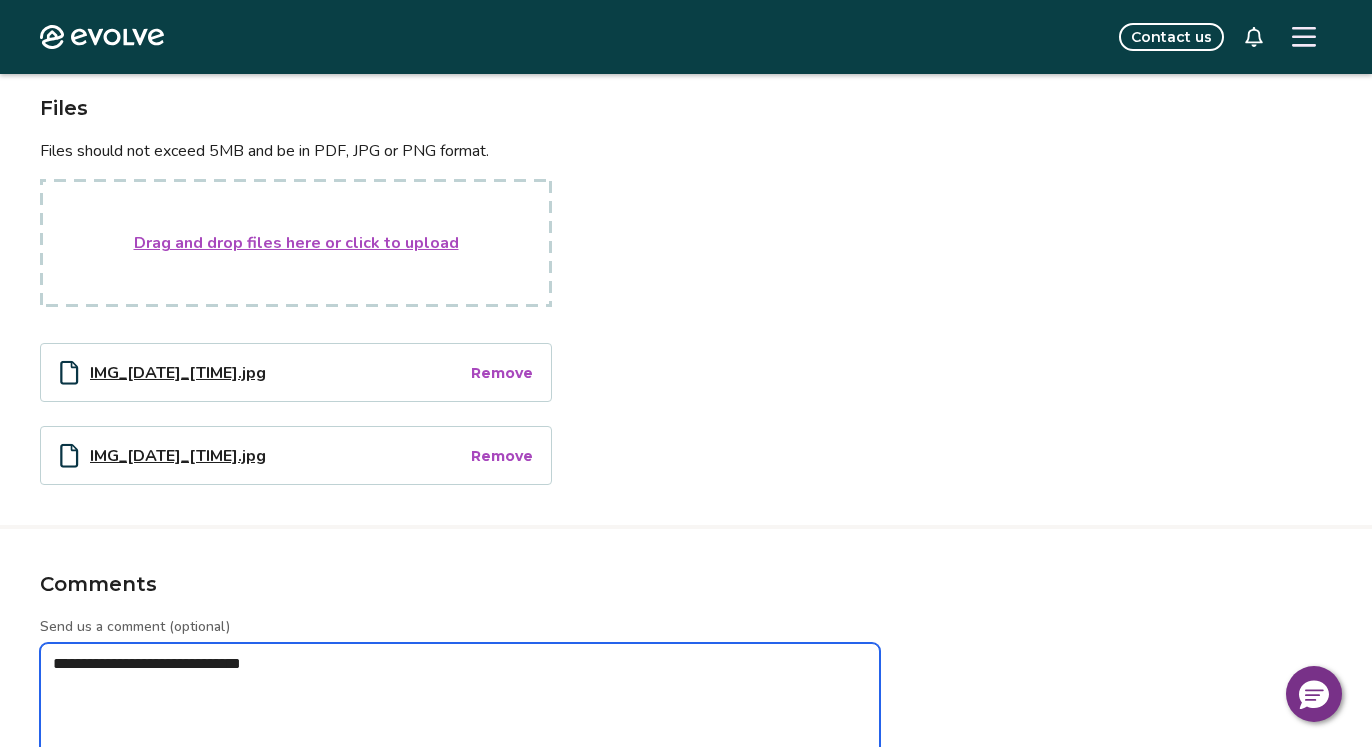 type on "*" 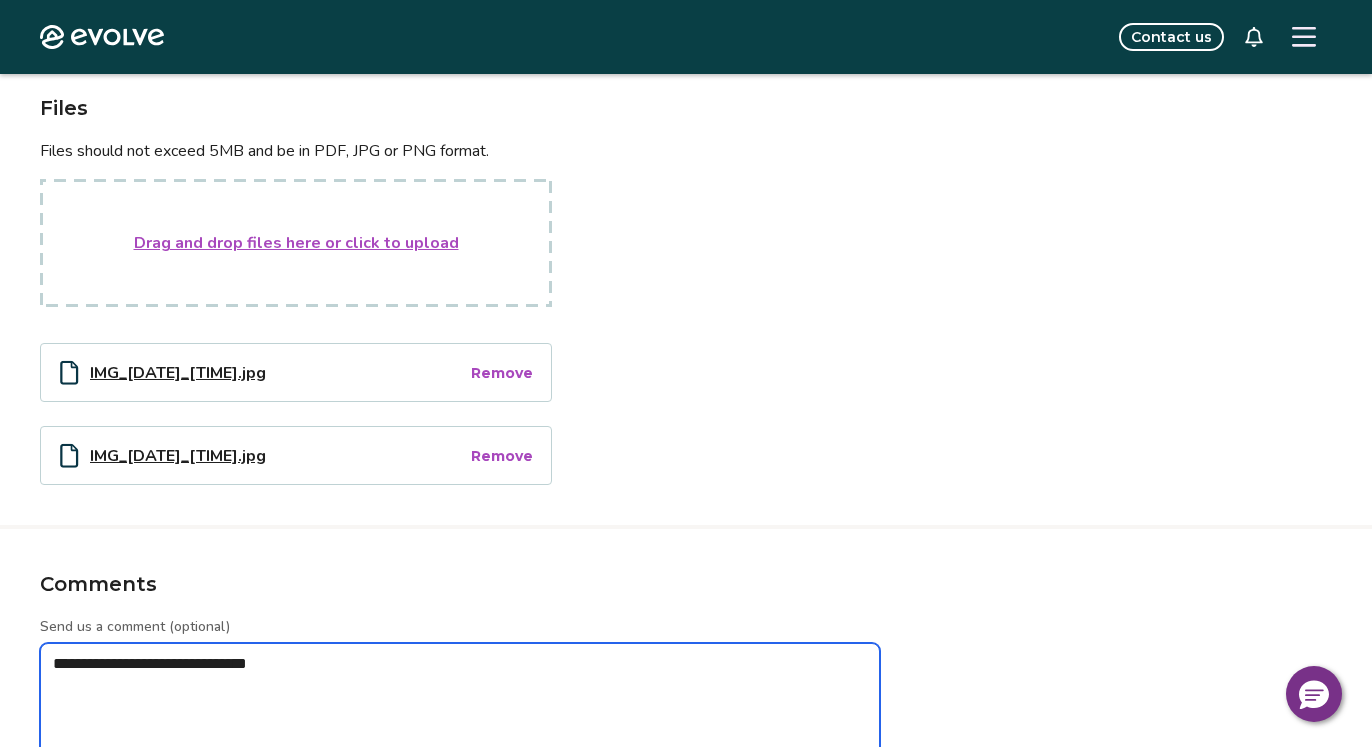 type on "*" 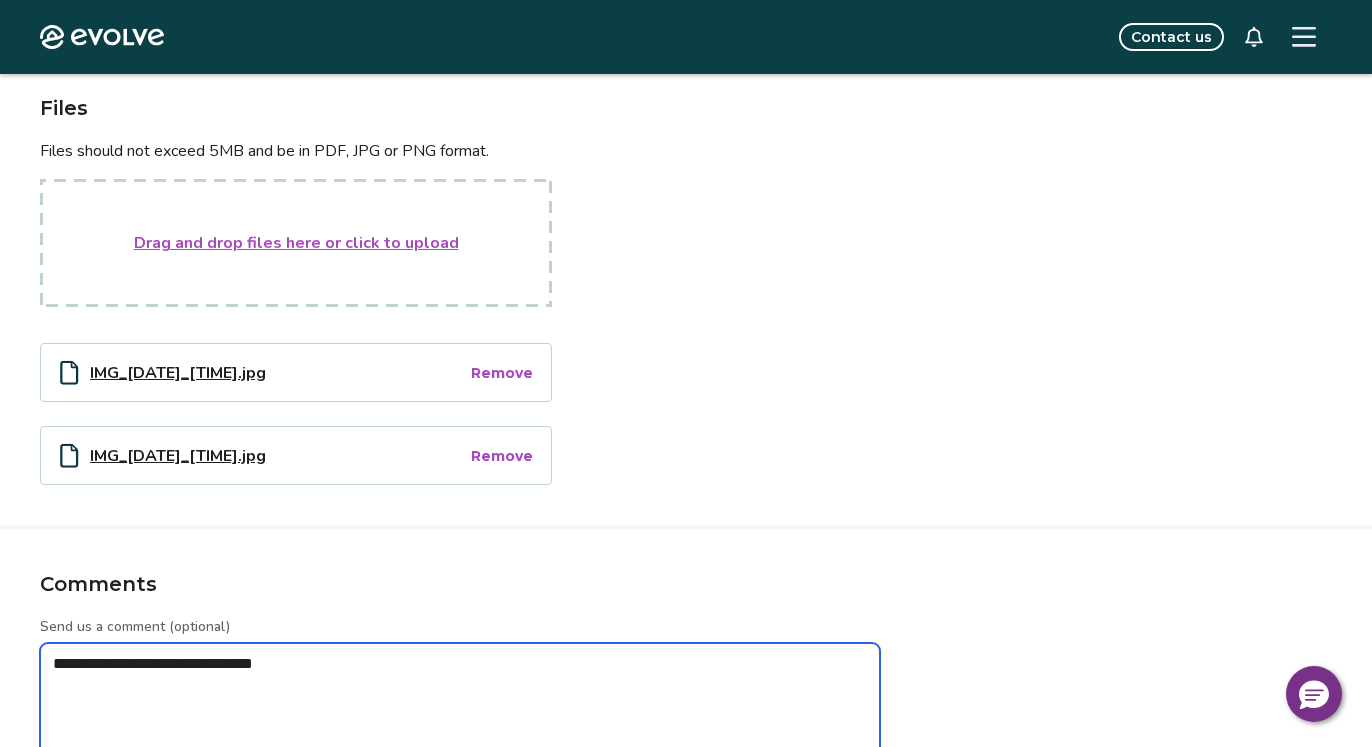 type on "*" 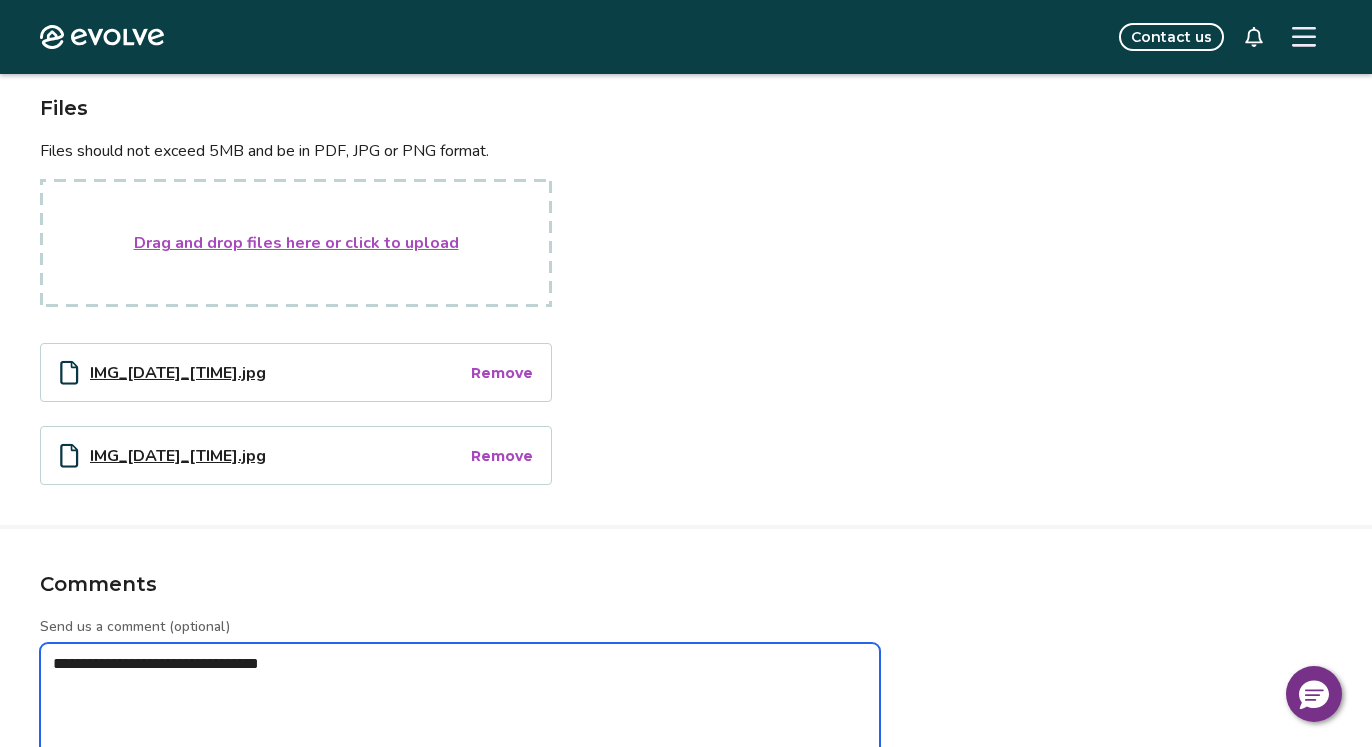 type on "*" 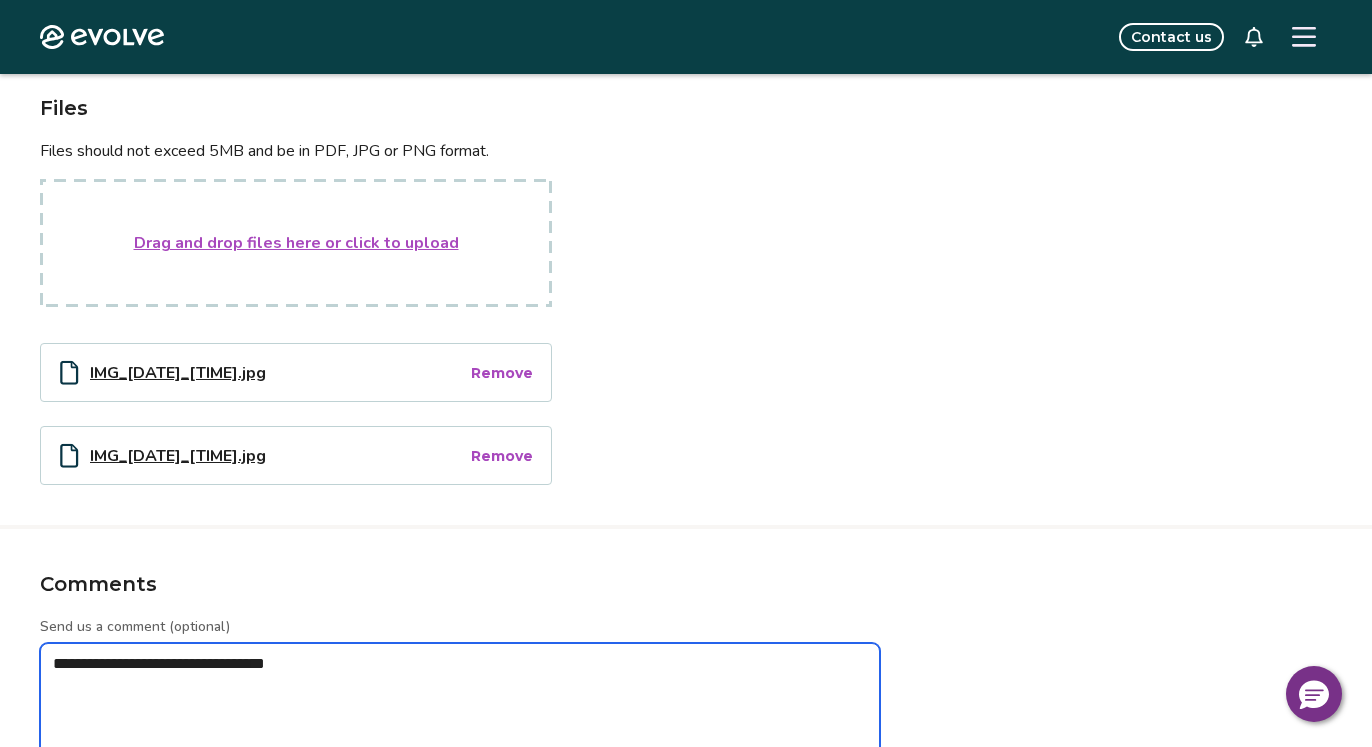 type on "*" 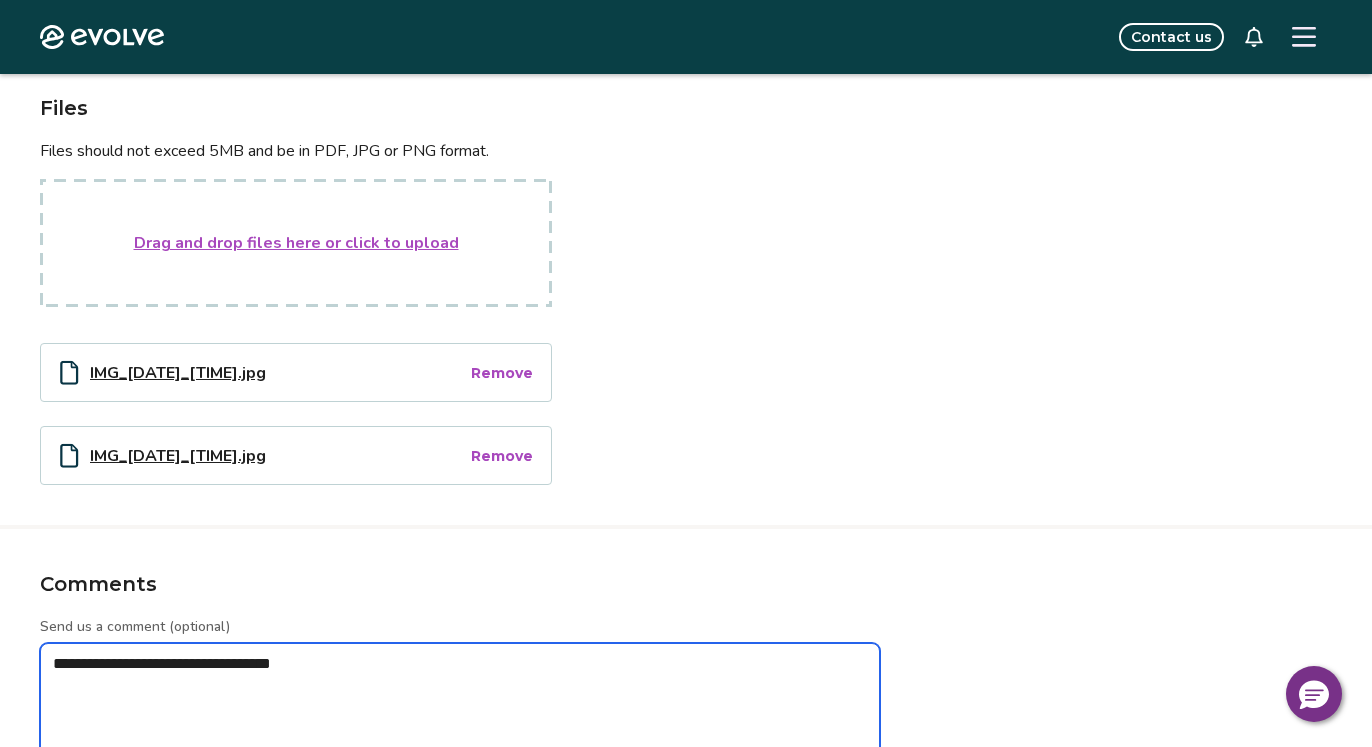 type on "*" 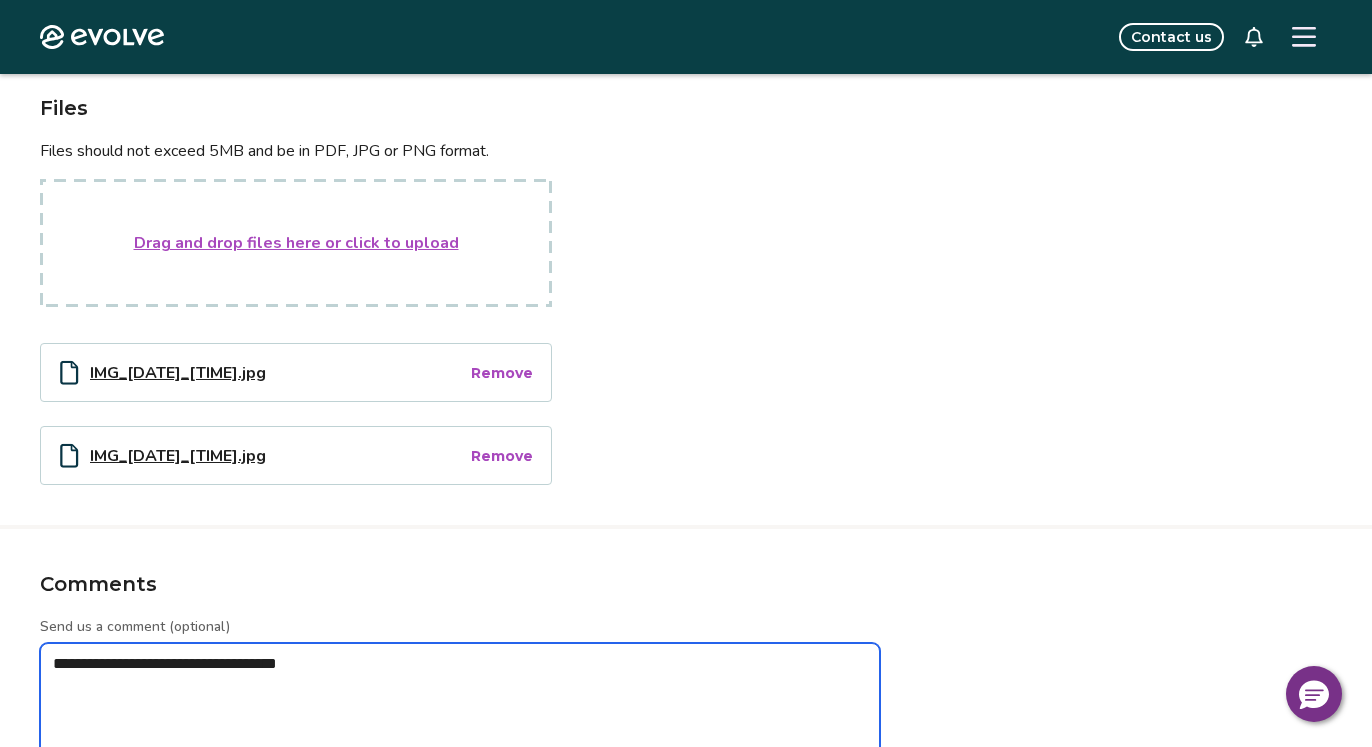 type on "*" 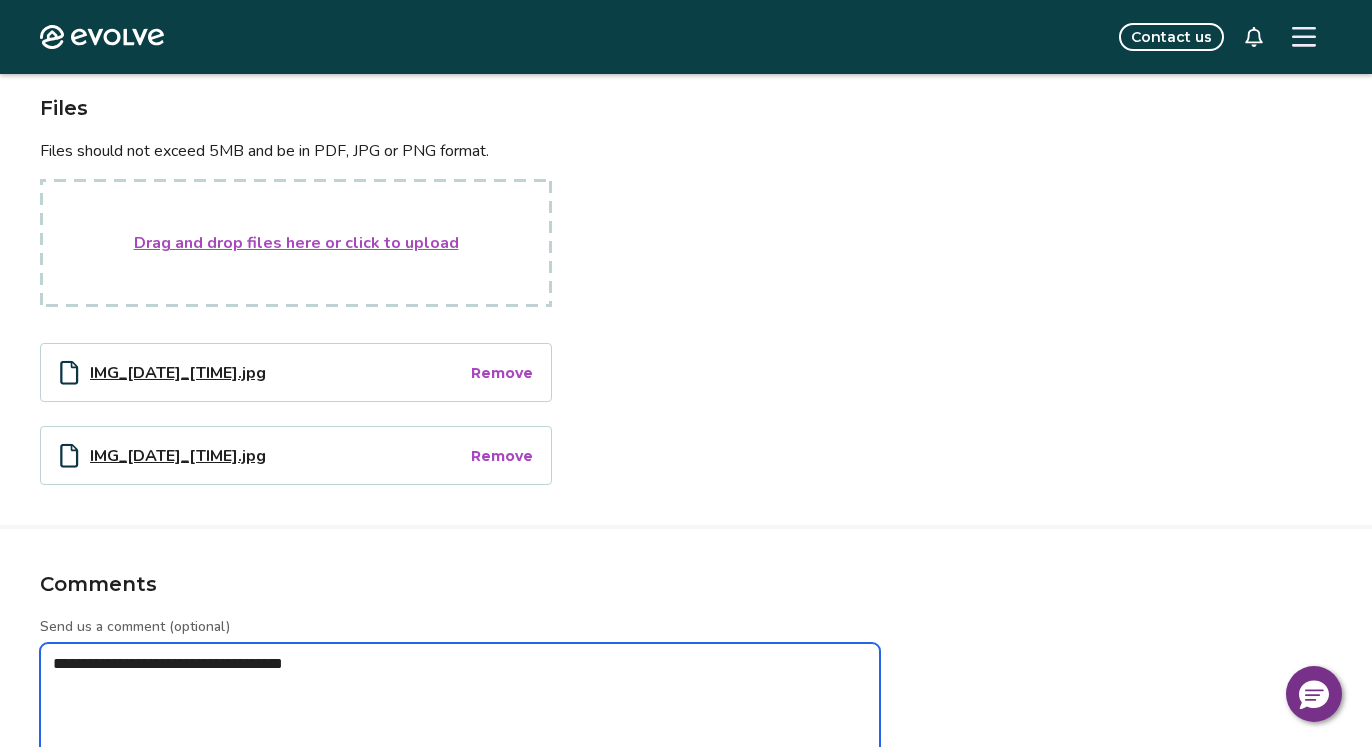 type on "*" 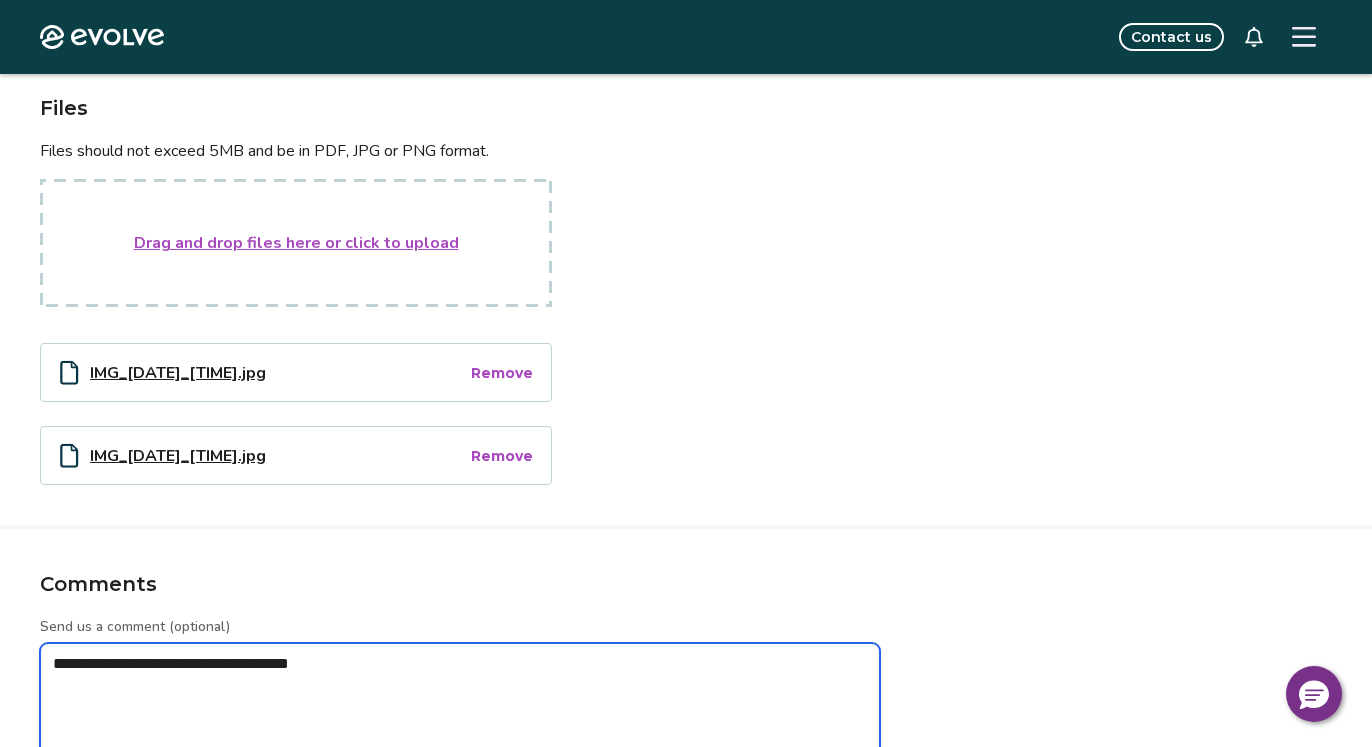 type on "*" 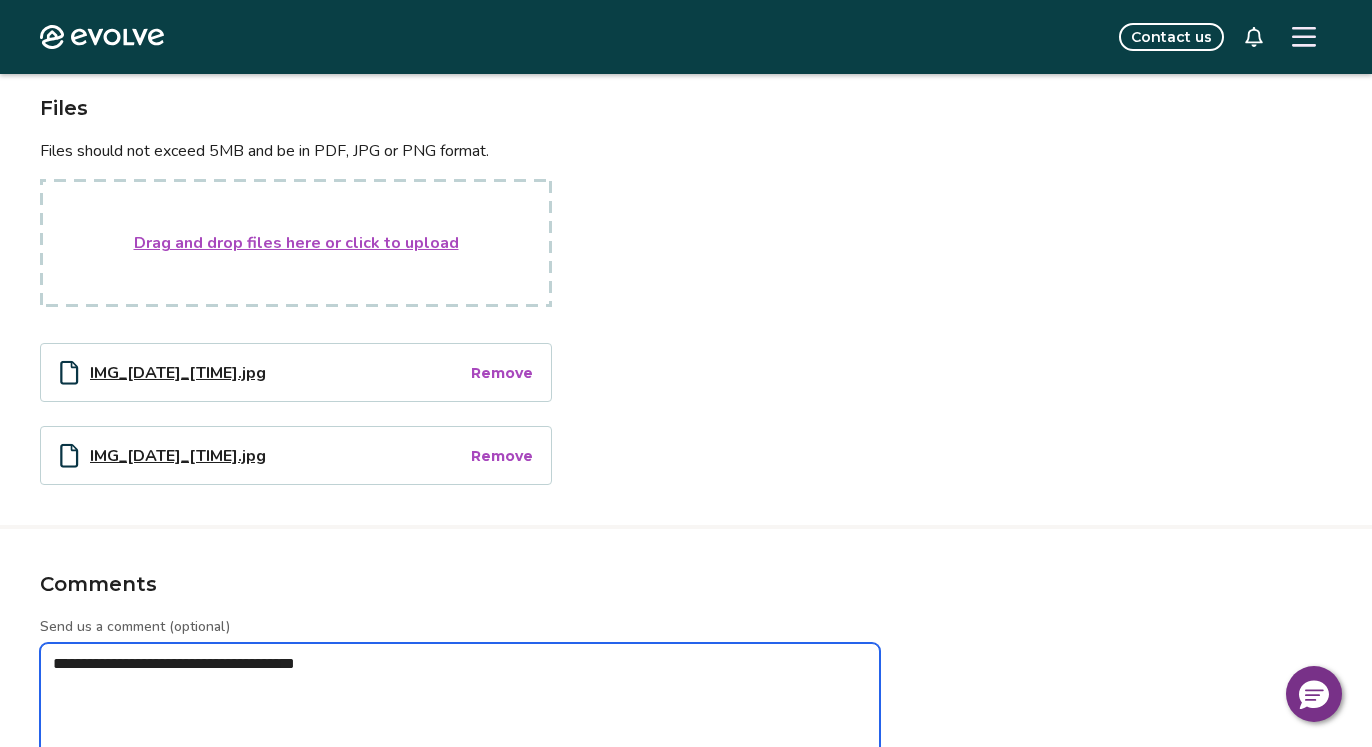 type on "*" 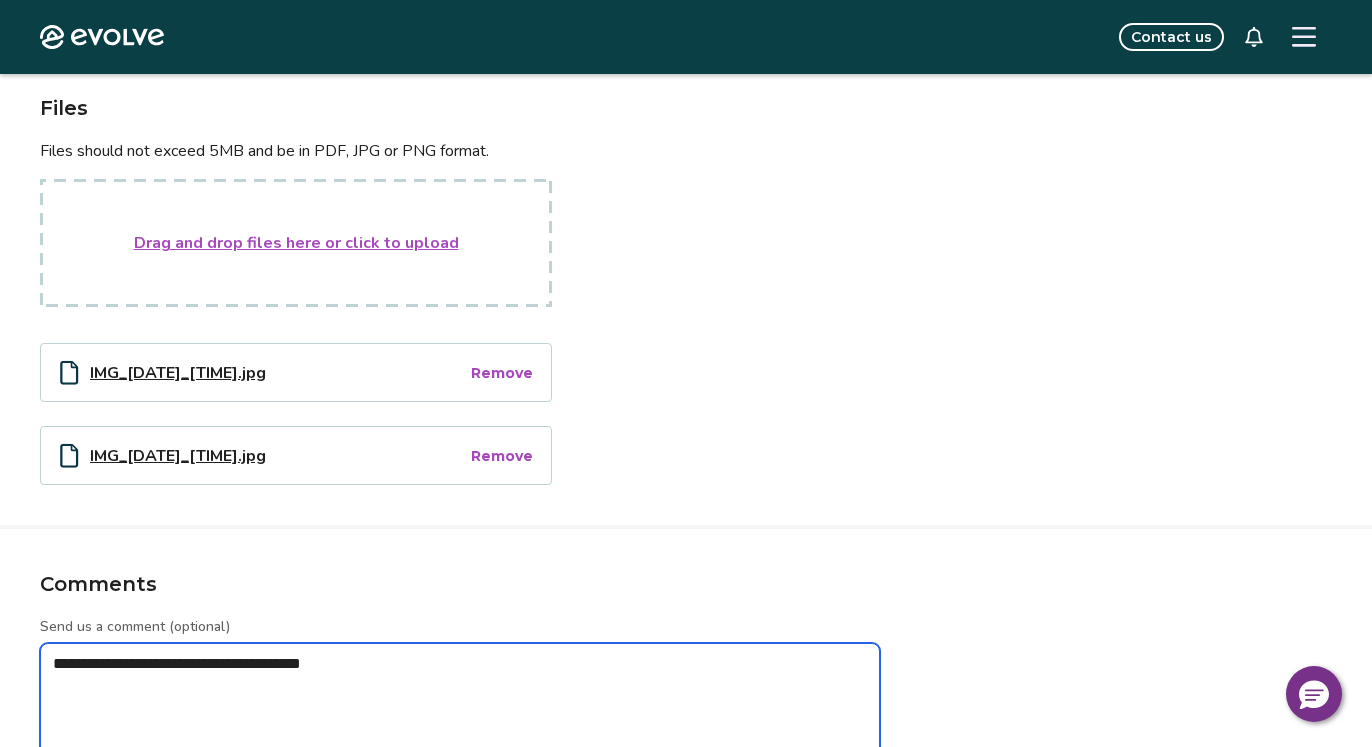 type on "*" 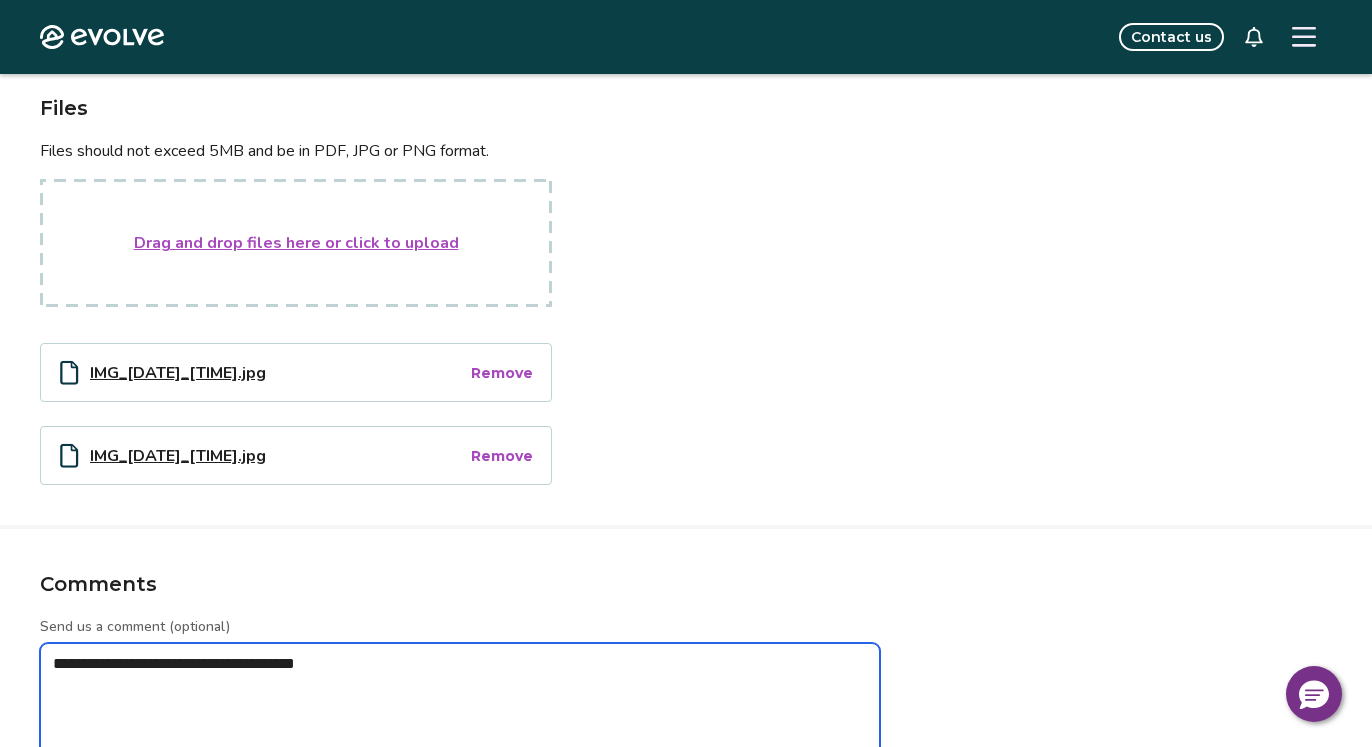 type on "*" 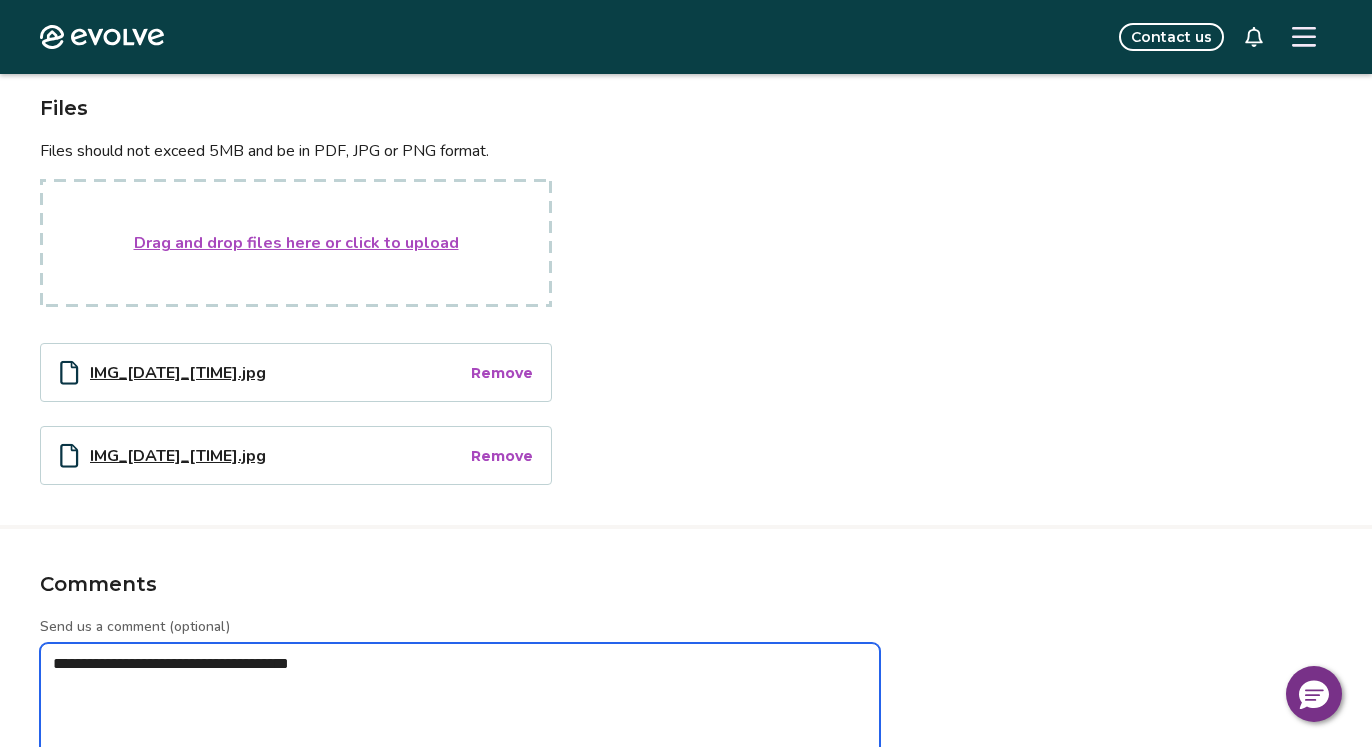 type on "*" 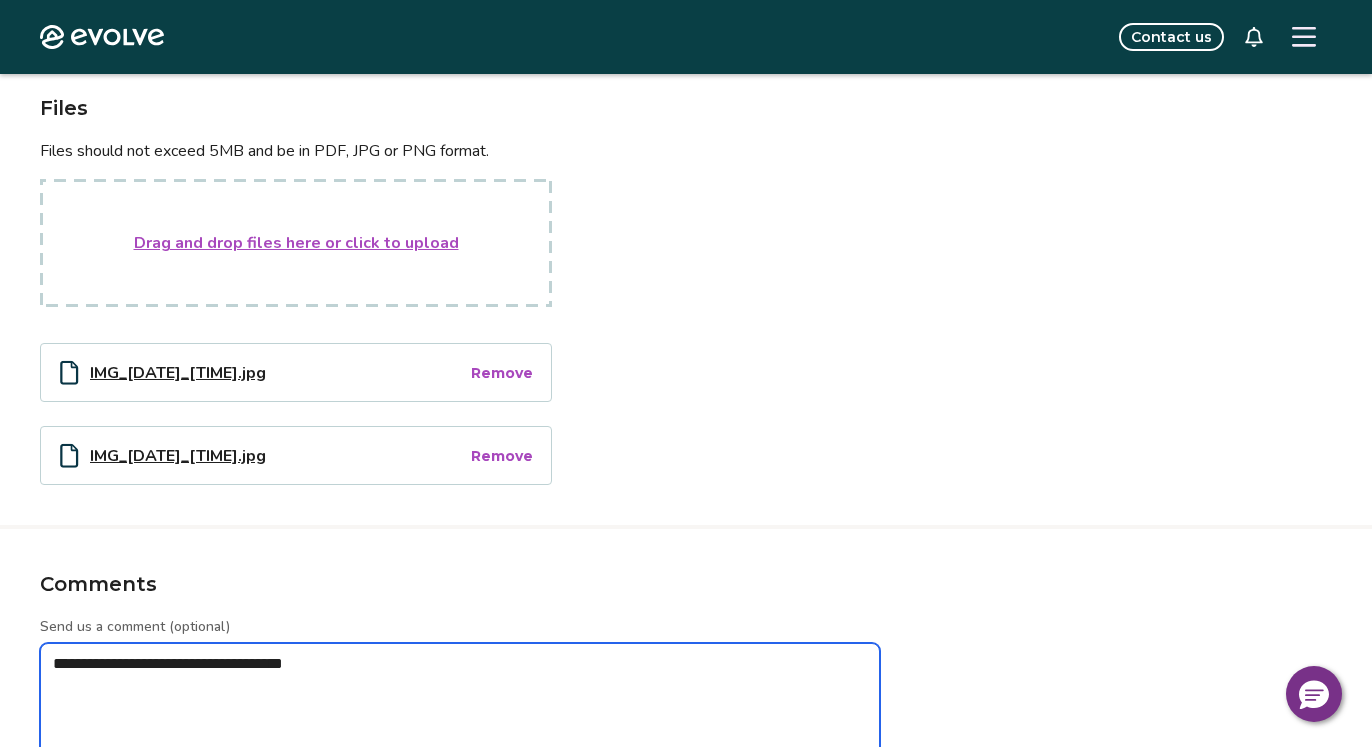 type on "*" 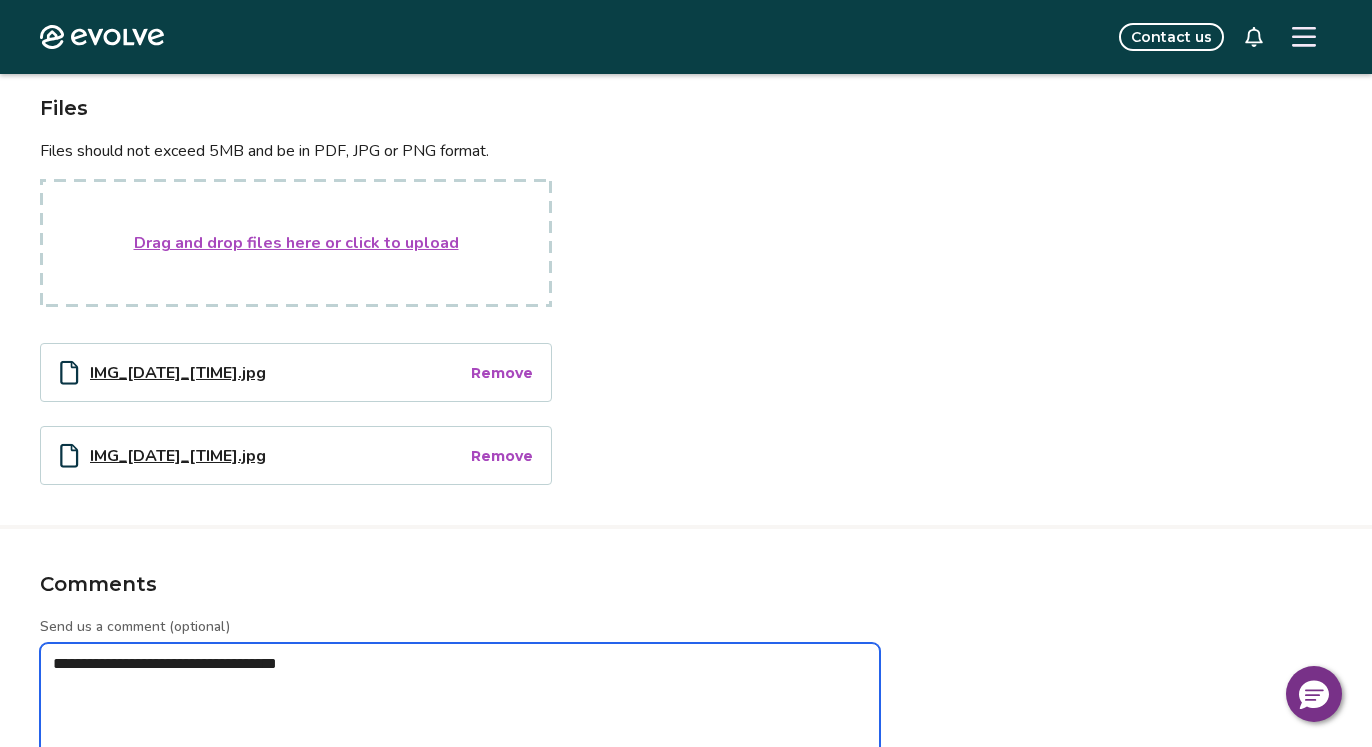 type on "*" 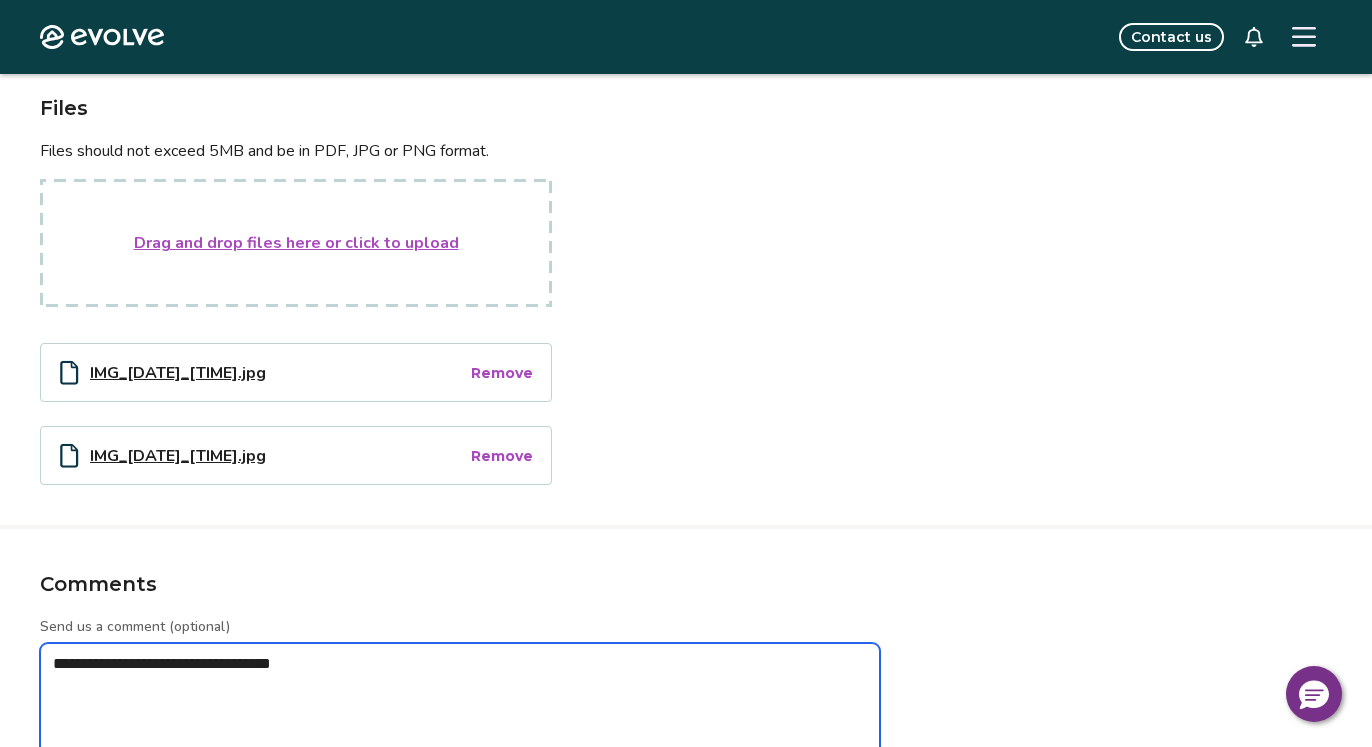 type on "*" 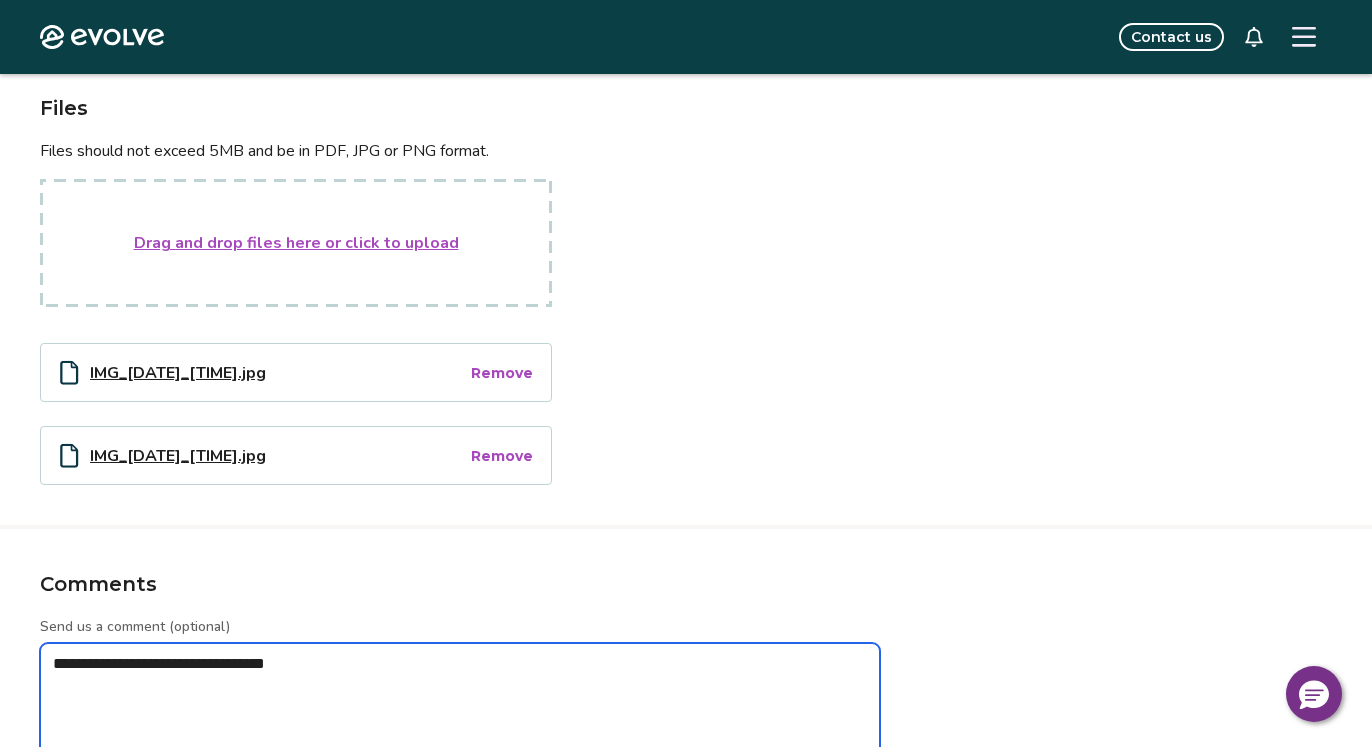 type on "*" 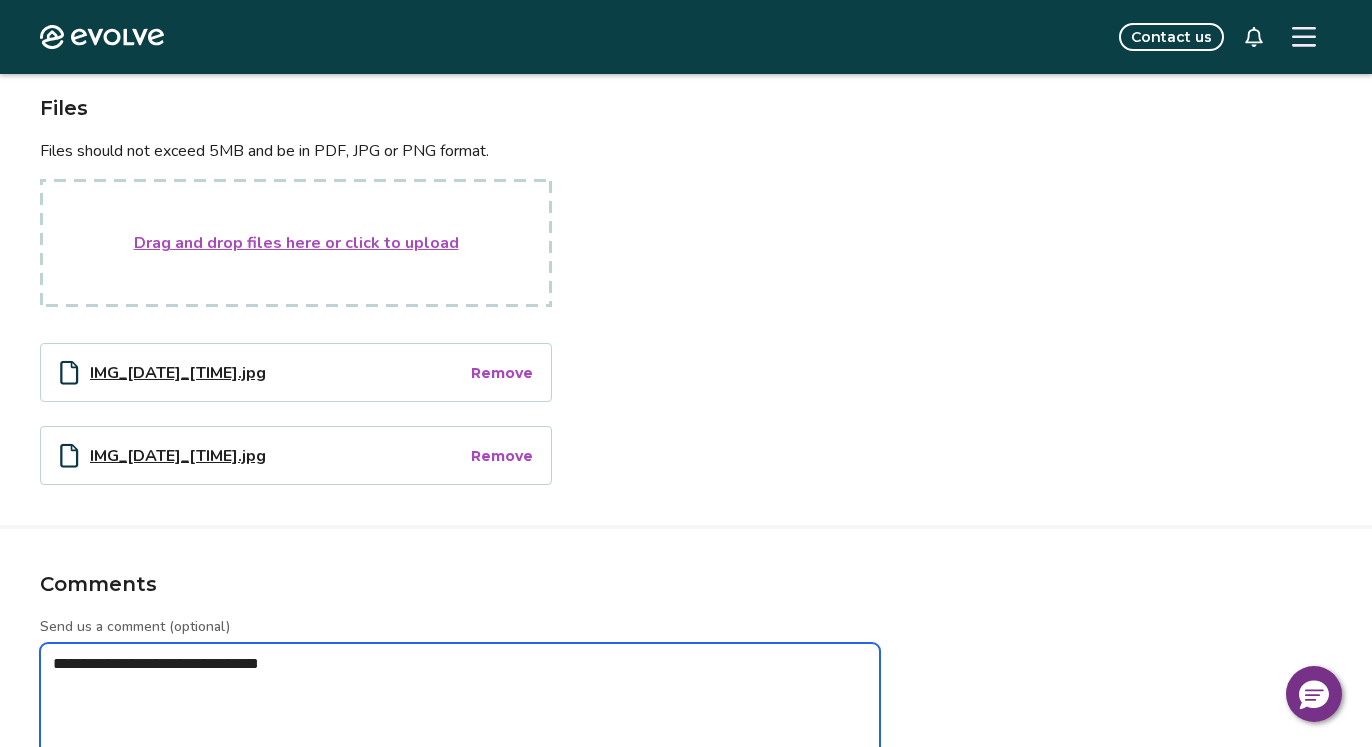 type on "*" 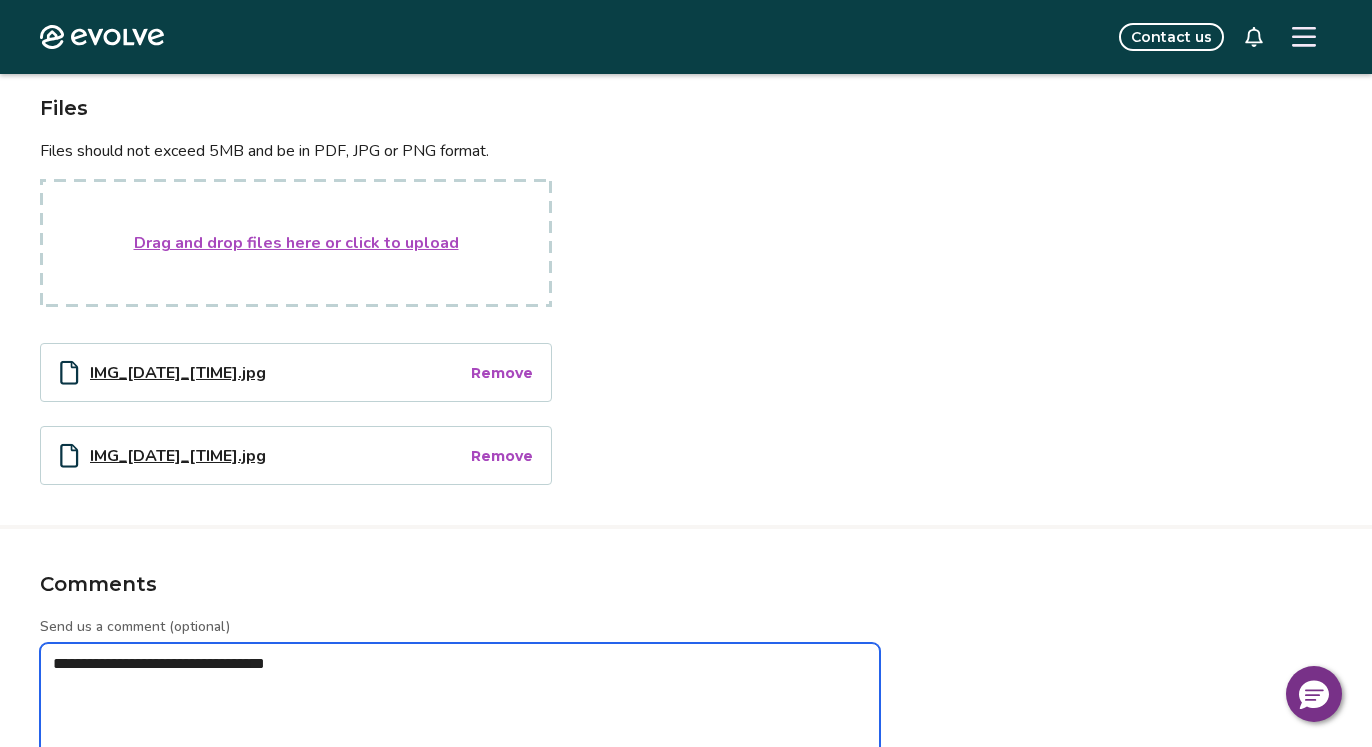 type on "*" 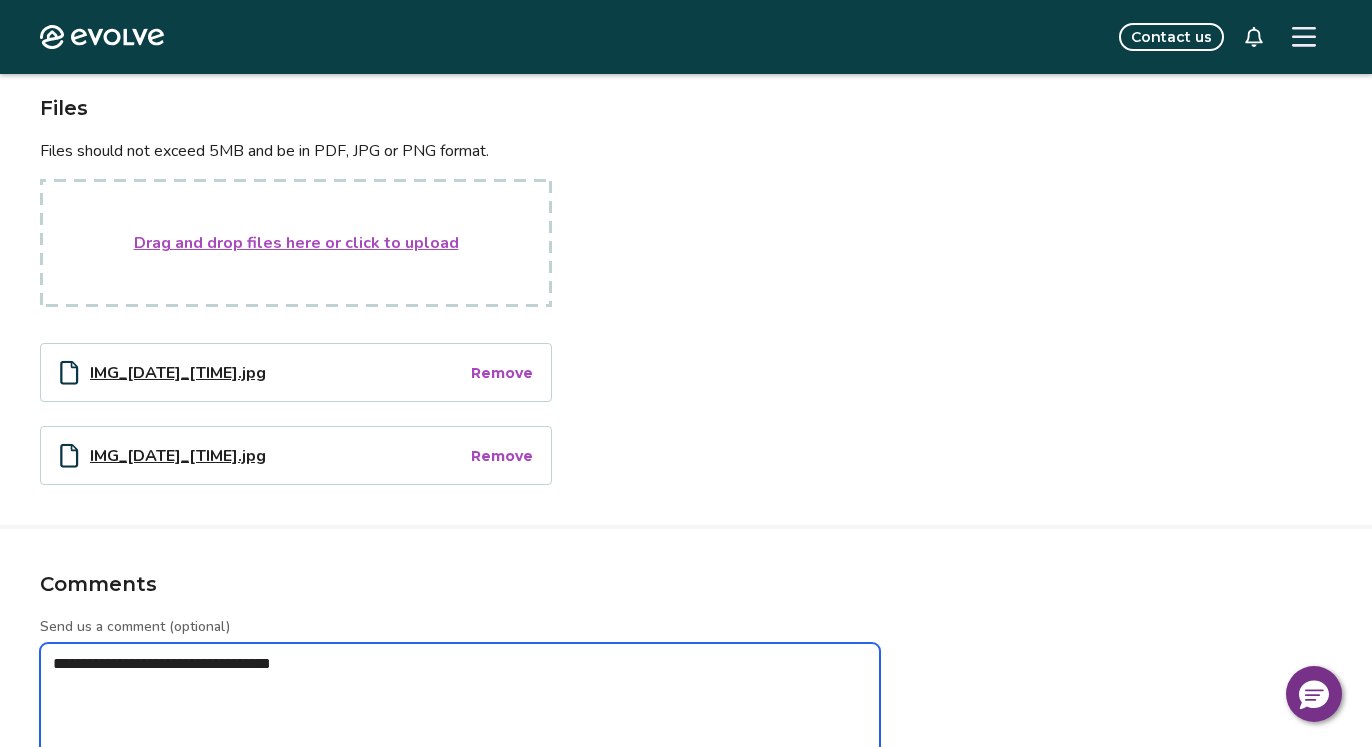 type on "*" 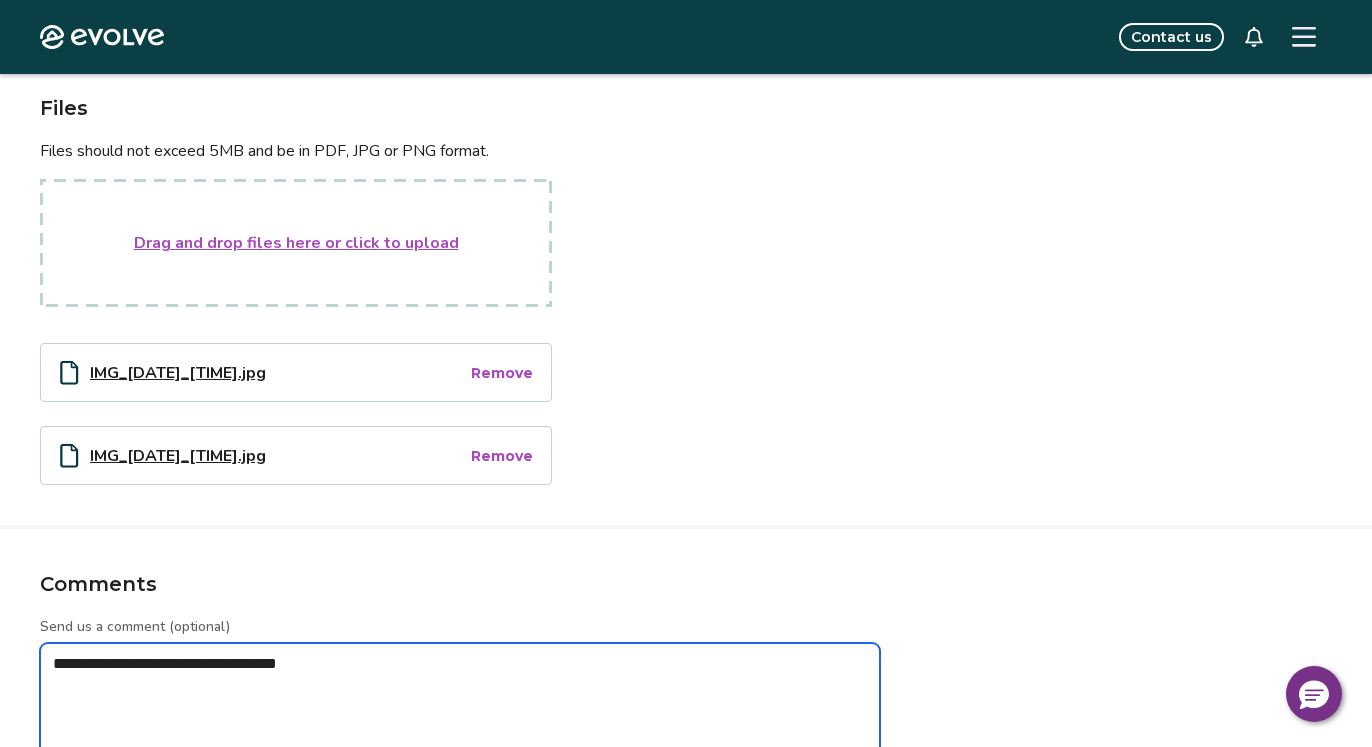 type on "*" 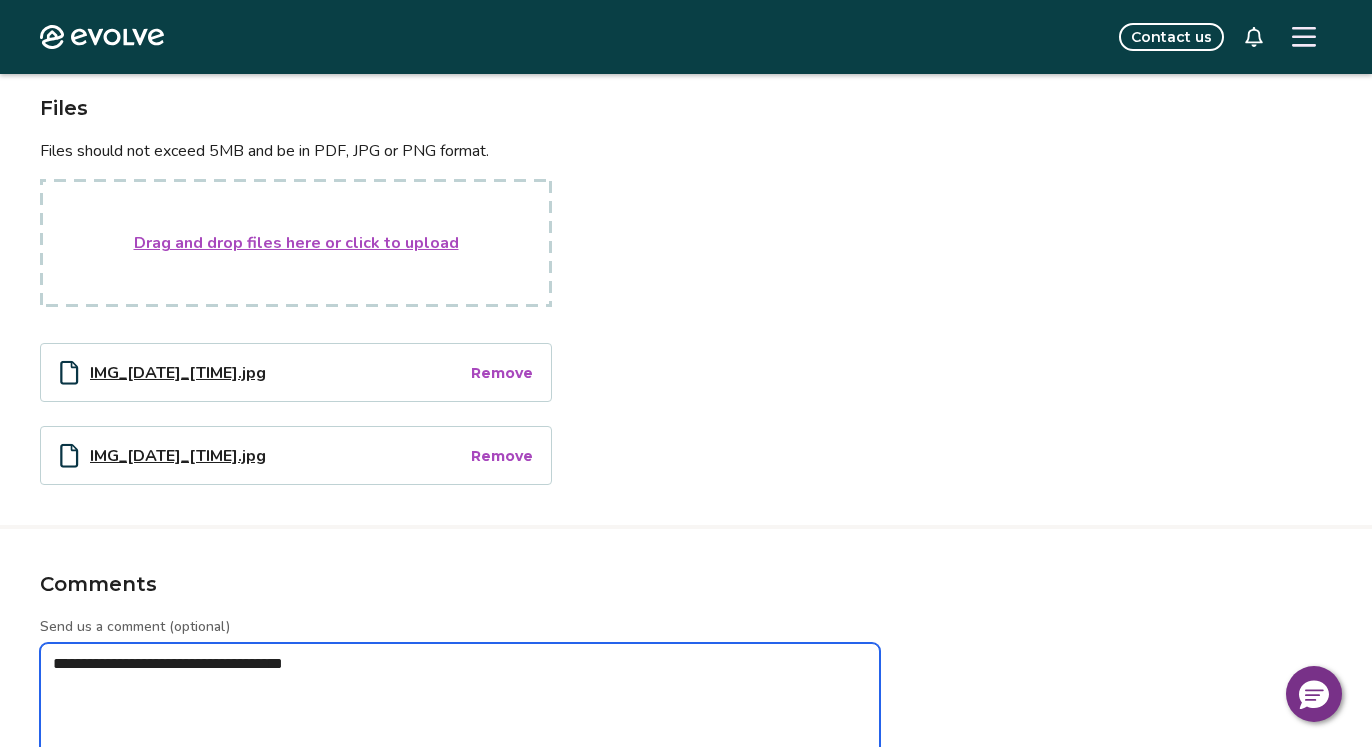 type on "*" 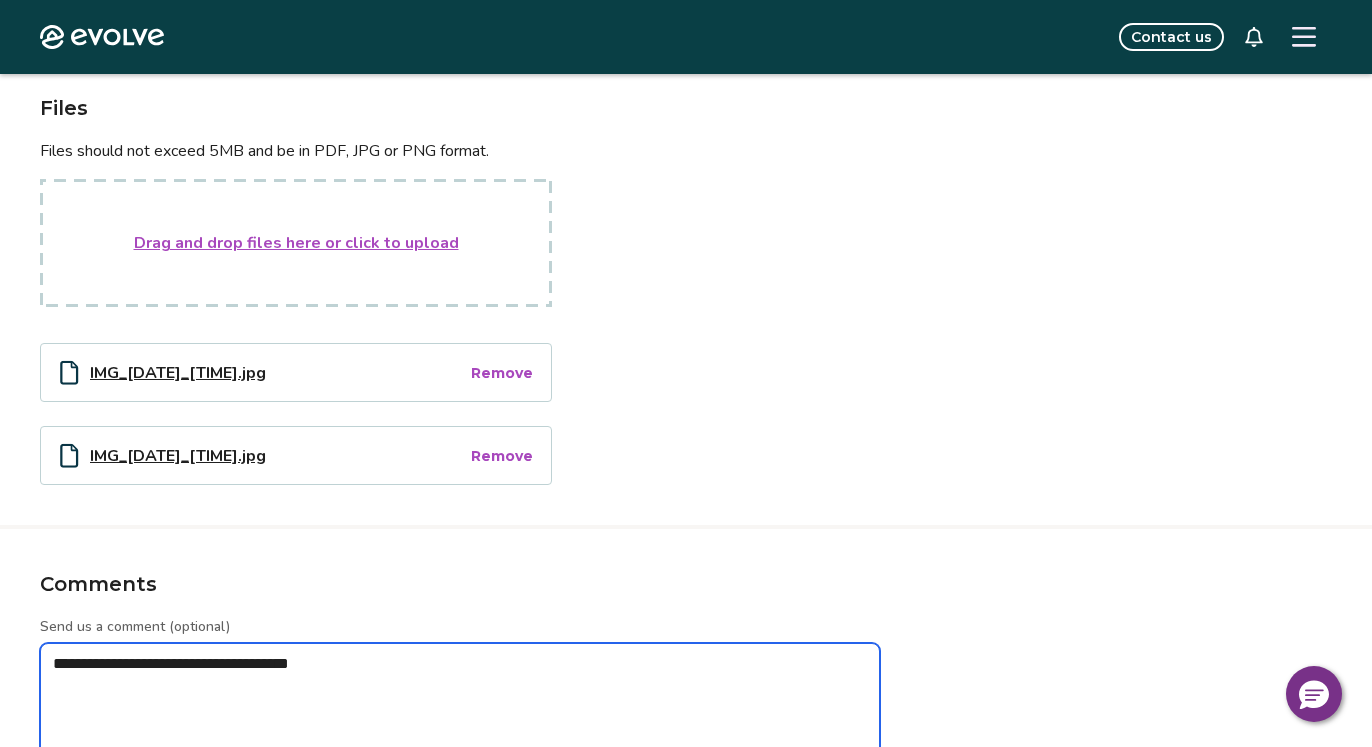 type on "*" 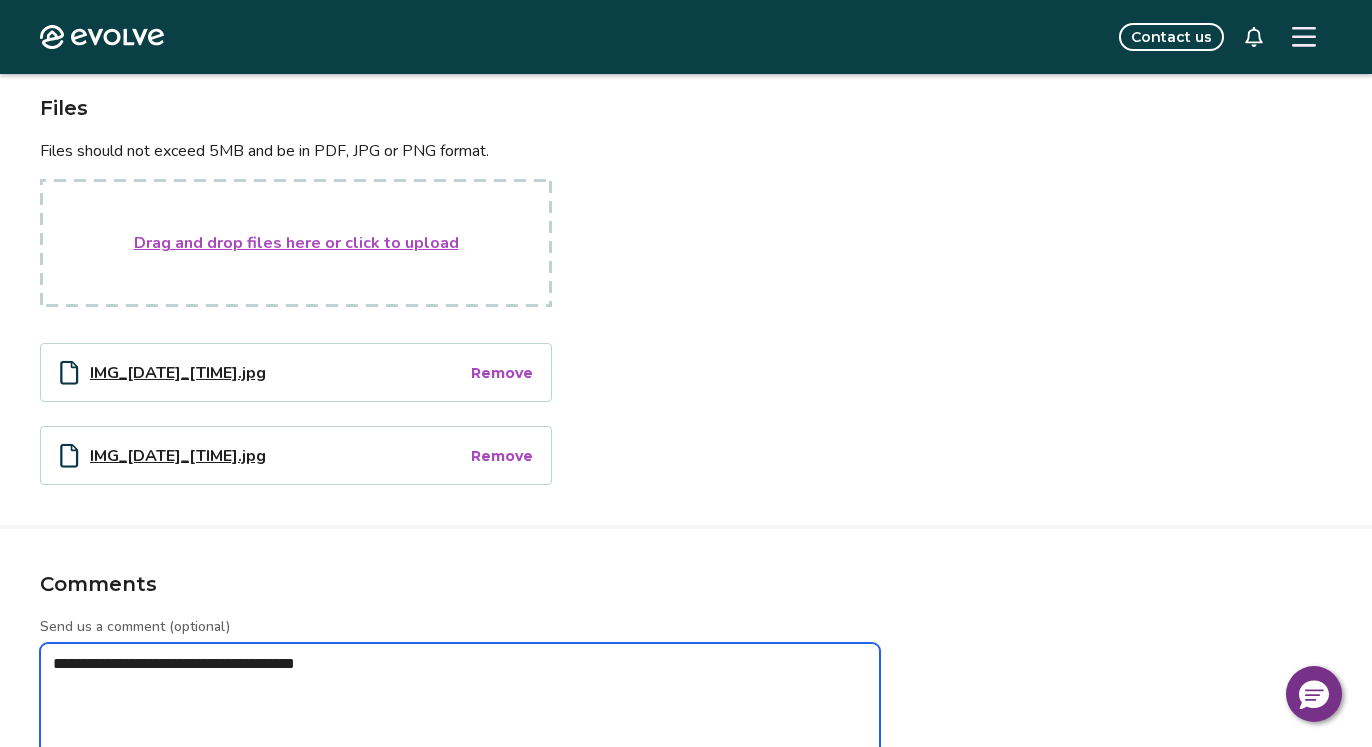 type on "*" 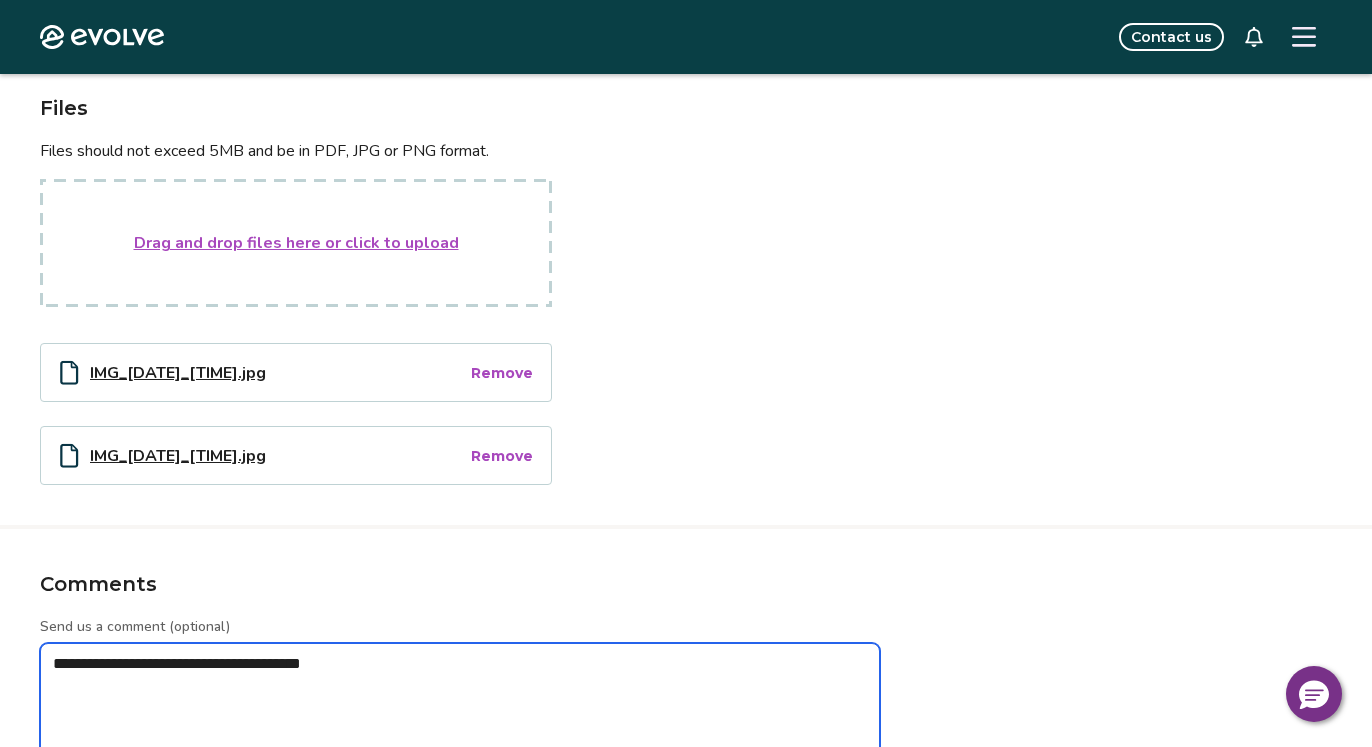 type on "*" 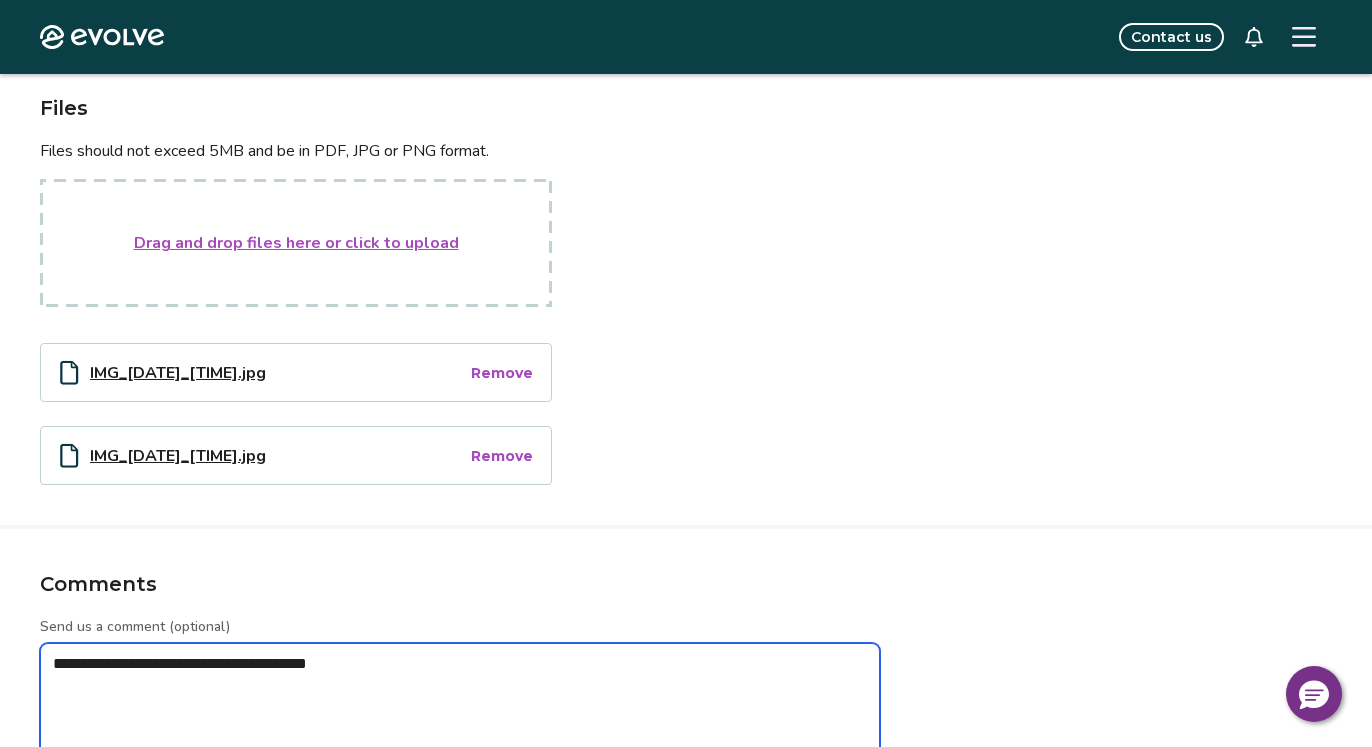 type on "*" 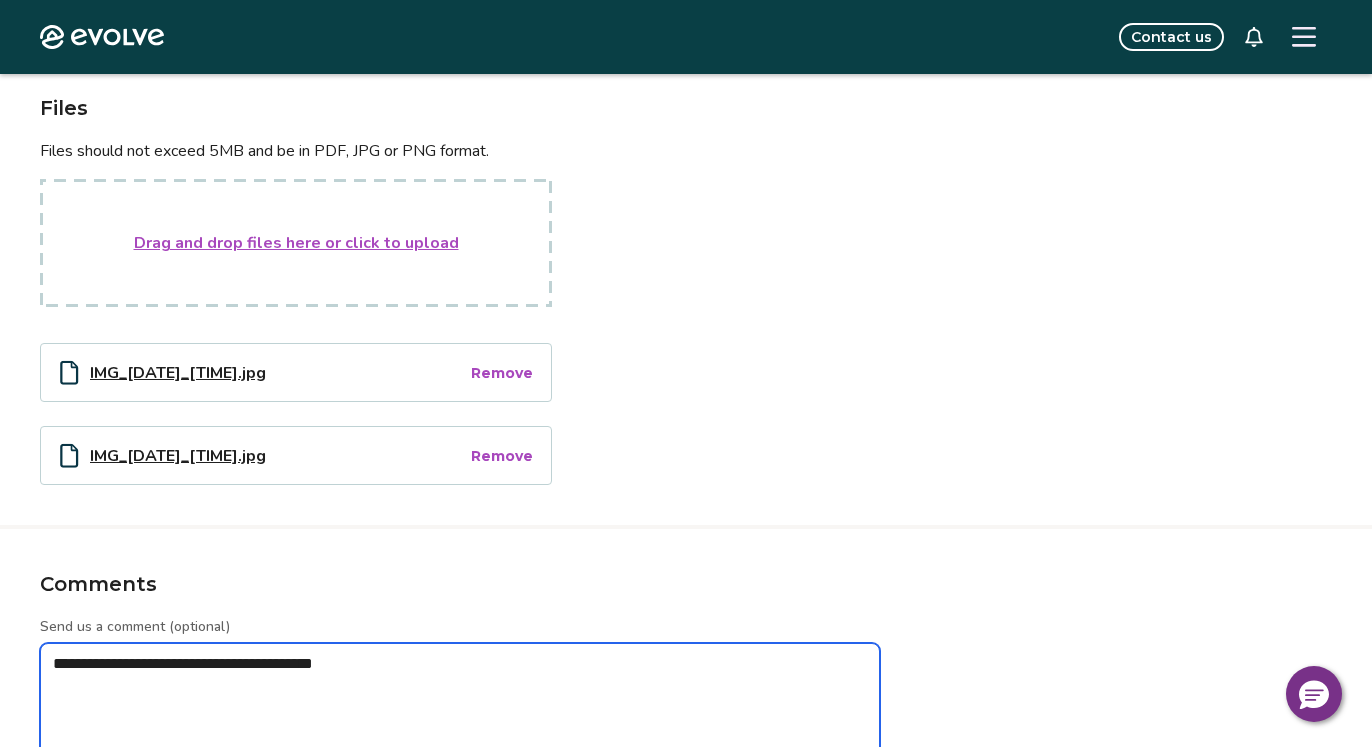 type on "*" 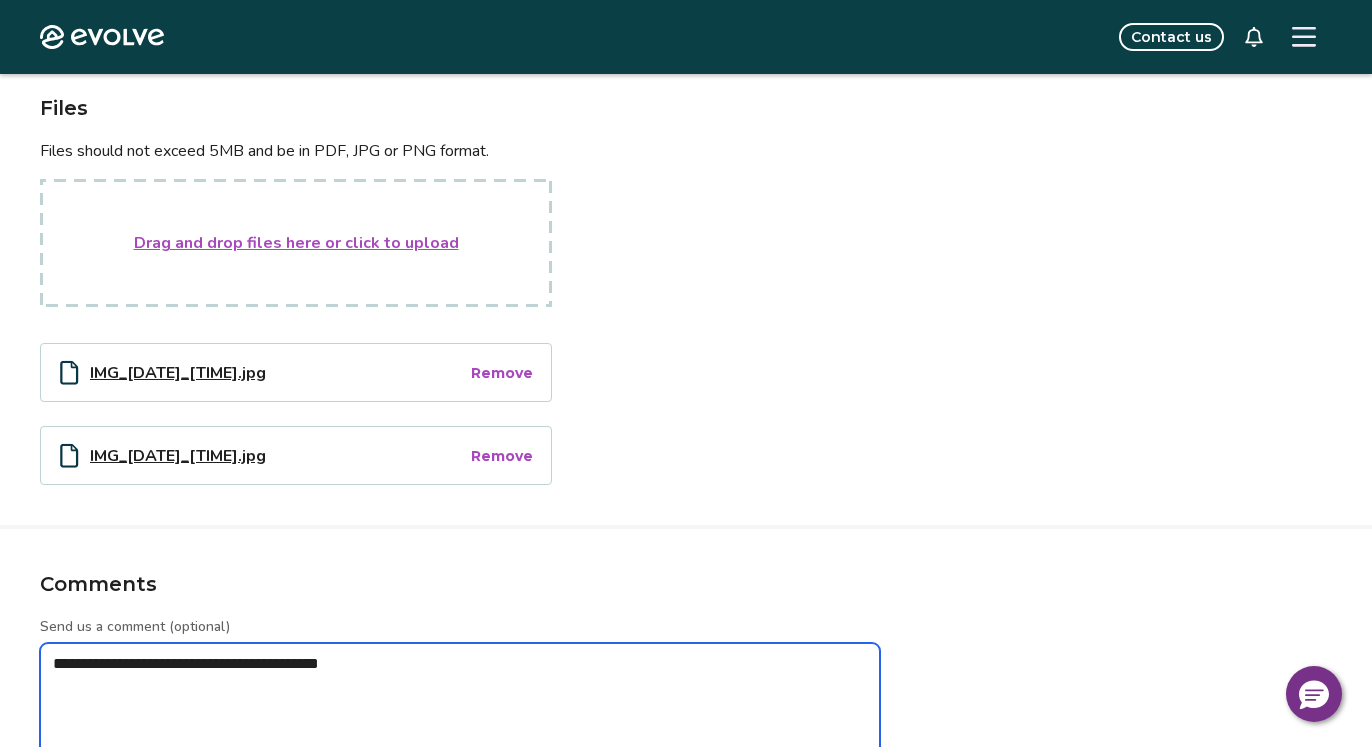 type on "*" 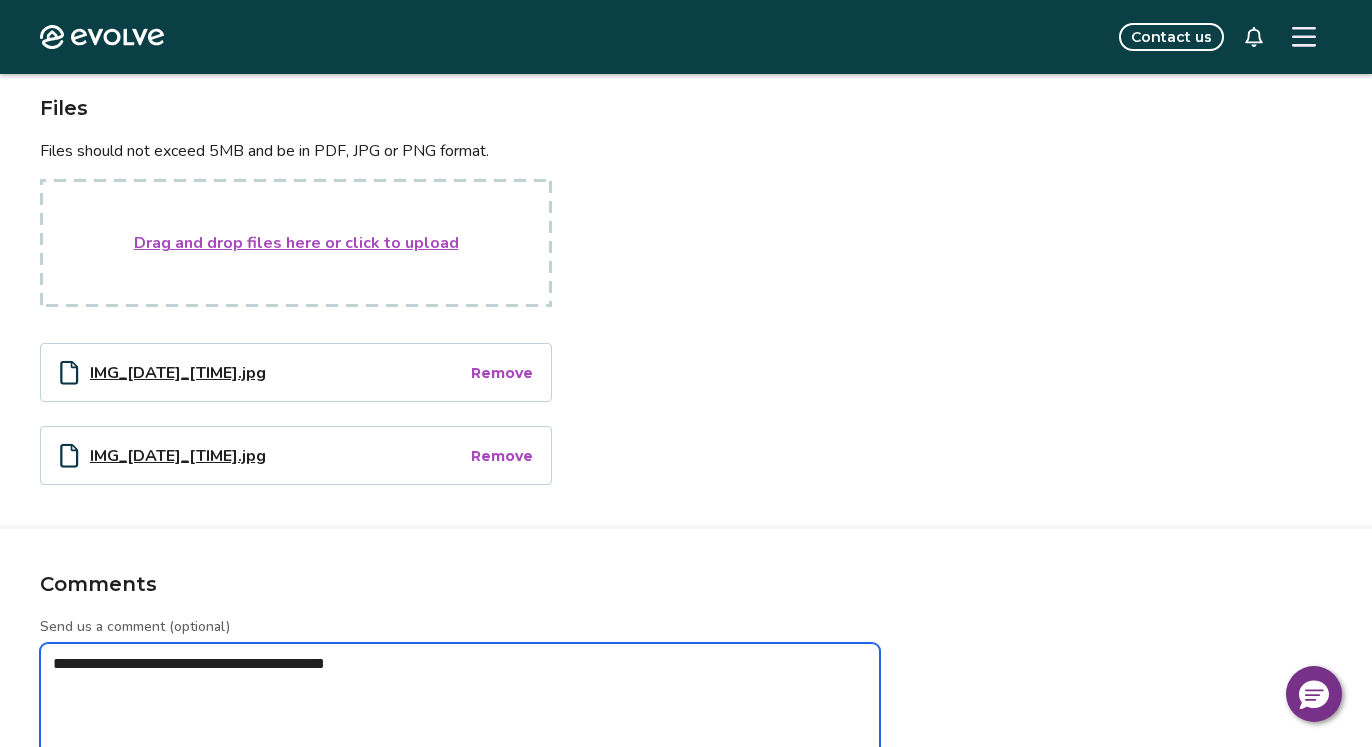 type on "*" 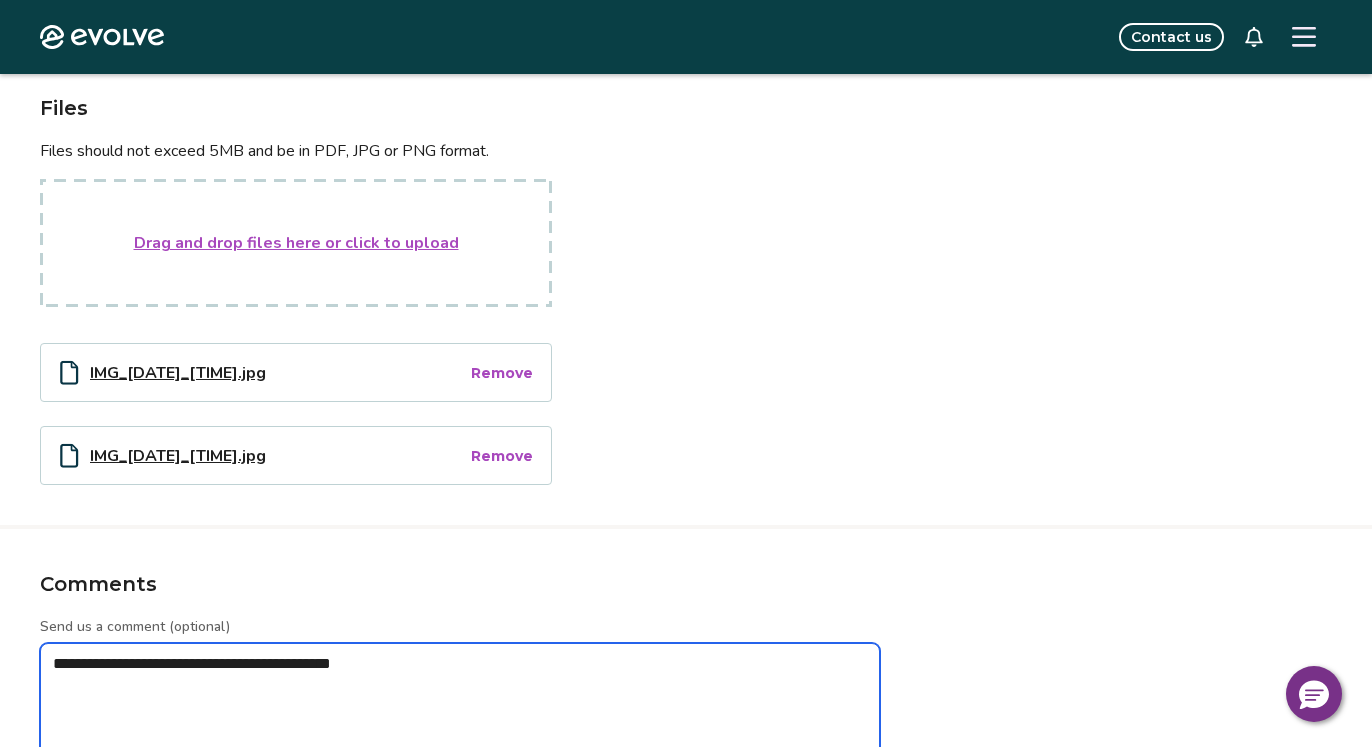 type on "*" 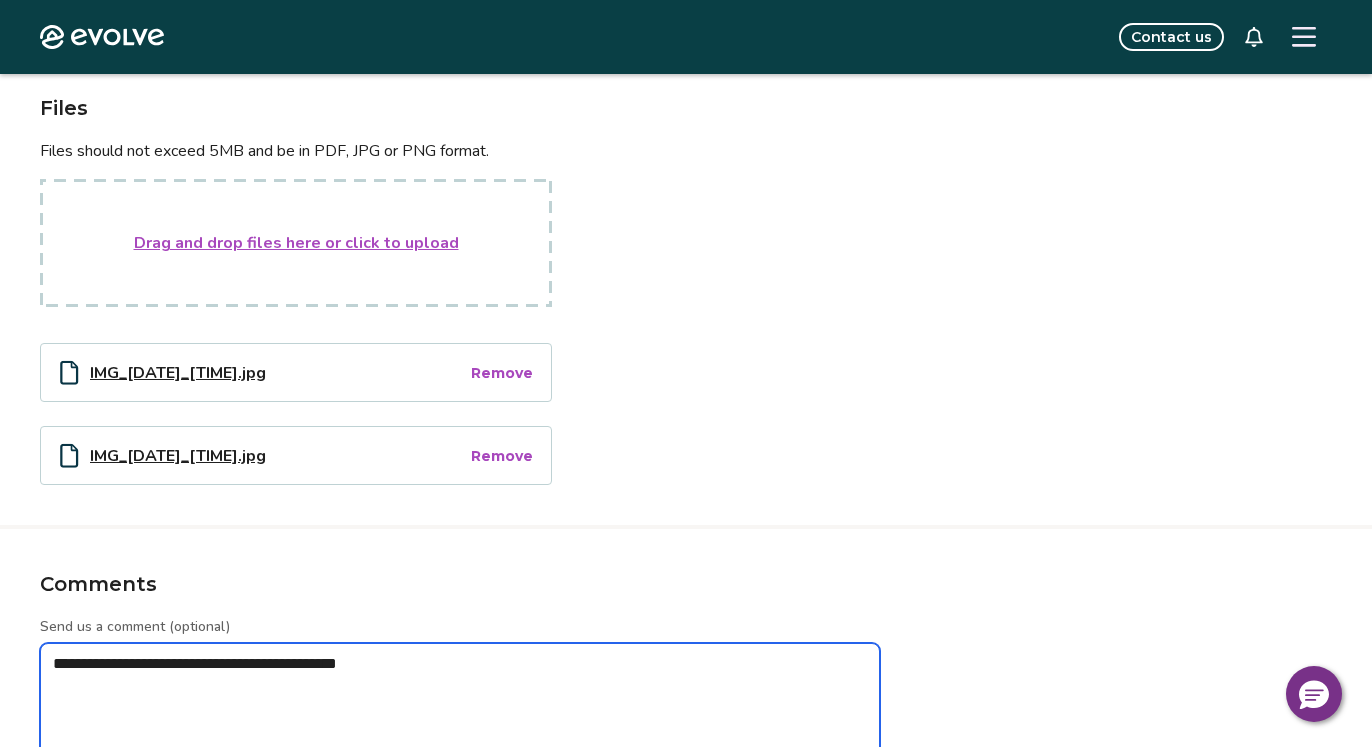 type on "*" 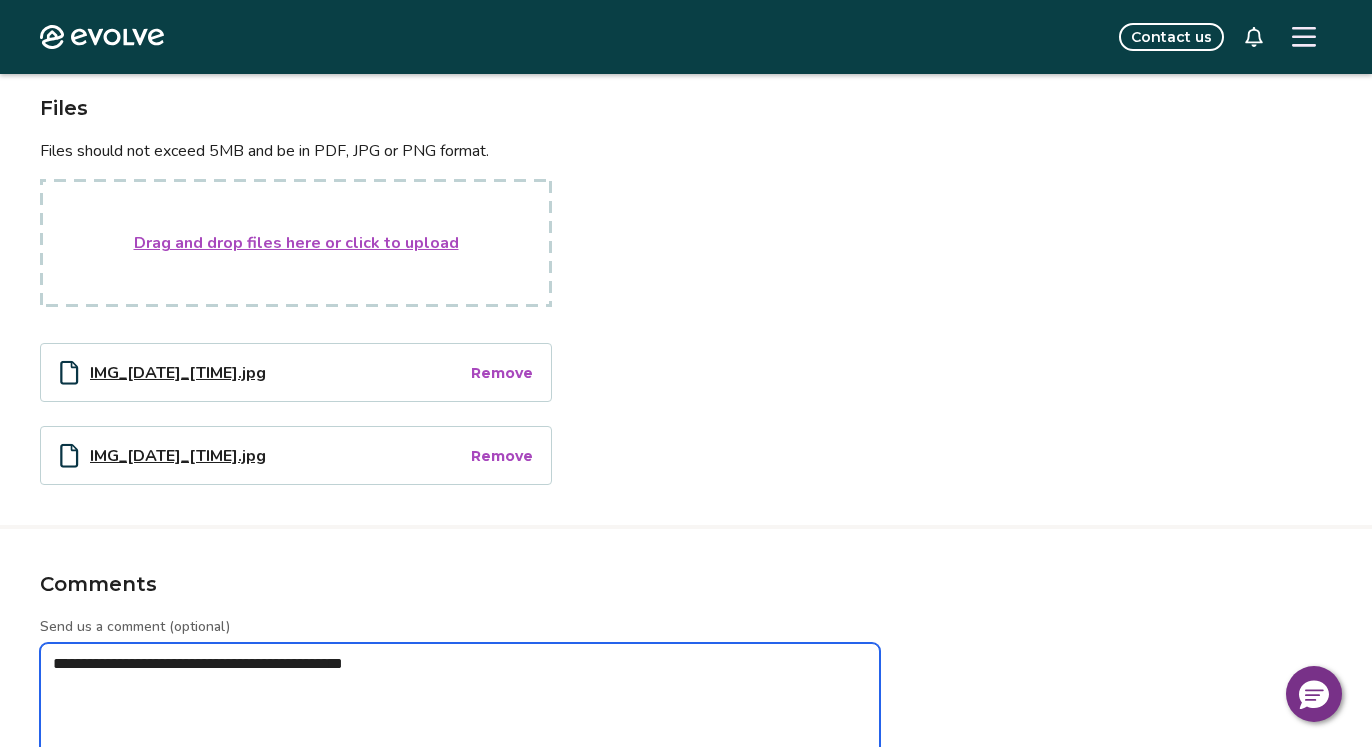 type on "*" 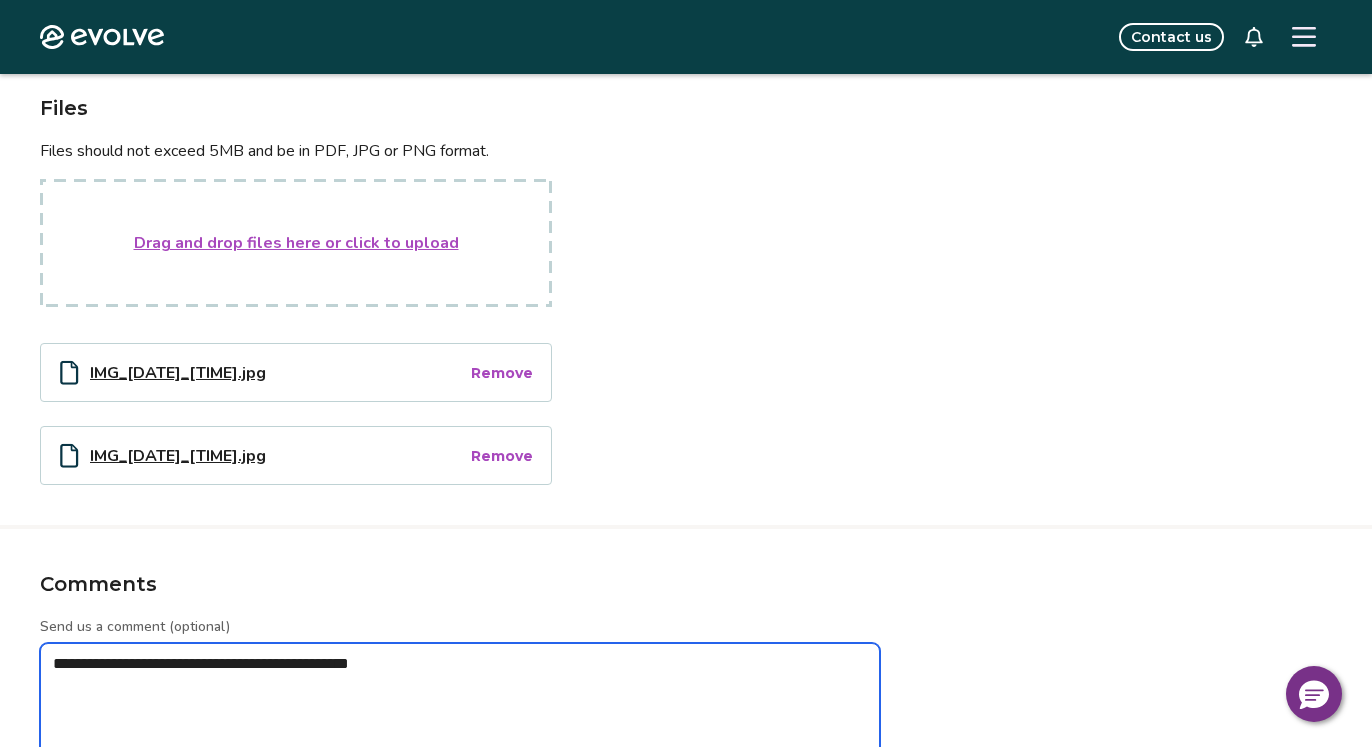 type on "*" 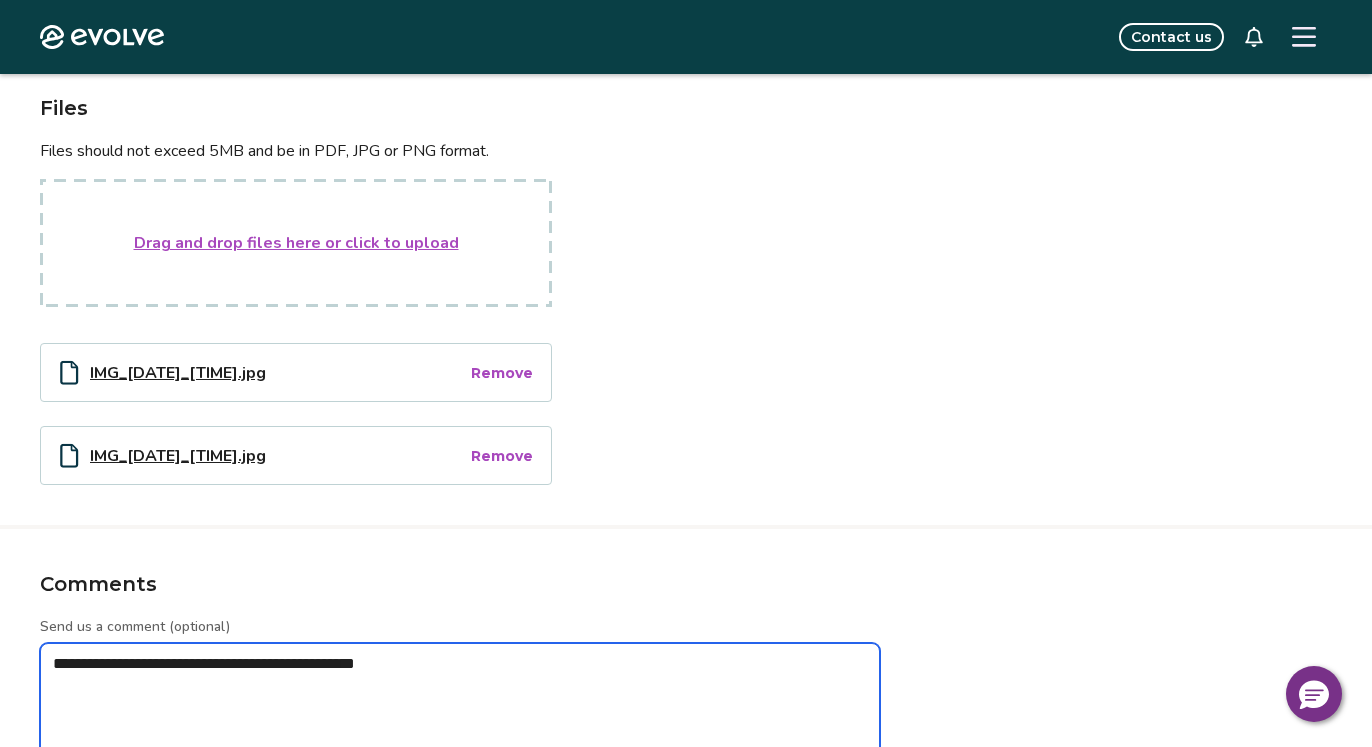 type on "*" 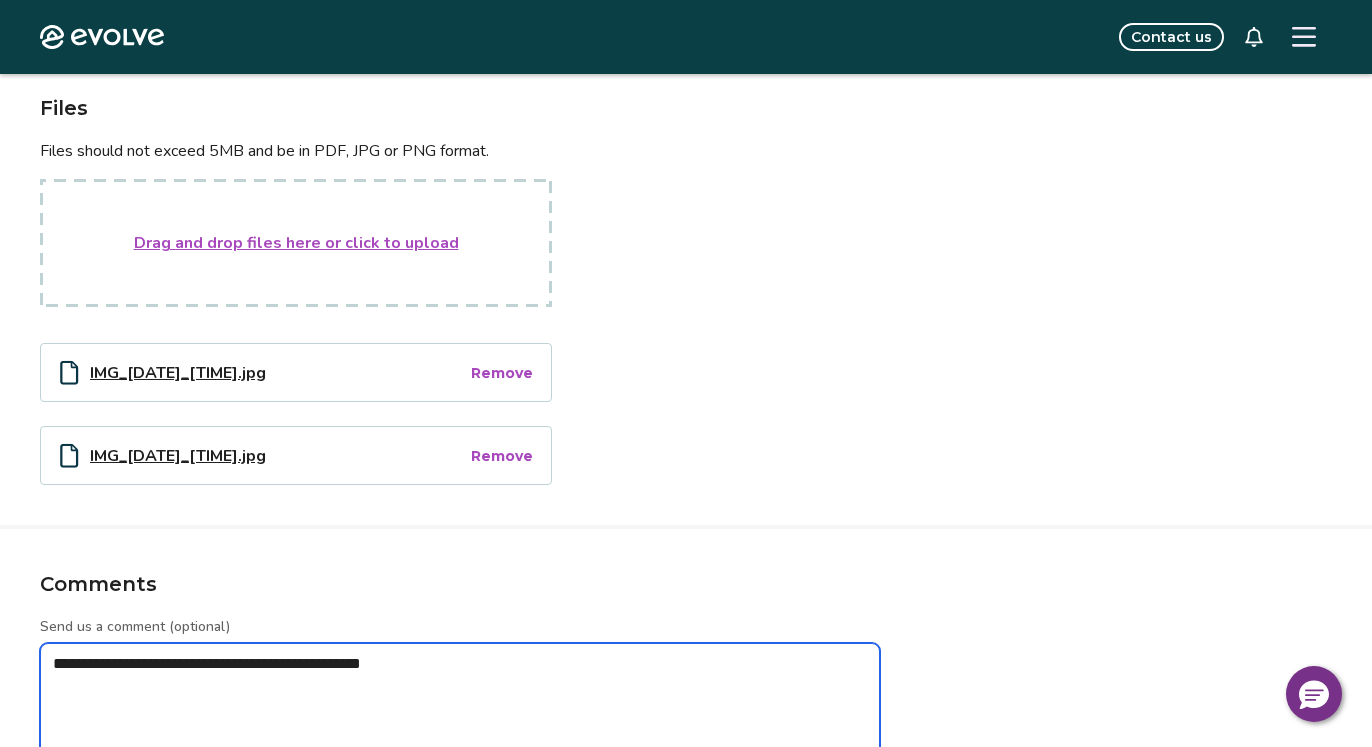 type on "*" 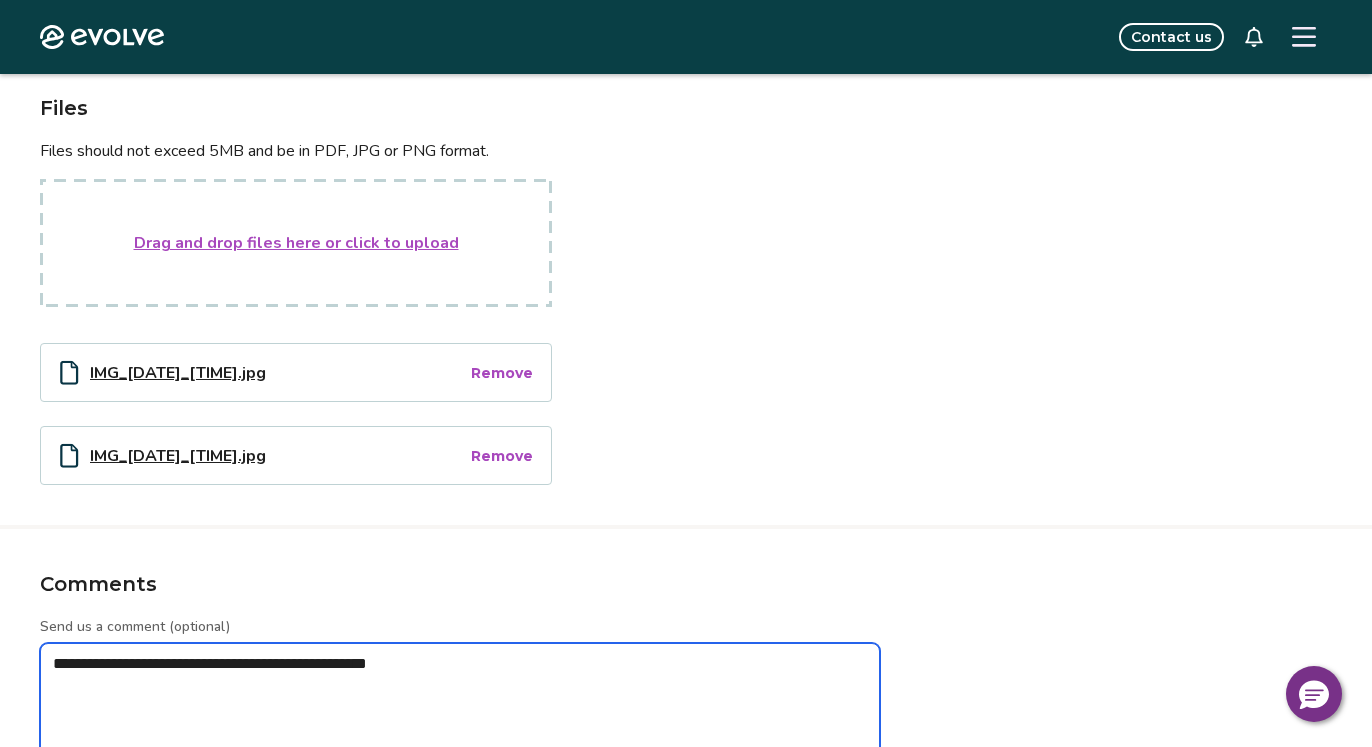type on "*" 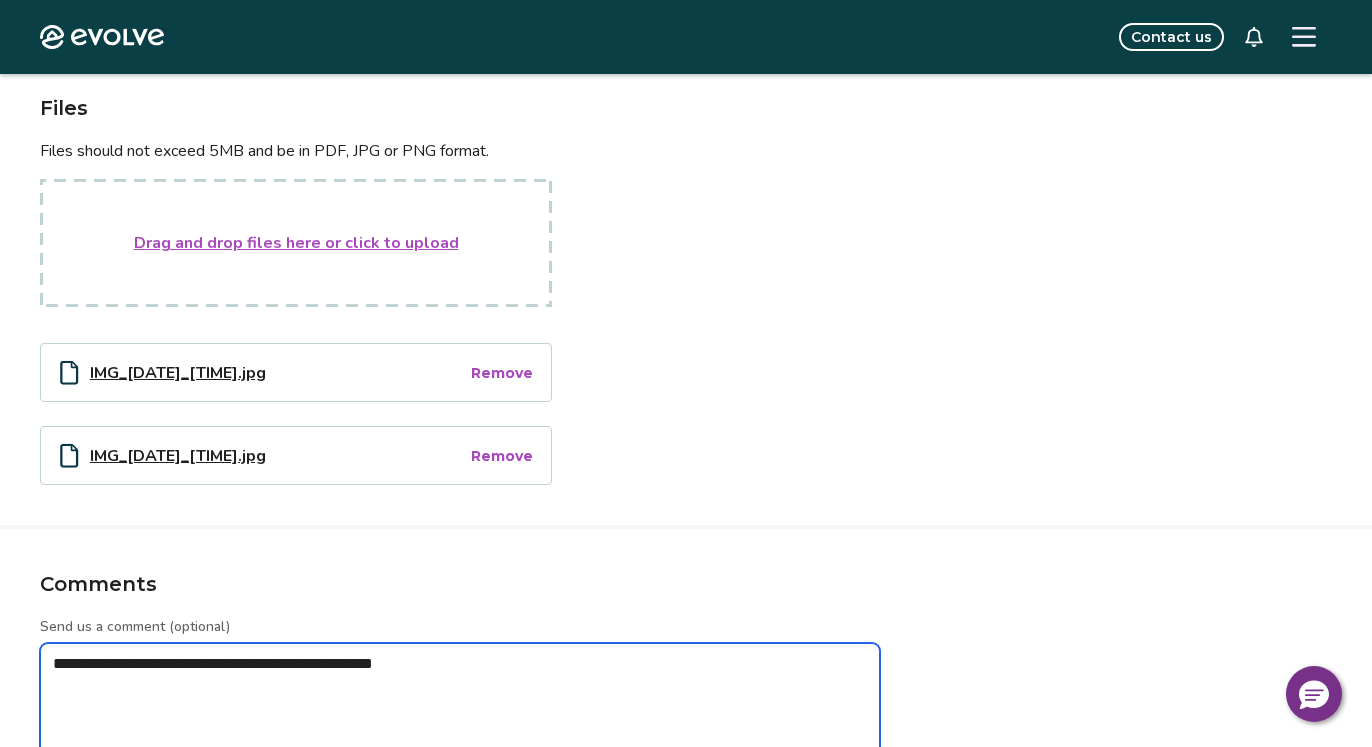 type on "*" 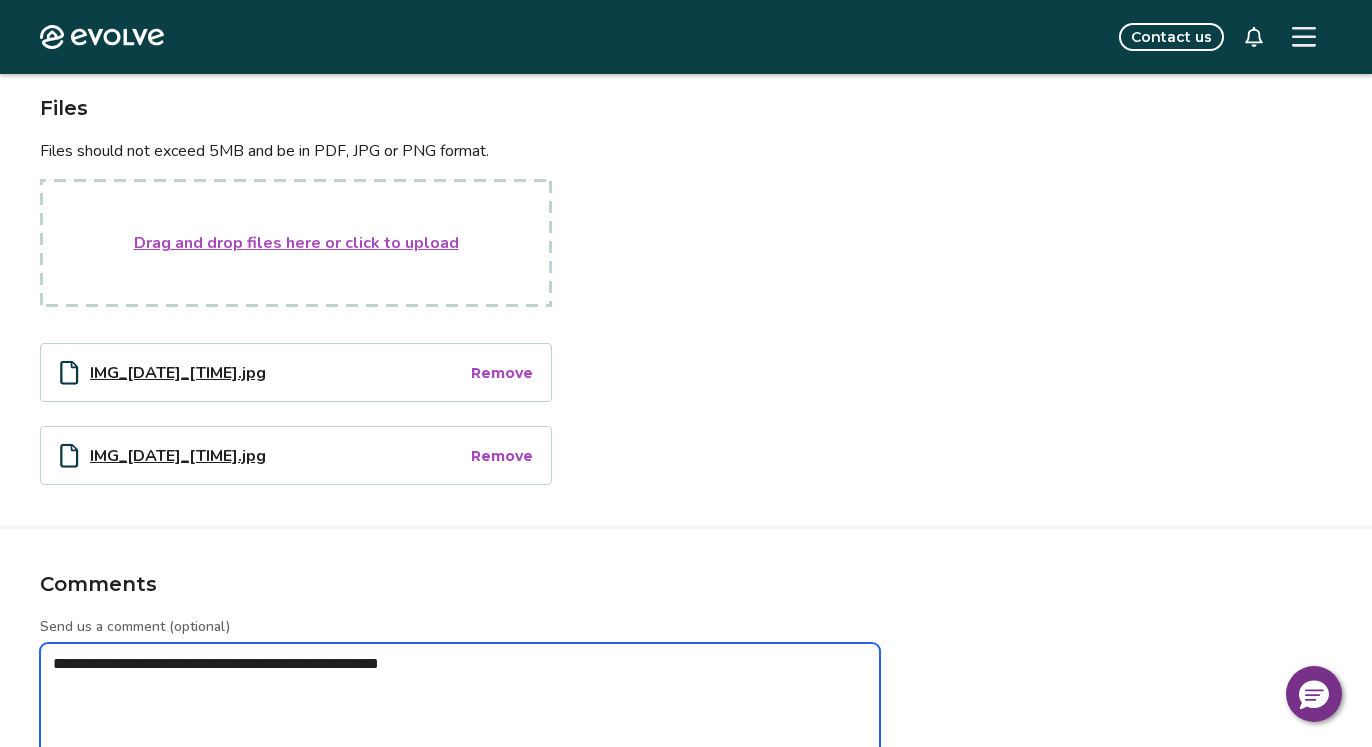 type on "*" 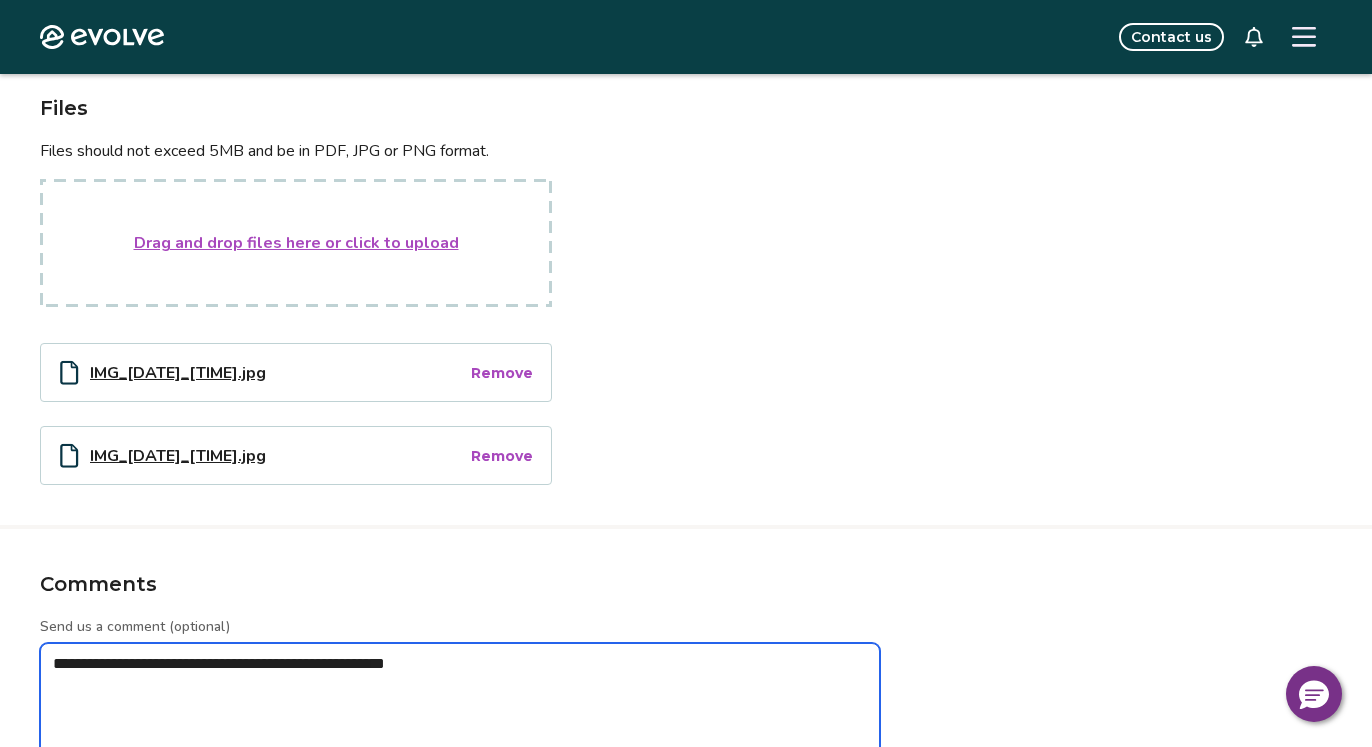 type on "*" 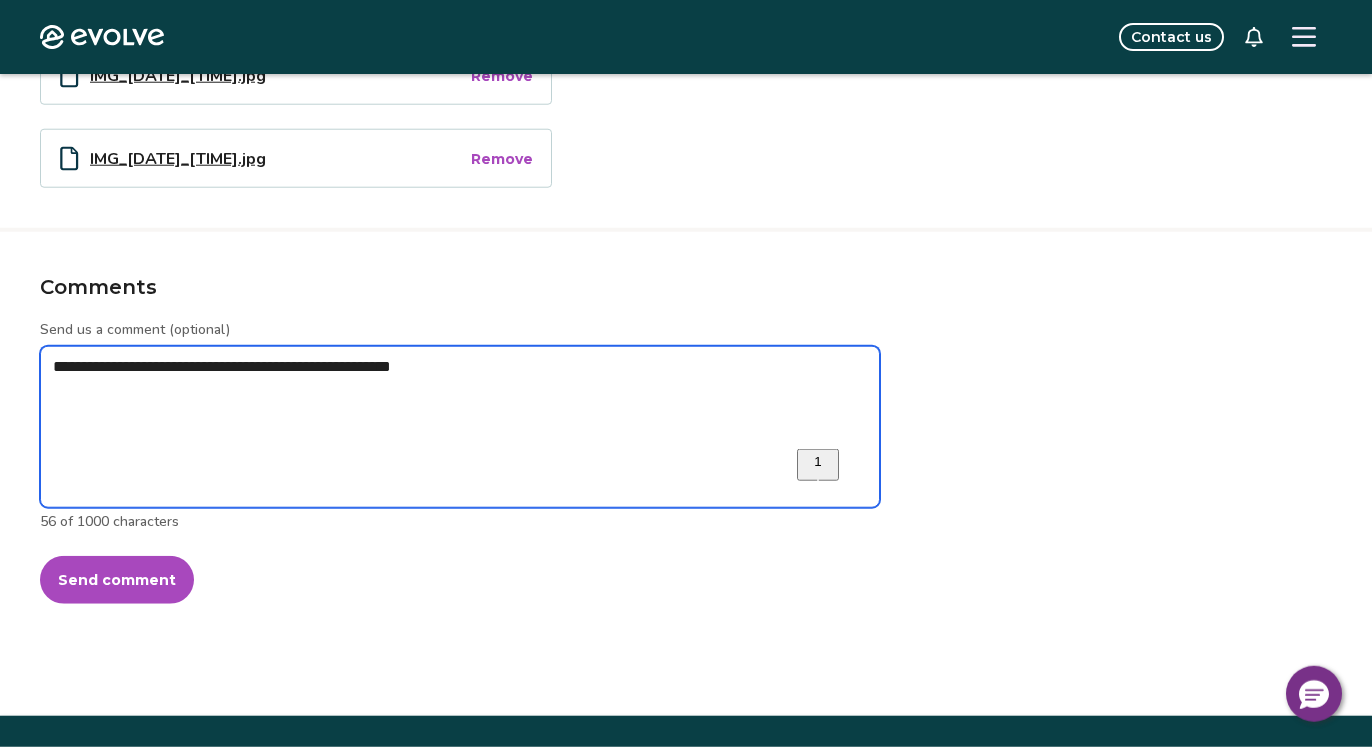 scroll, scrollTop: 721, scrollLeft: 0, axis: vertical 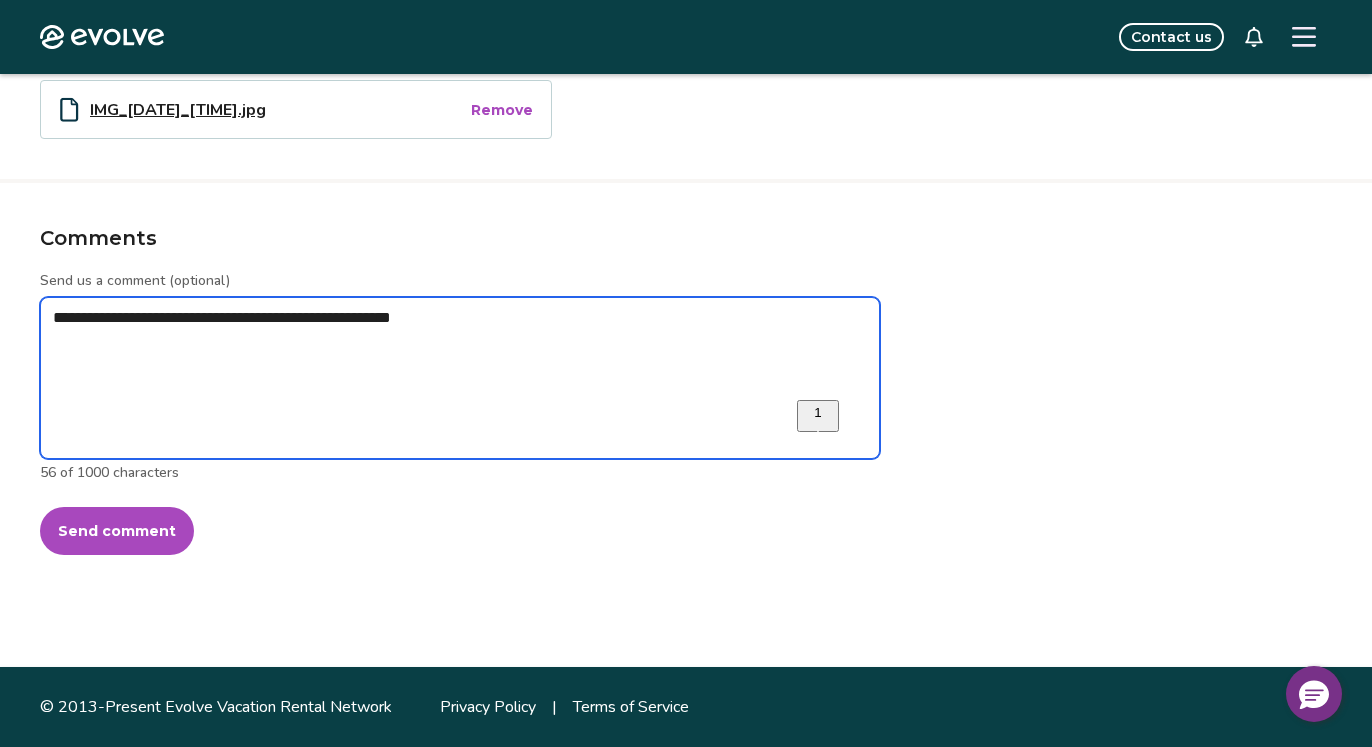 type on "**********" 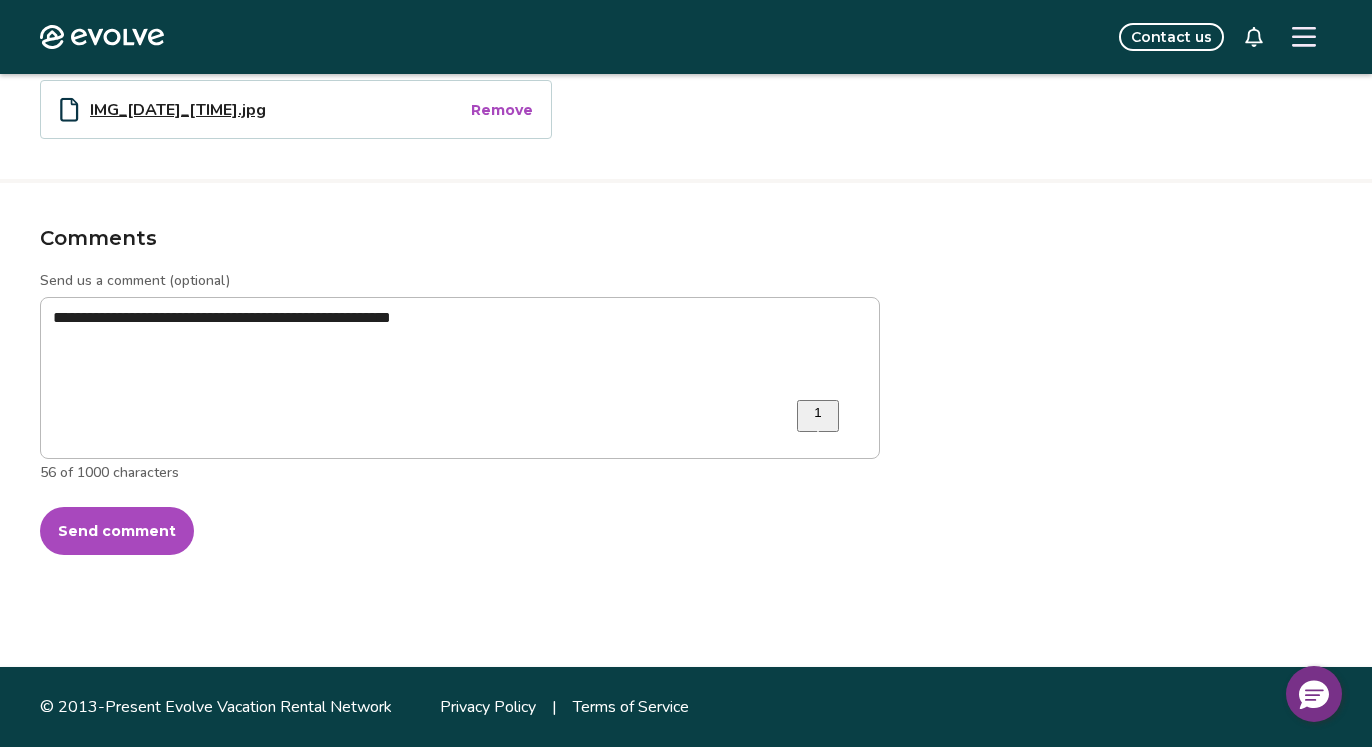 click on "Send comment" at bounding box center [117, 531] 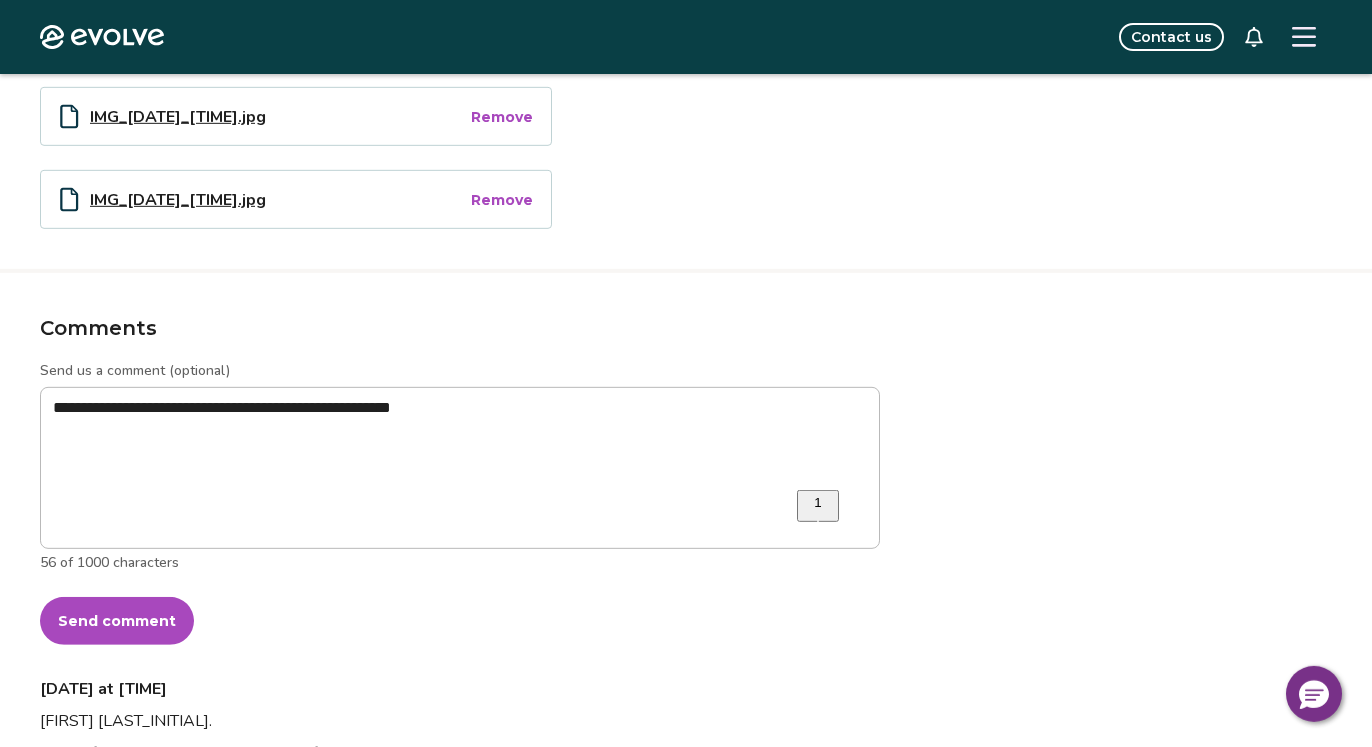 scroll, scrollTop: 605, scrollLeft: 0, axis: vertical 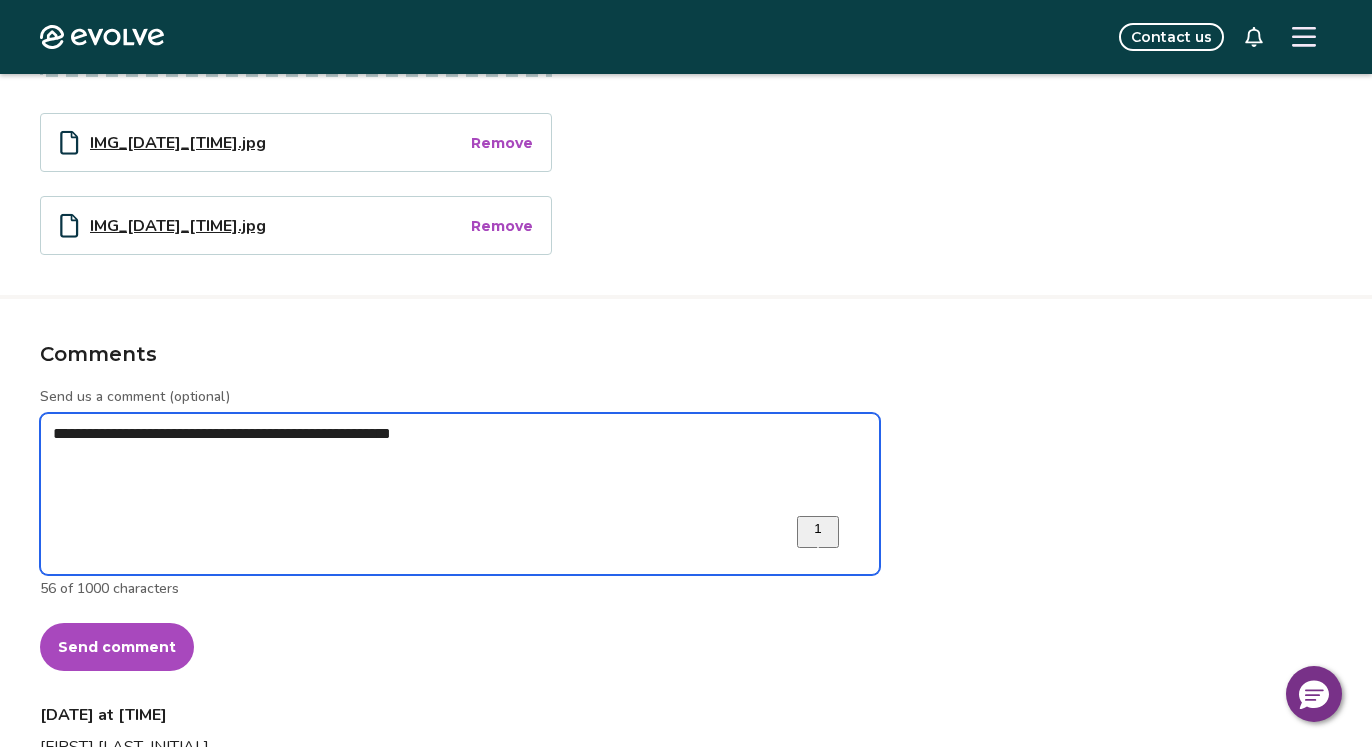 drag, startPoint x: 262, startPoint y: 439, endPoint x: -51, endPoint y: 427, distance: 313.22995 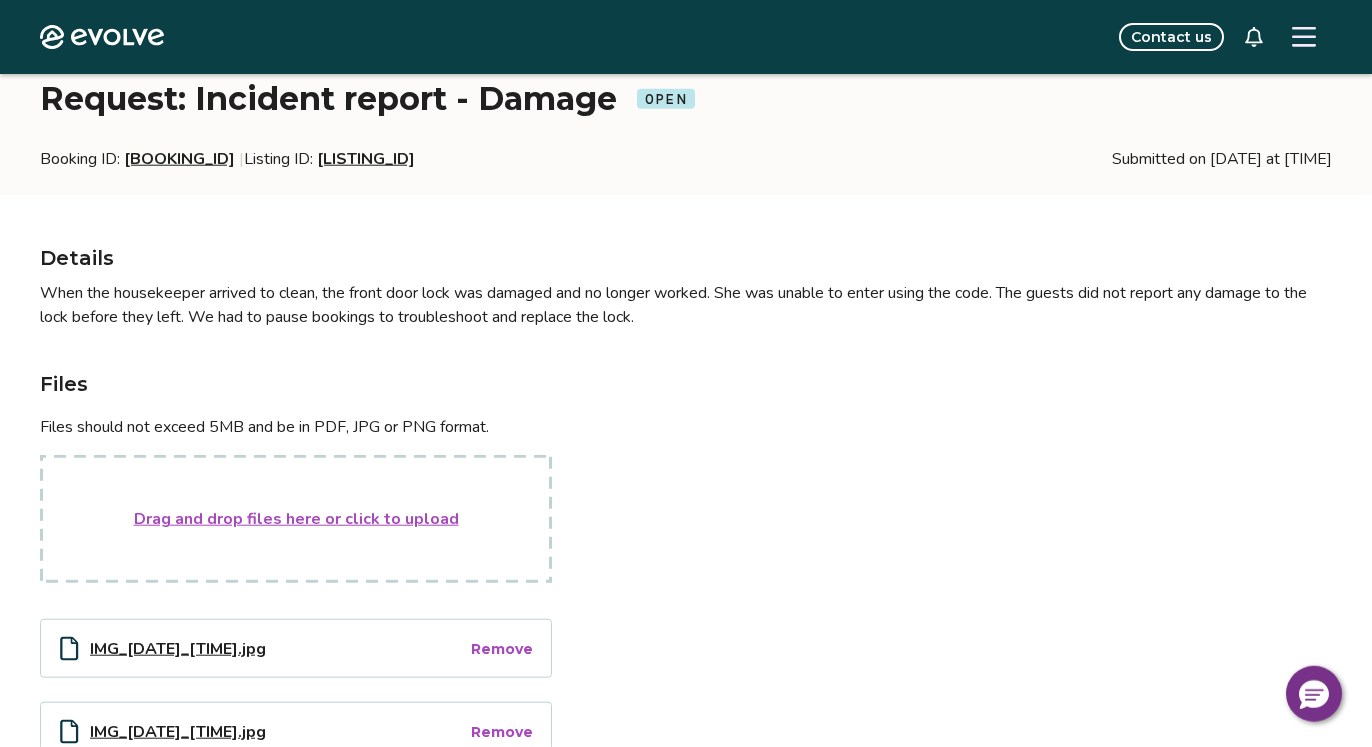 scroll, scrollTop: 95, scrollLeft: 0, axis: vertical 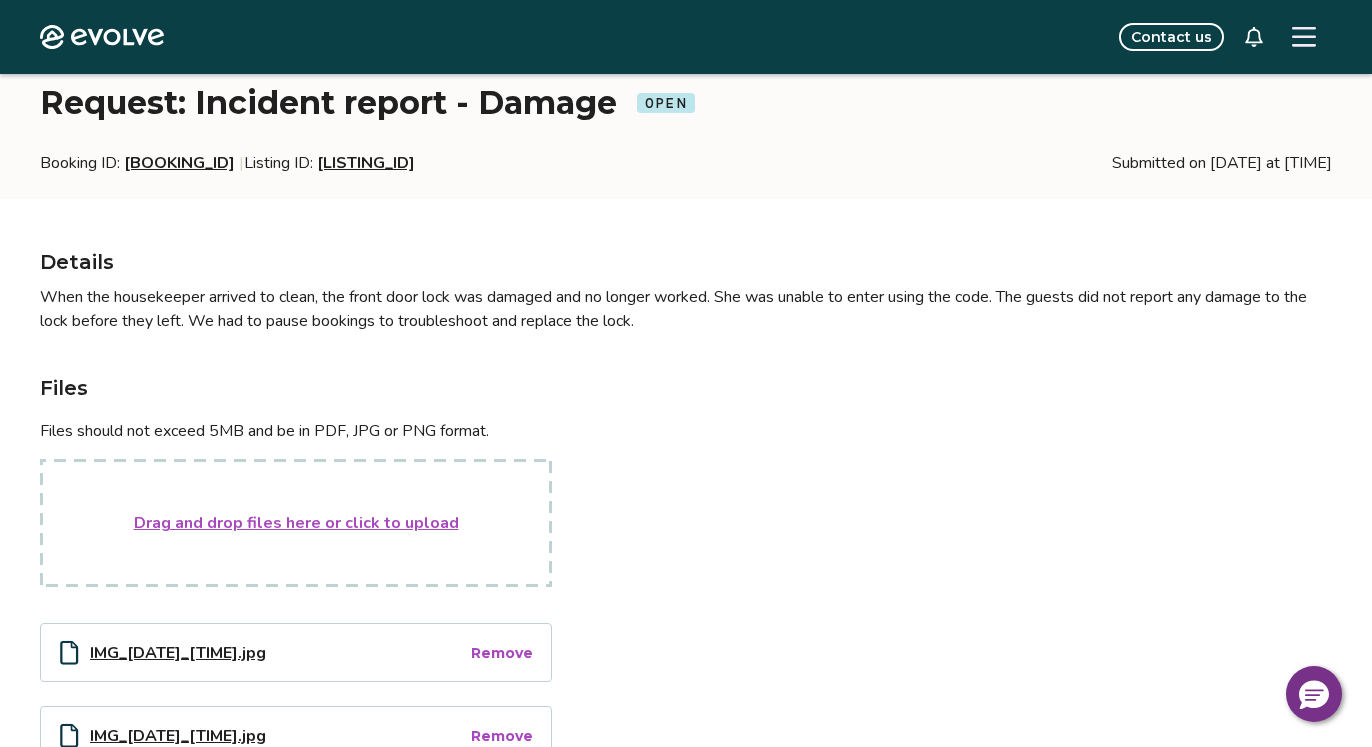 type 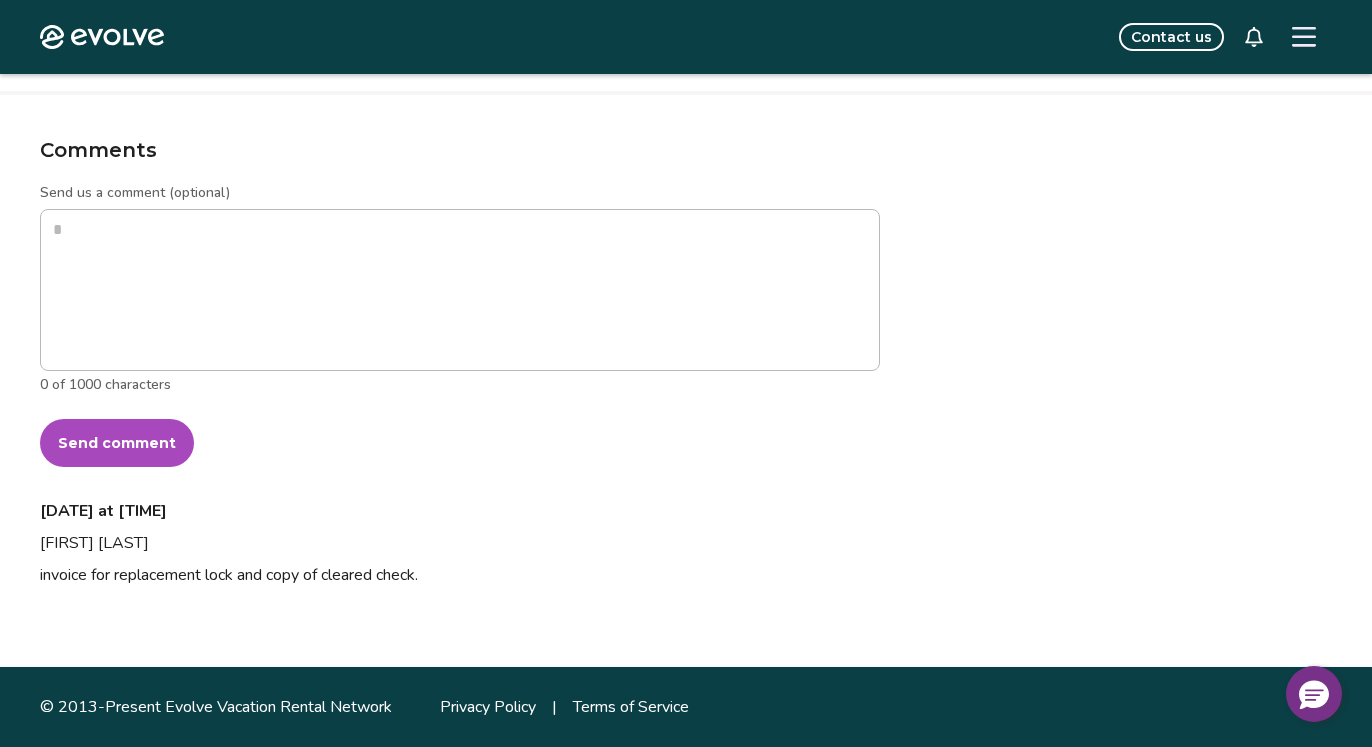 scroll, scrollTop: 197, scrollLeft: 0, axis: vertical 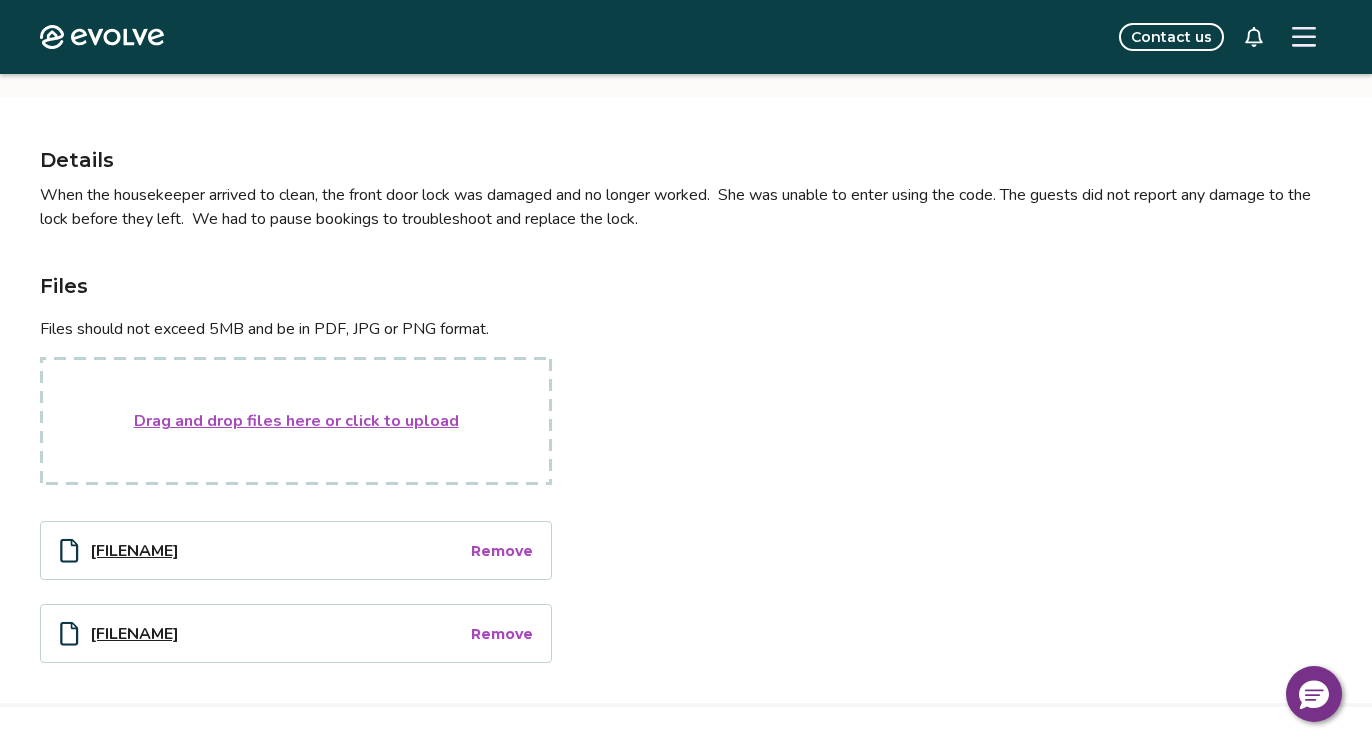 type on "*" 